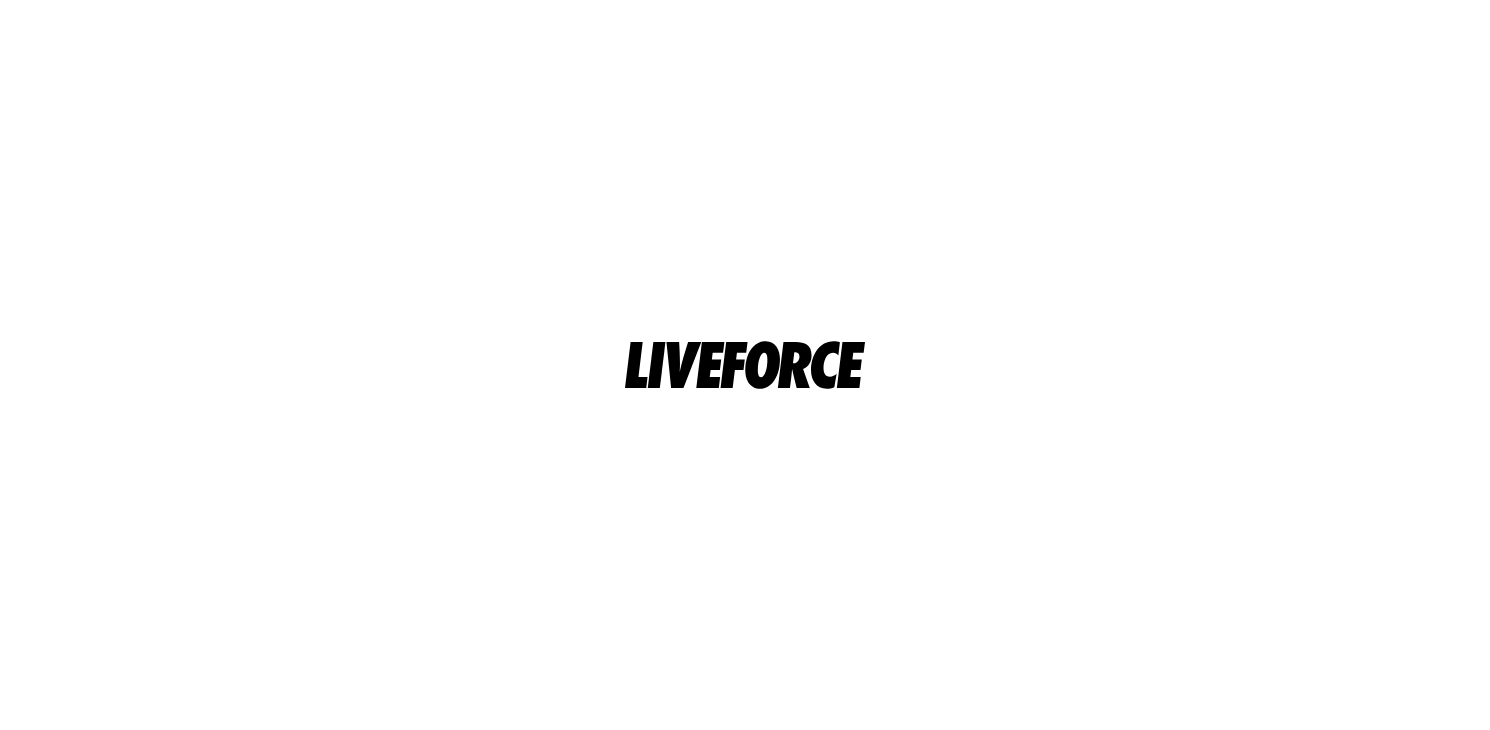 scroll, scrollTop: 0, scrollLeft: 0, axis: both 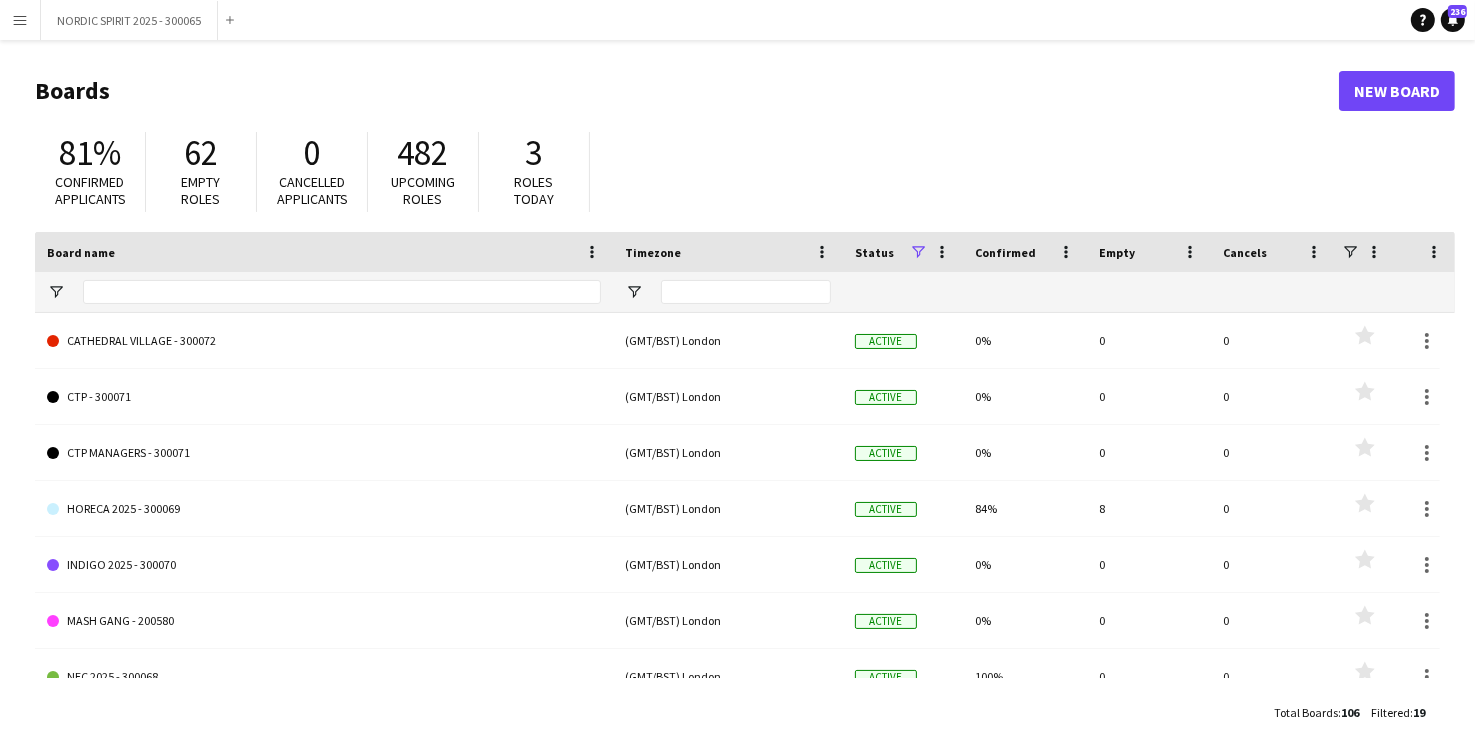 click on "Menu" at bounding box center [20, 20] 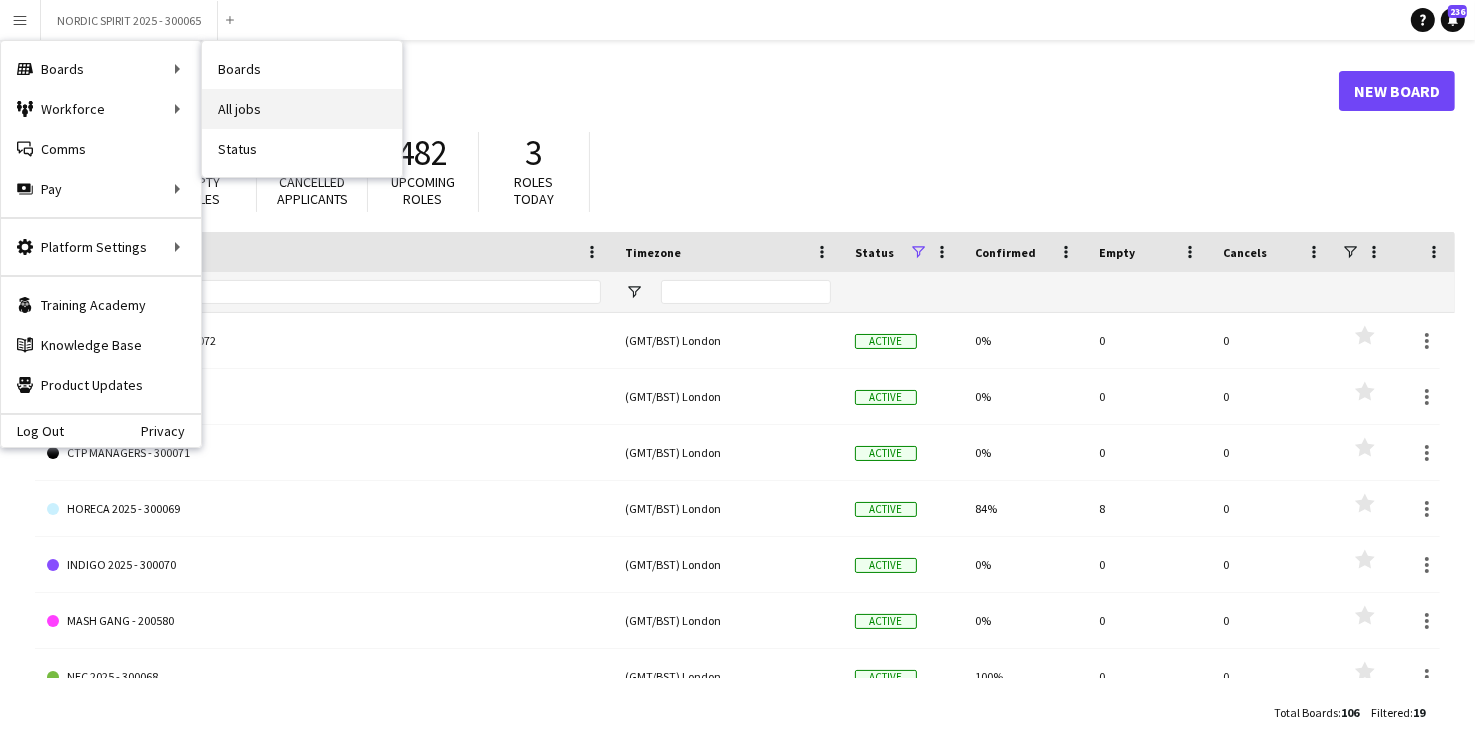 click on "All jobs" at bounding box center [302, 109] 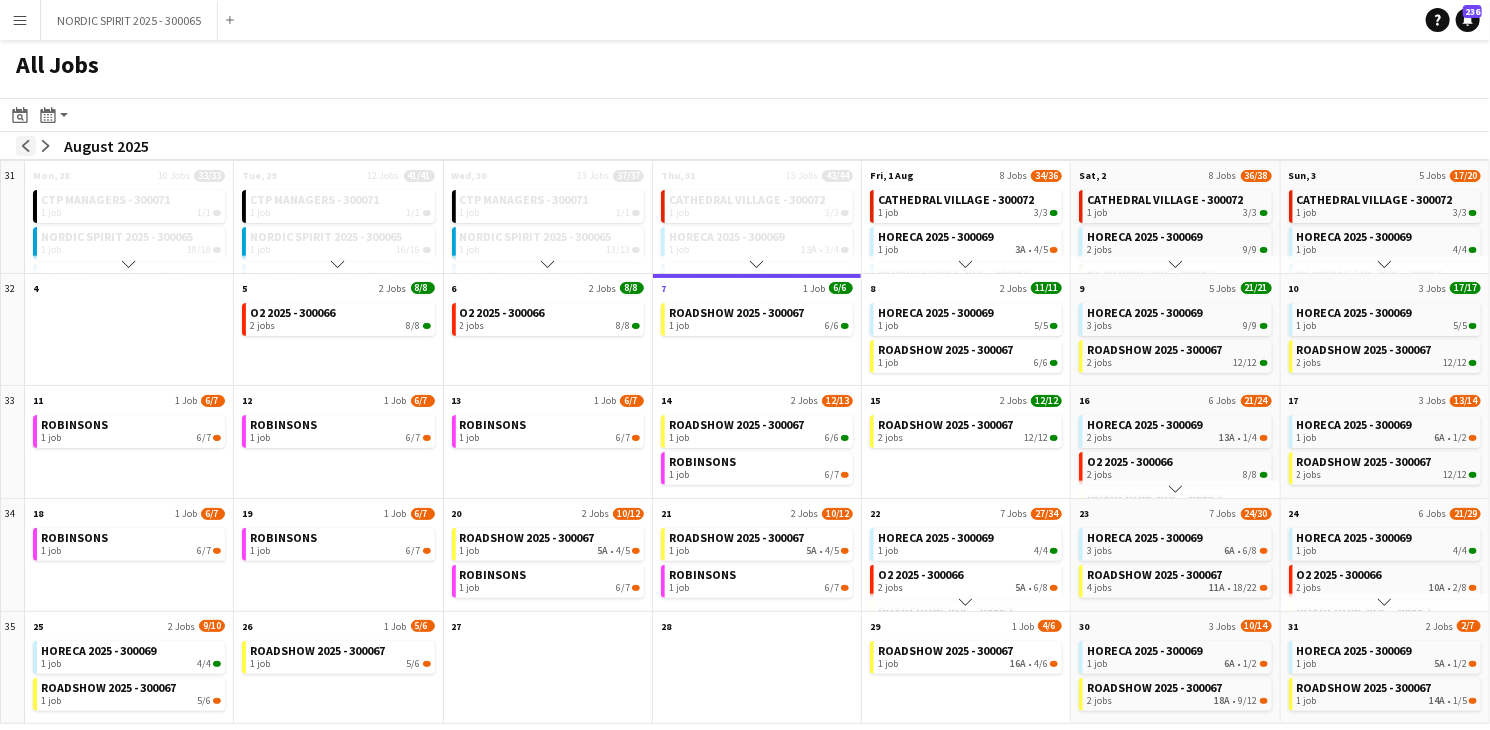 click on "arrow-left" 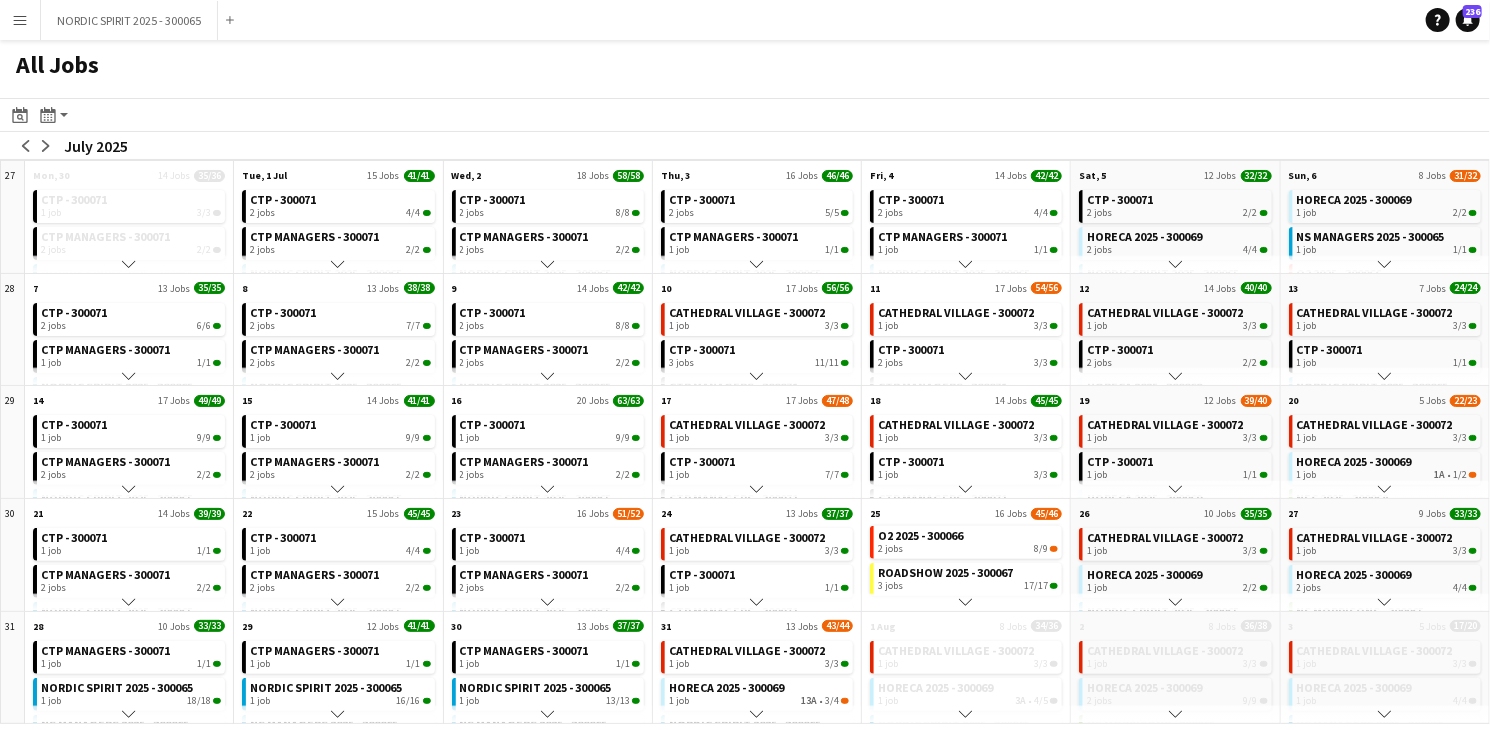 scroll, scrollTop: 231, scrollLeft: 0, axis: vertical 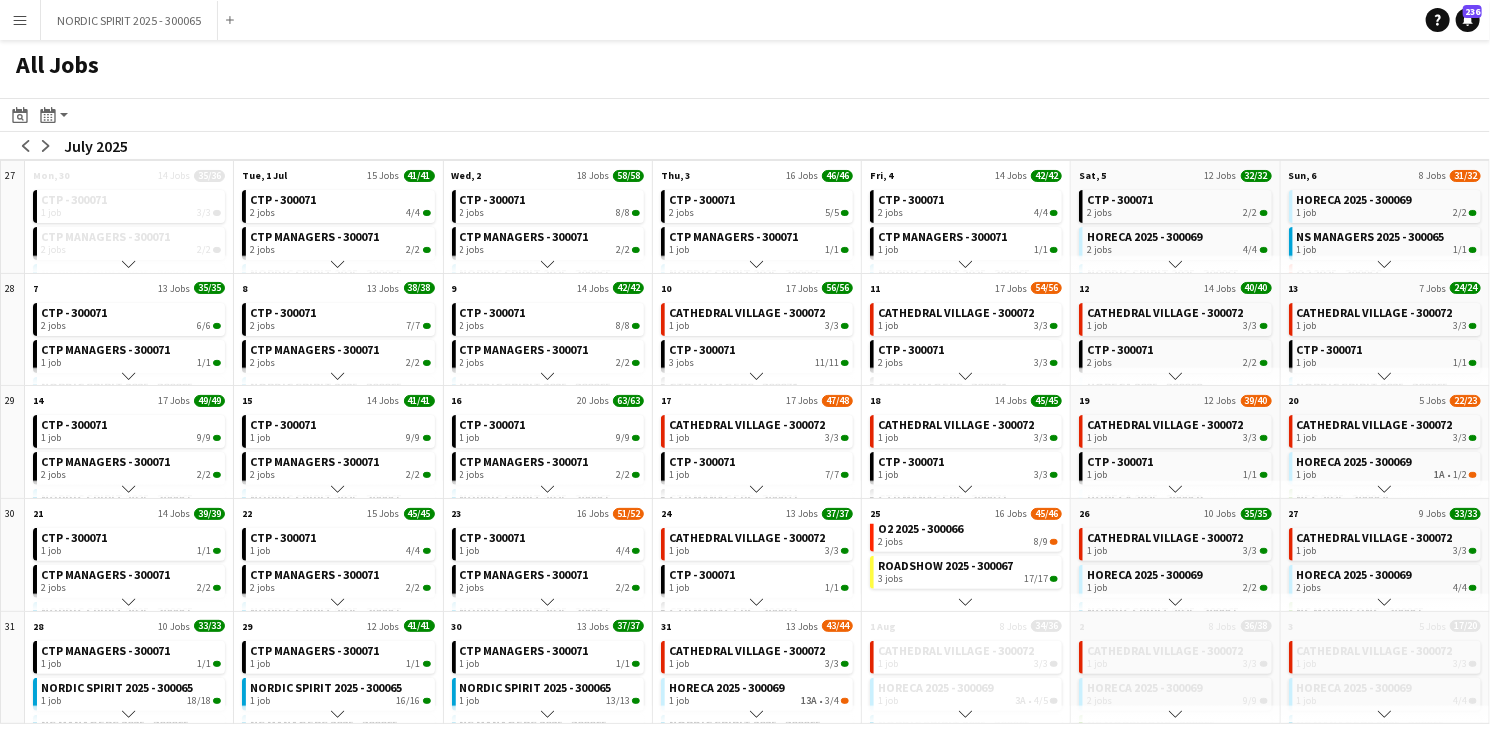 click on "Menu" at bounding box center (20, 20) 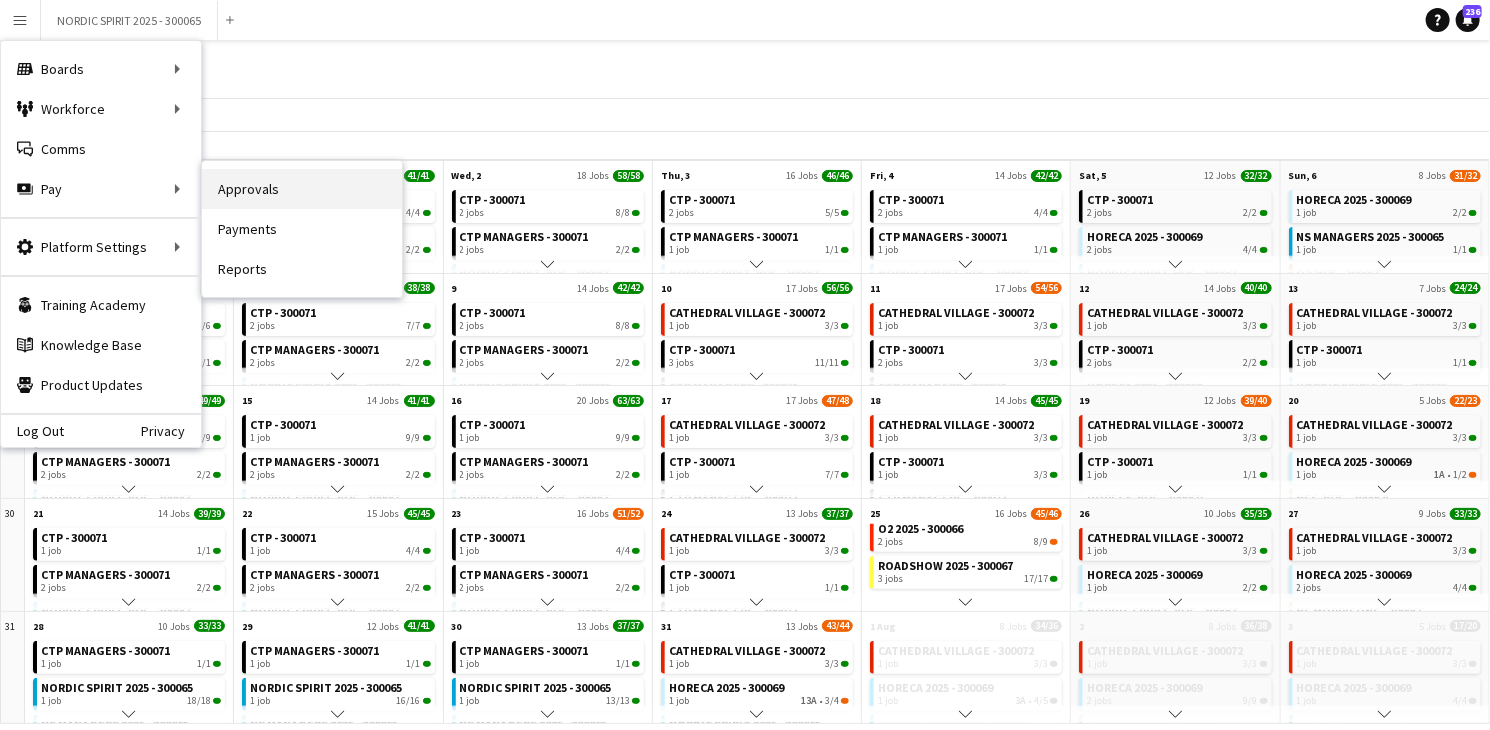 click on "Approvals" at bounding box center (302, 189) 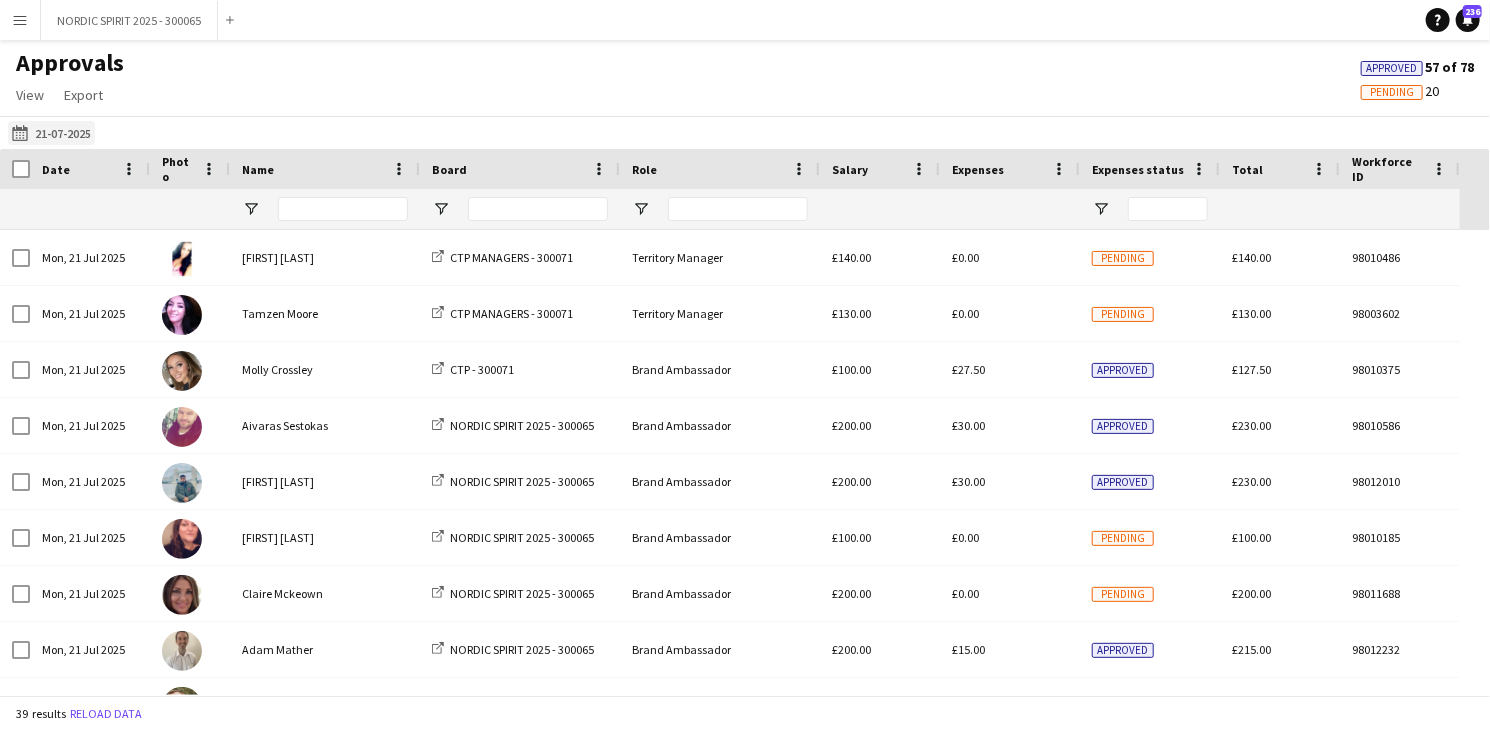click on "[DATE]
[DATE]" 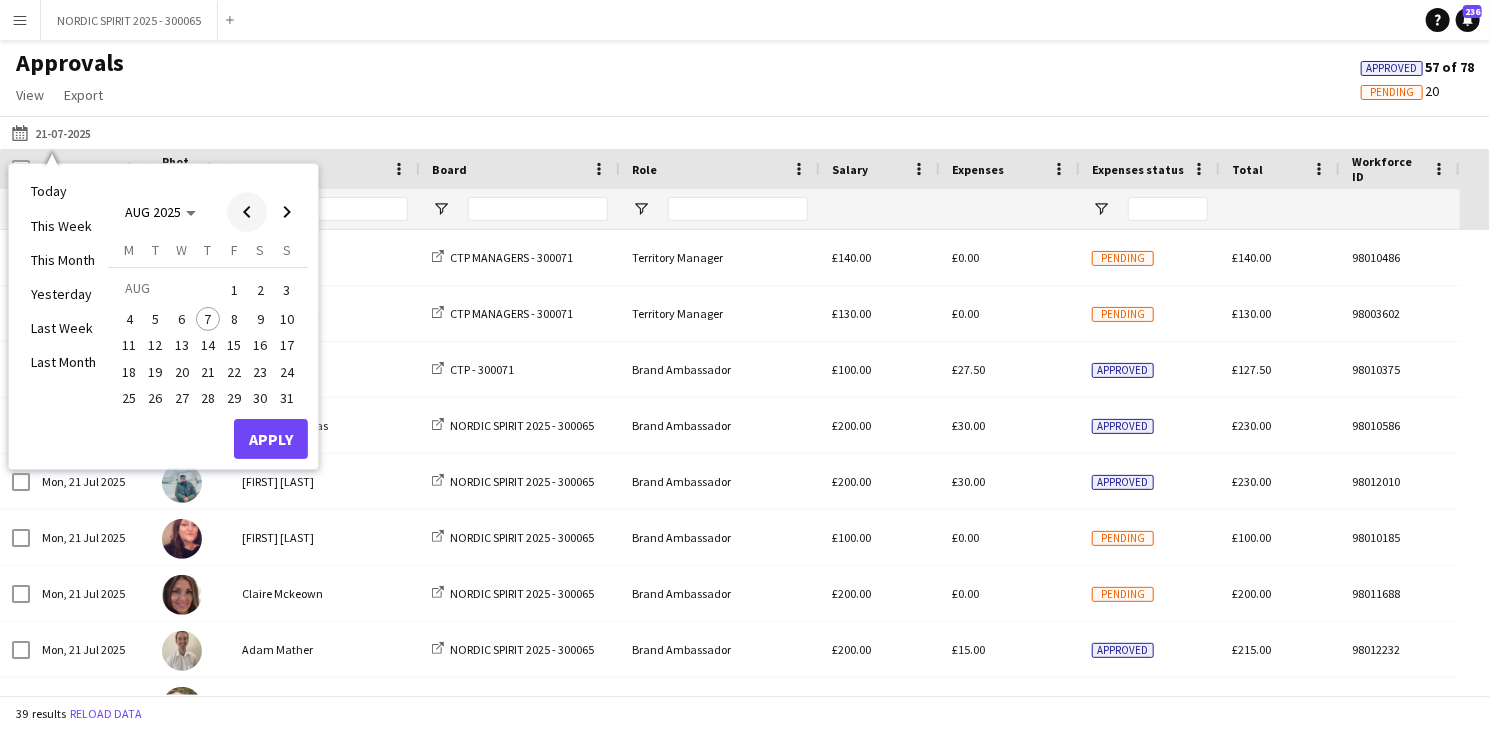click at bounding box center [247, 212] 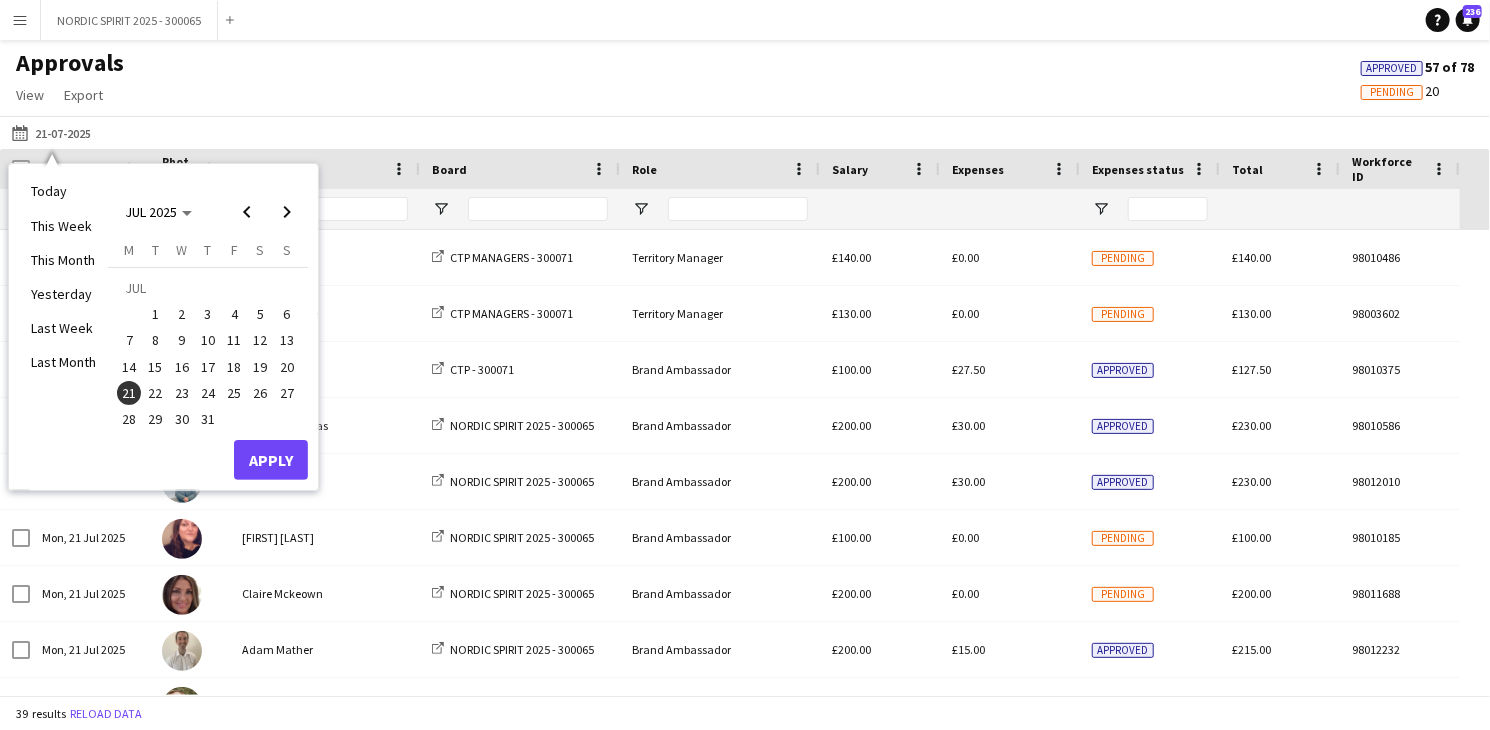 click on "25" at bounding box center (234, 393) 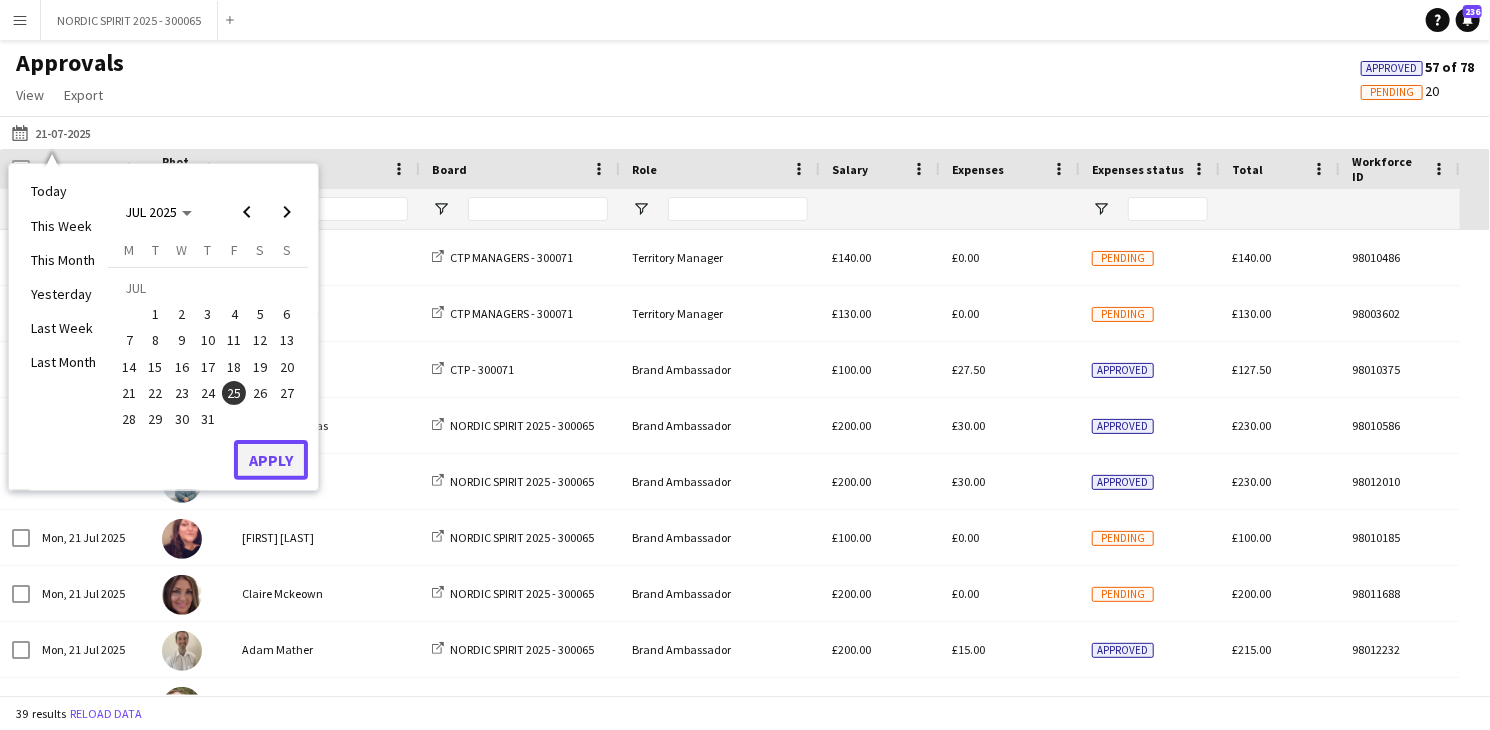 click on "Apply" at bounding box center [271, 460] 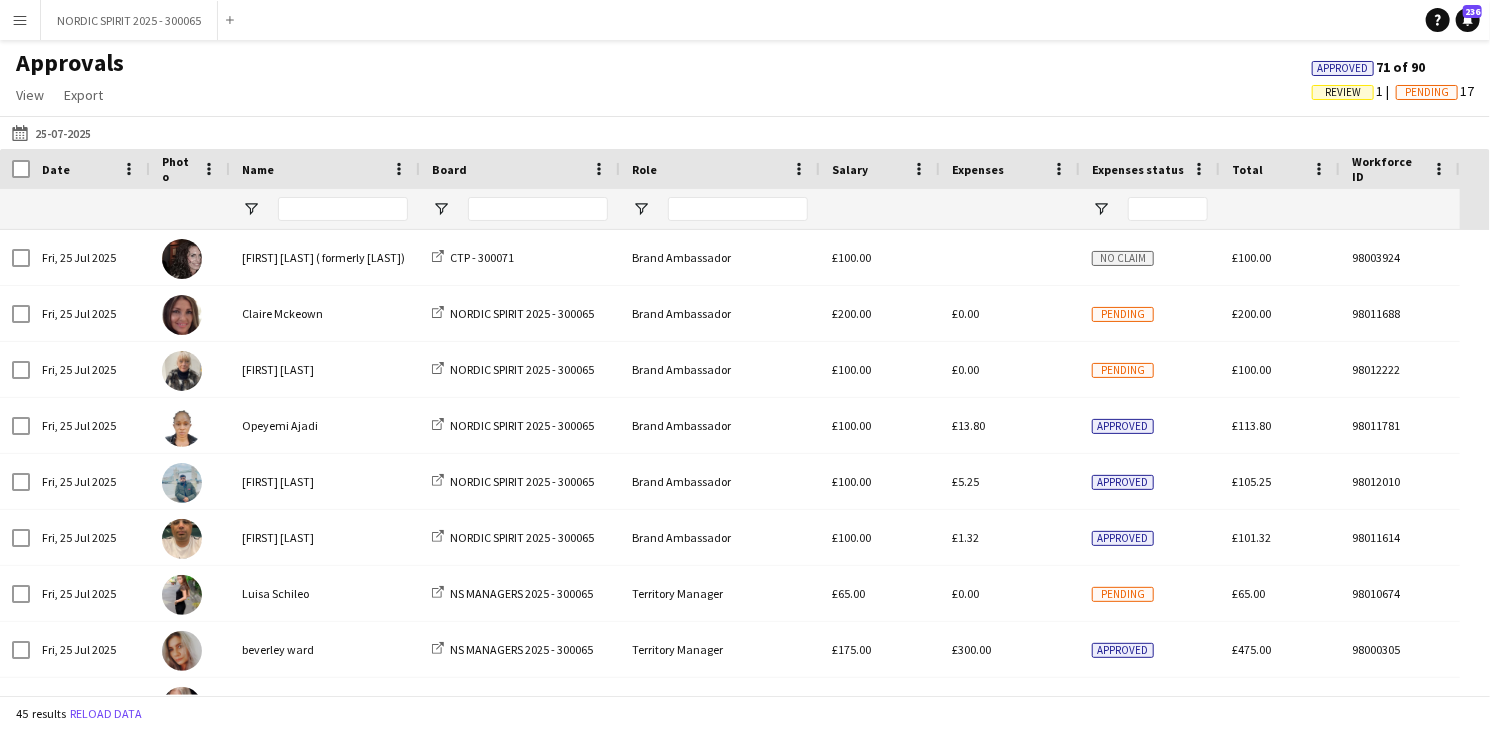 scroll, scrollTop: 60, scrollLeft: 0, axis: vertical 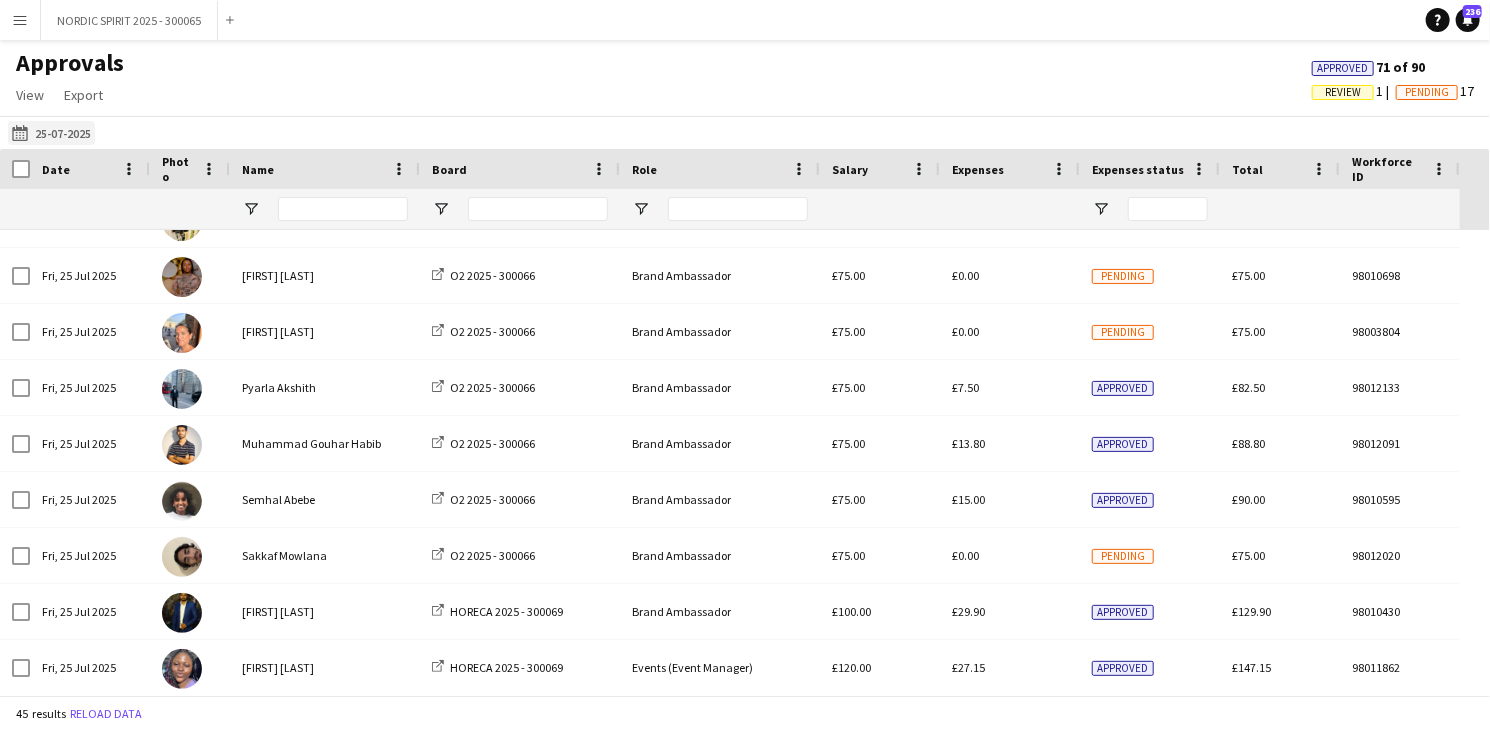 click on "[DATE]
[DATE]" 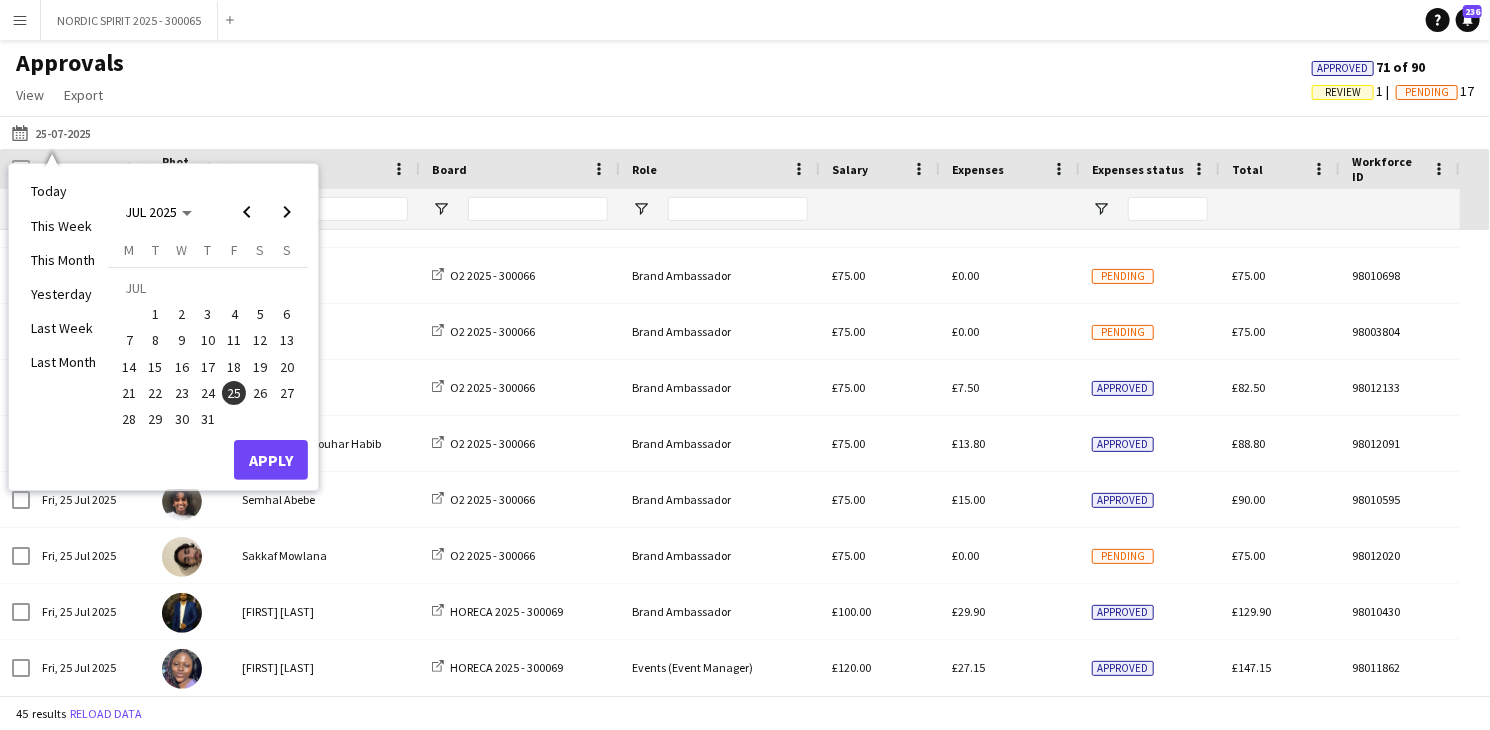 click on "26" at bounding box center [261, 393] 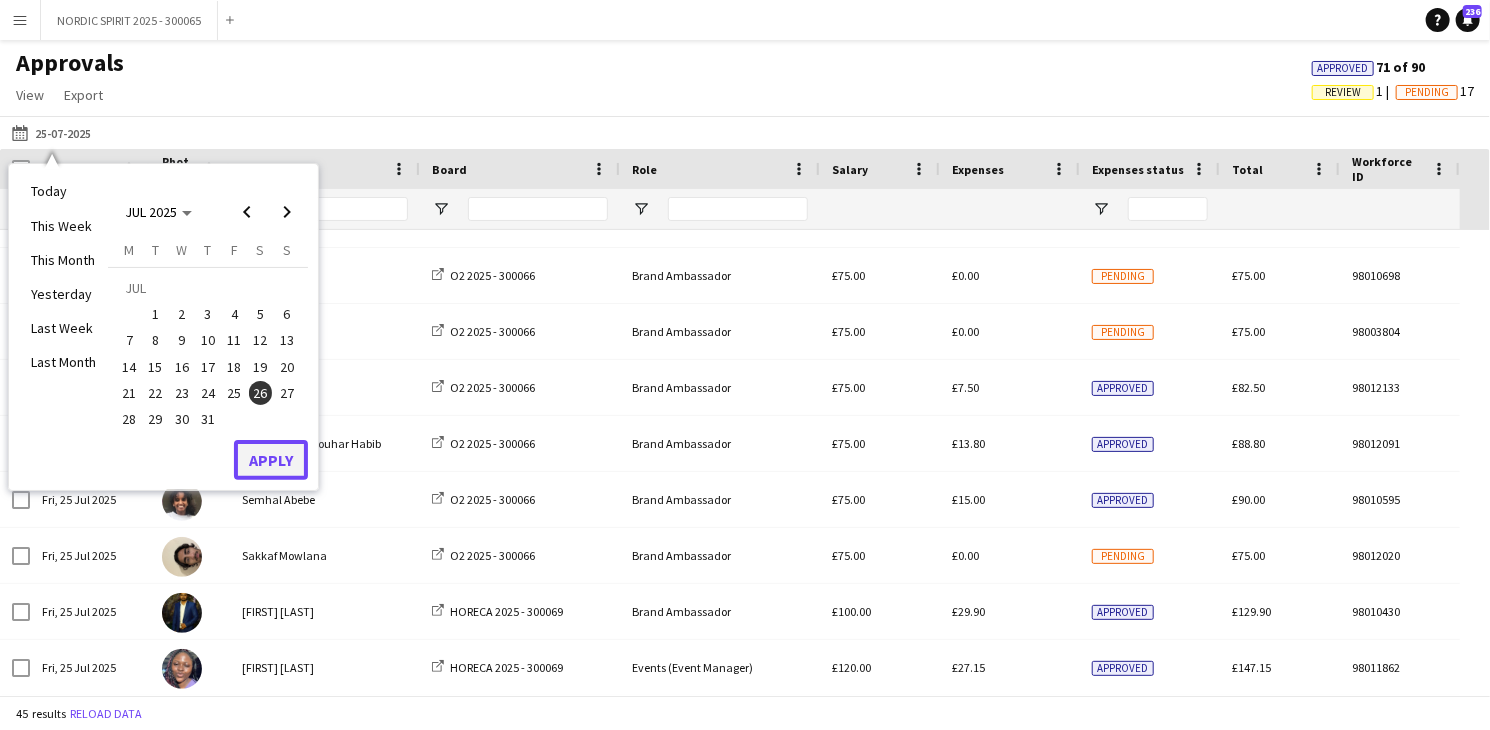 click on "Apply" at bounding box center [271, 460] 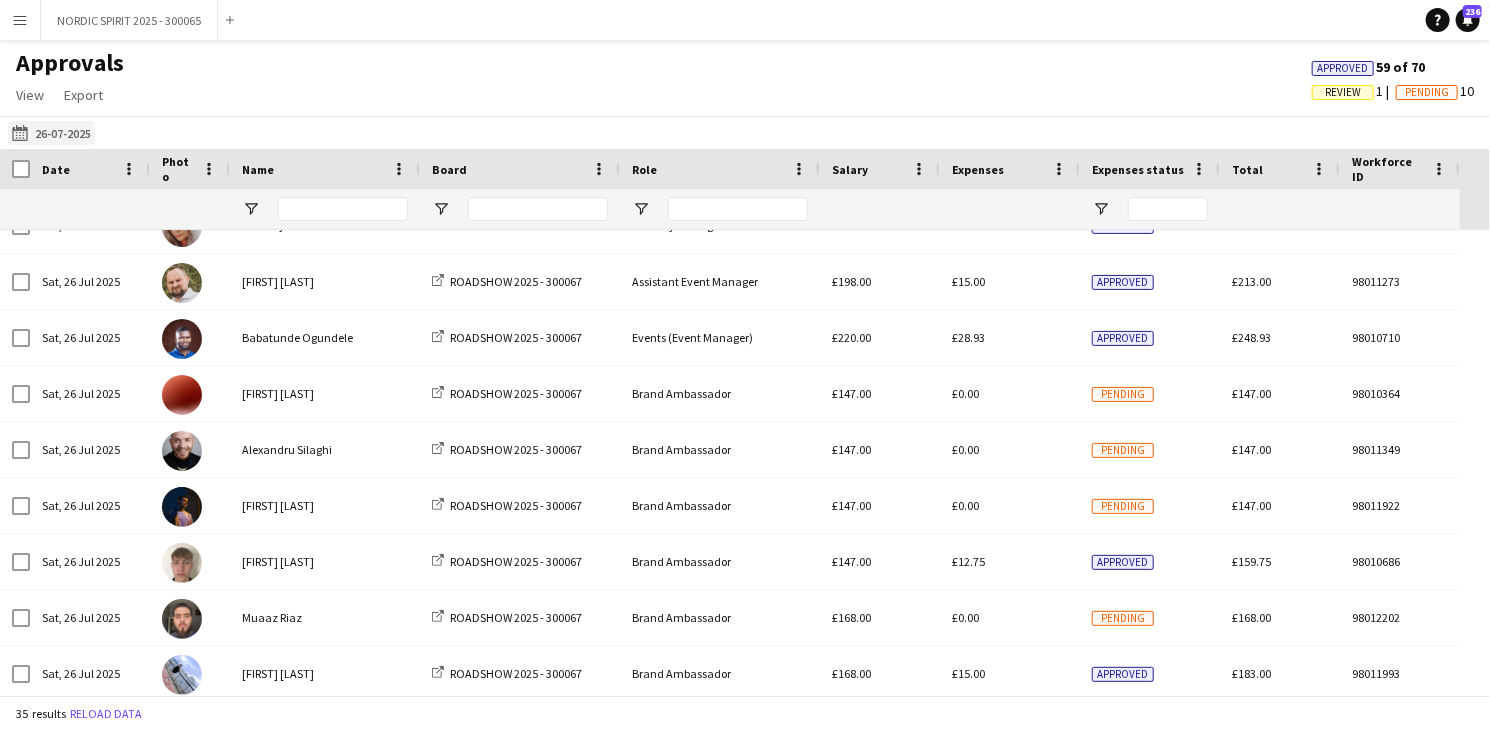 click on "[DATE]
[DATE]" 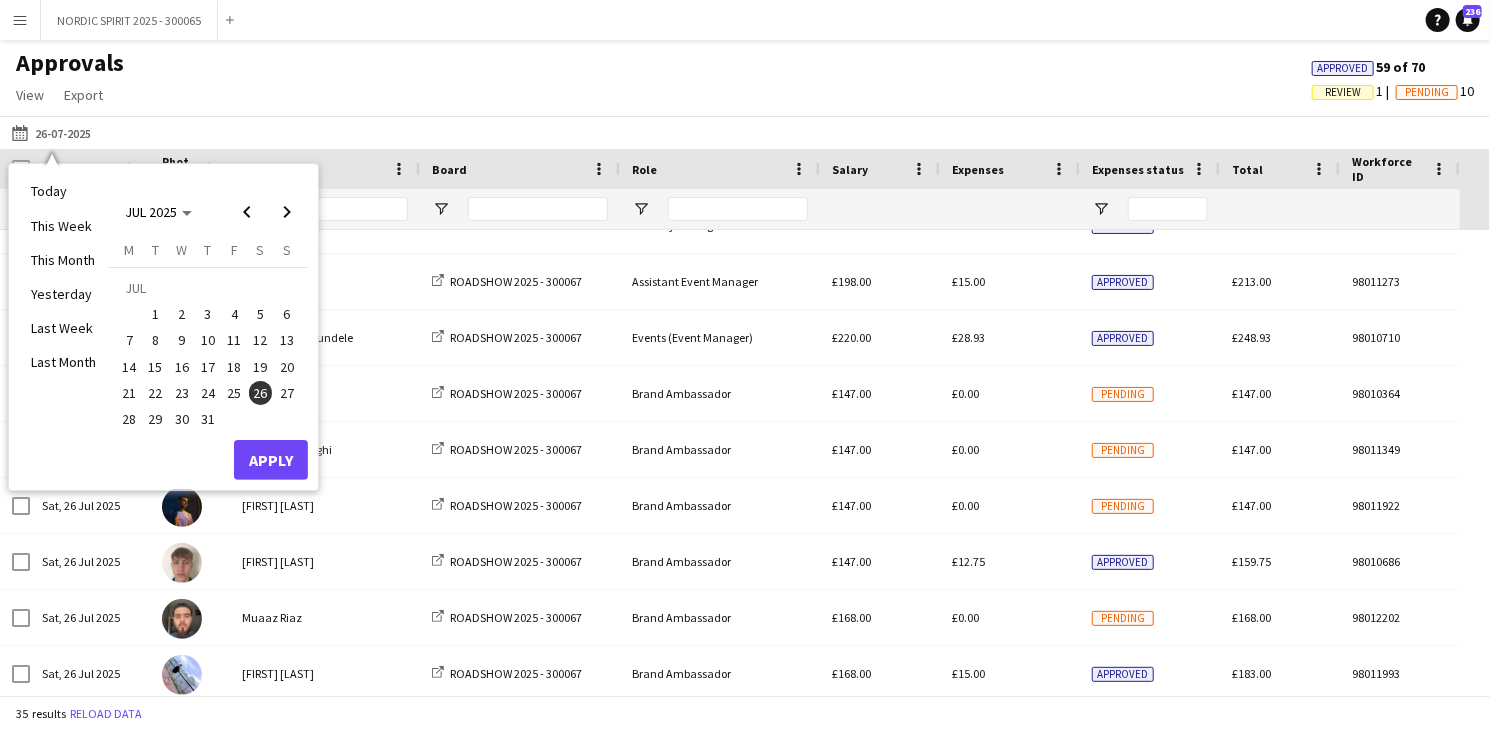 click on "21" at bounding box center [129, 393] 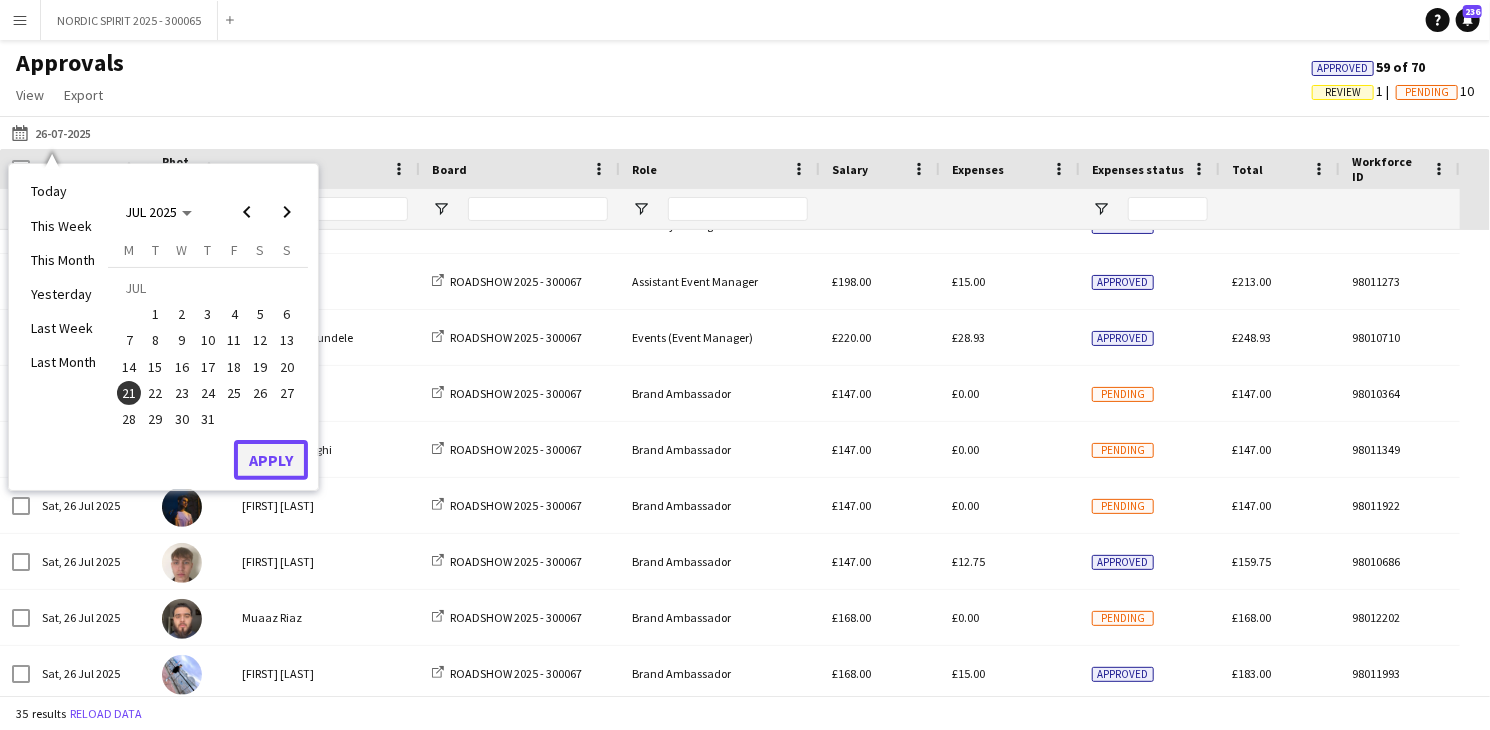 click on "Apply" at bounding box center (271, 460) 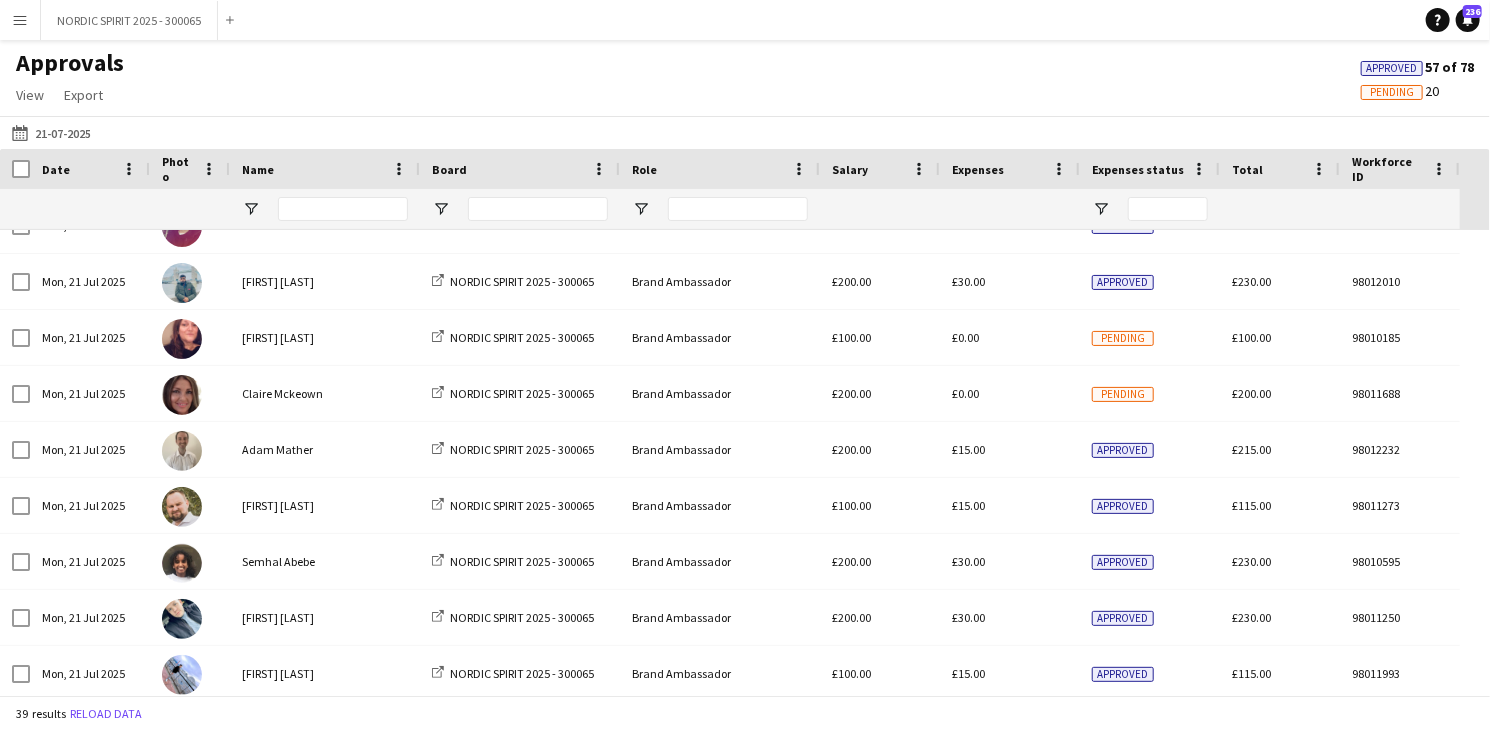 scroll, scrollTop: 232, scrollLeft: 0, axis: vertical 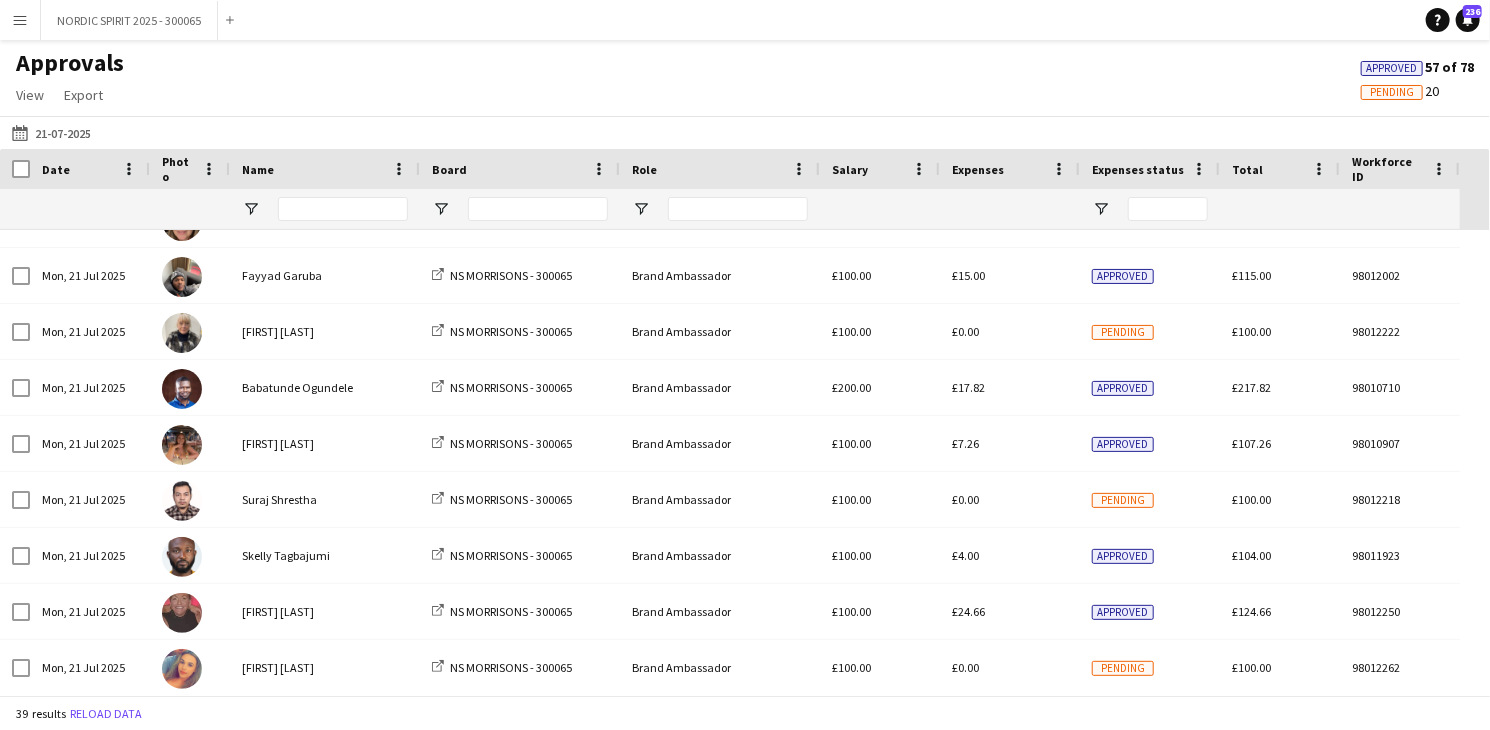 click on "Menu" at bounding box center [20, 20] 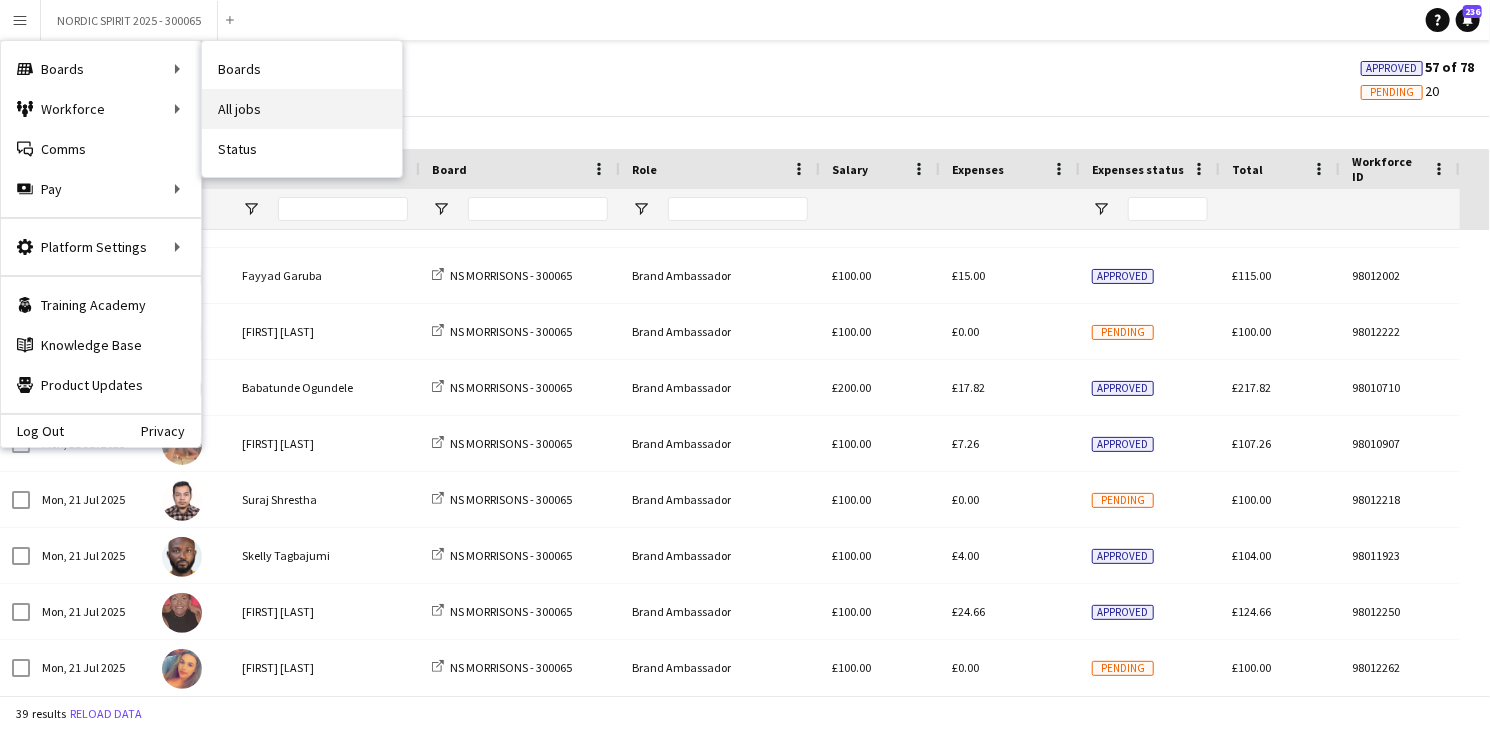 click on "All jobs" at bounding box center (302, 109) 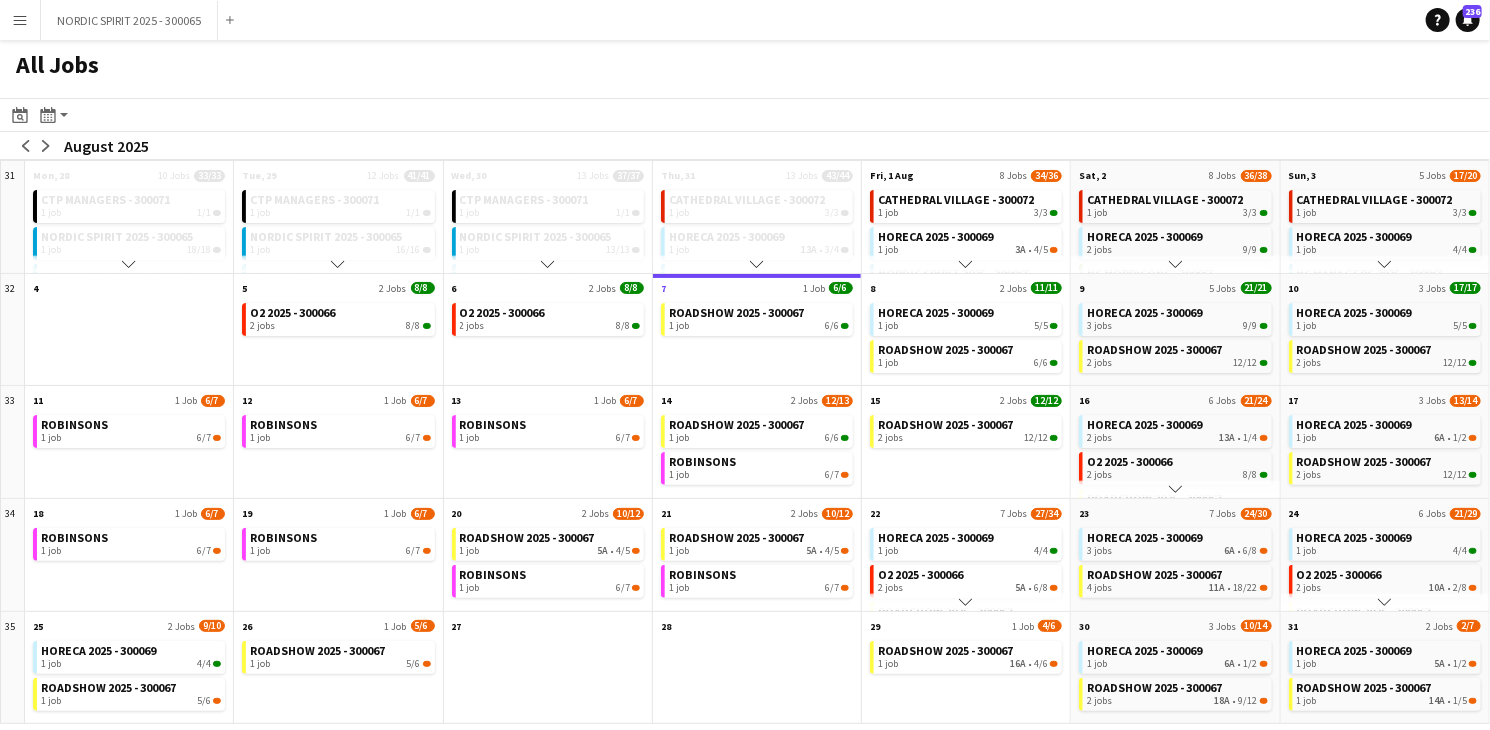 click on "Menu" at bounding box center [20, 20] 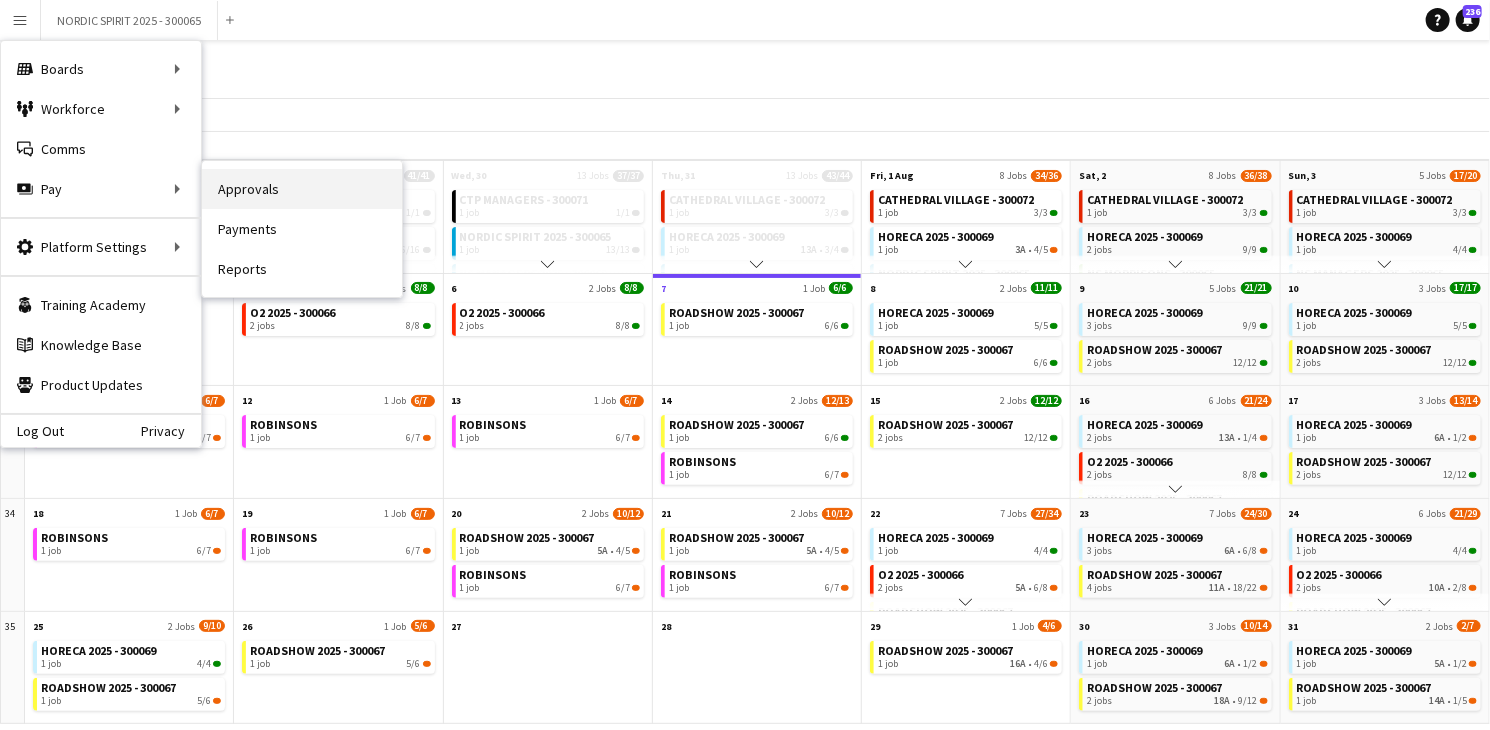 click on "Approvals" at bounding box center (302, 189) 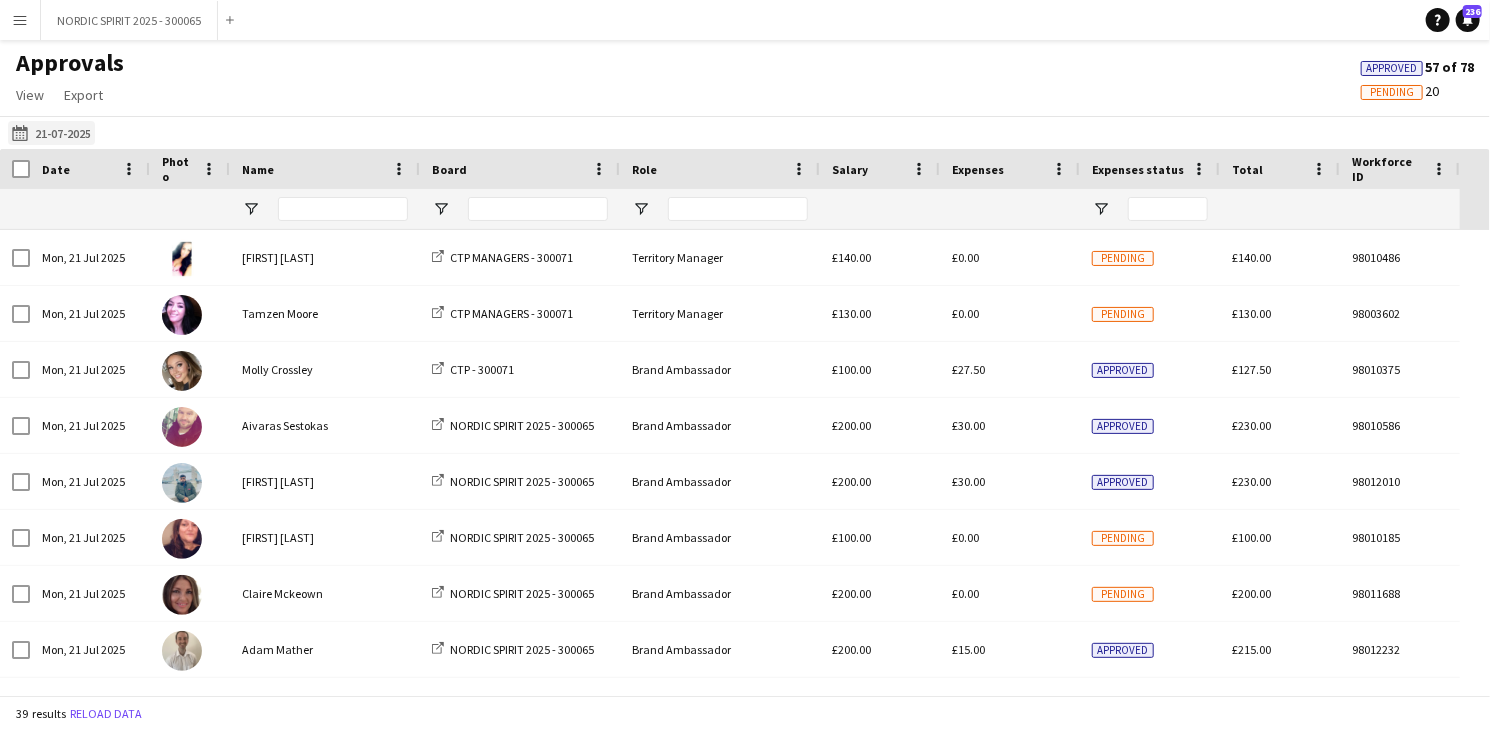 click on "[DATE]
[DATE]" 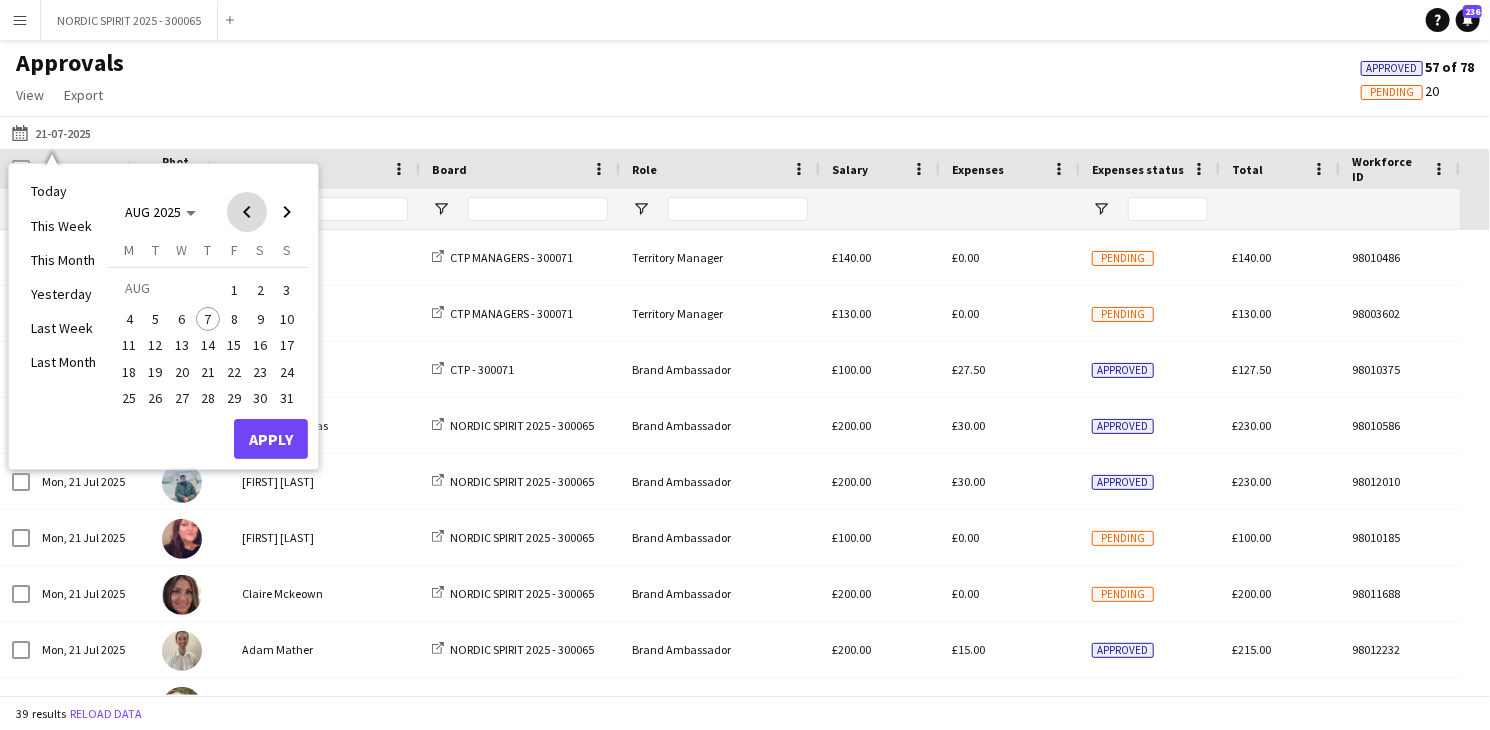 click at bounding box center (247, 212) 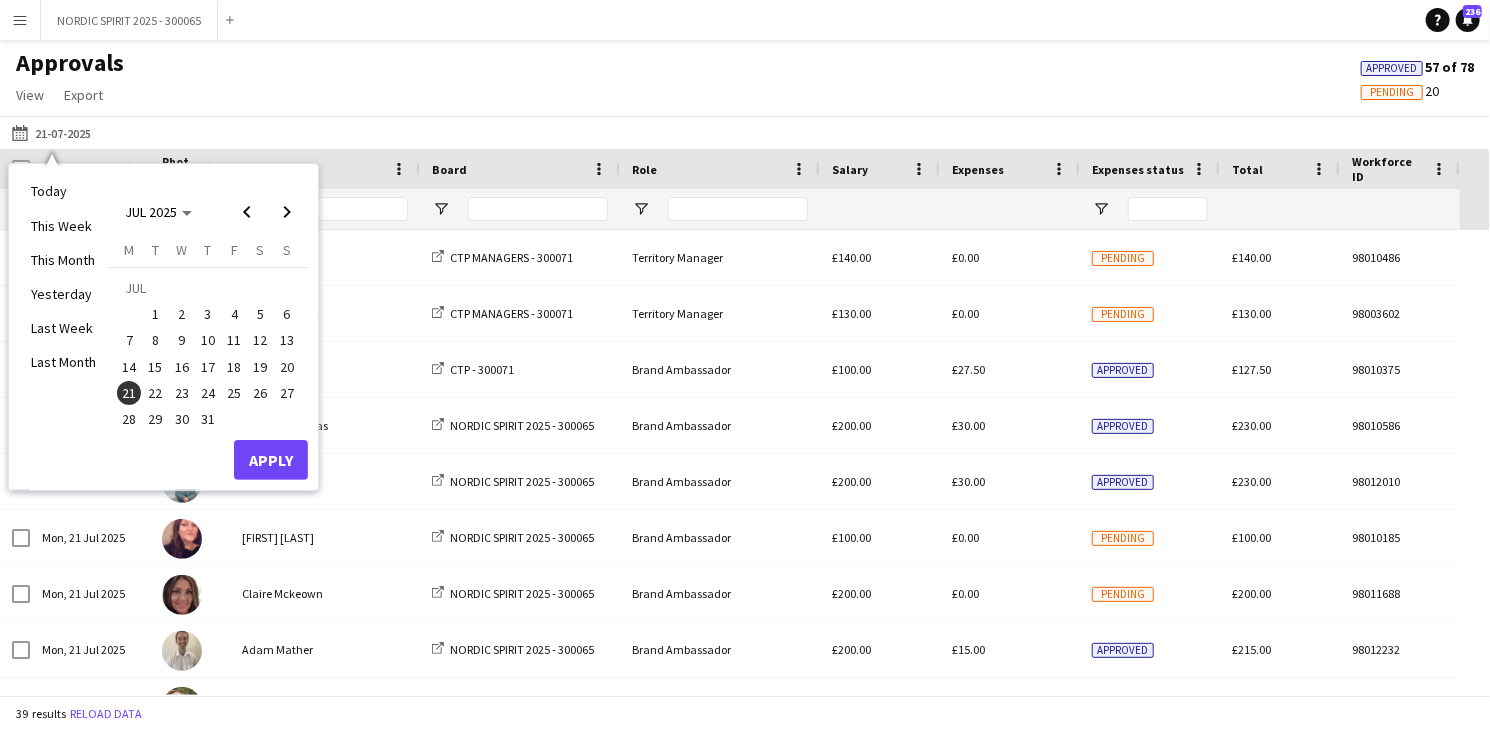 click on "6" at bounding box center [287, 314] 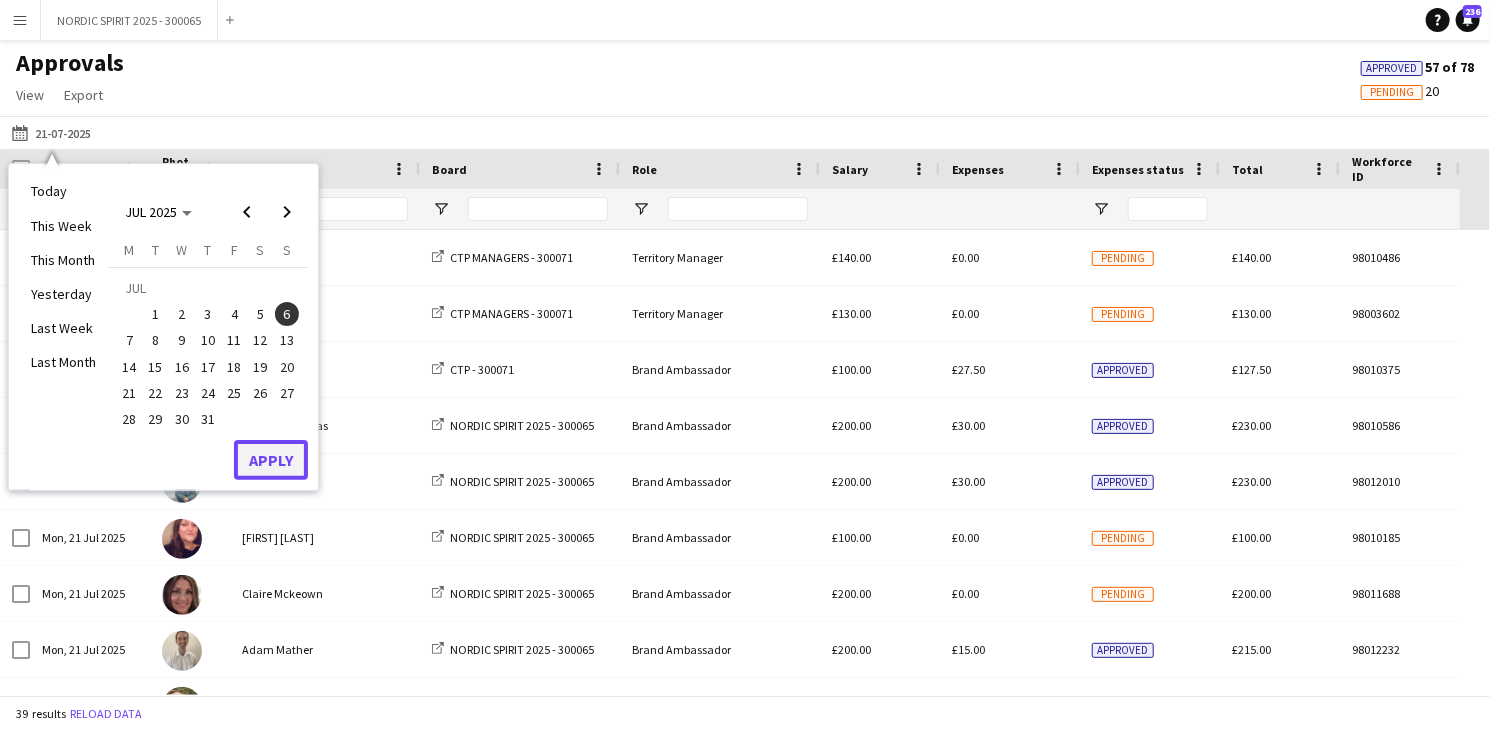 click on "Apply" at bounding box center [271, 460] 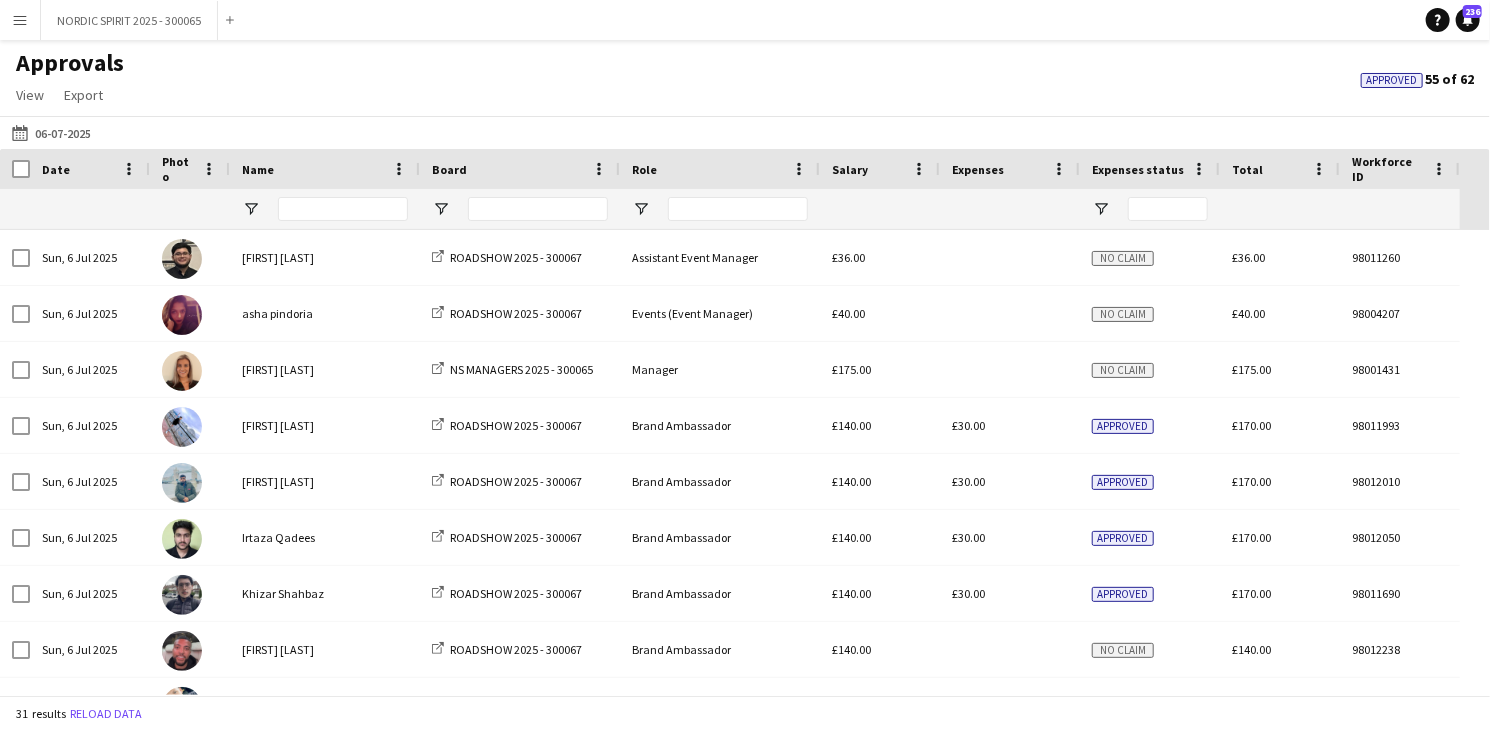 scroll, scrollTop: 67, scrollLeft: 0, axis: vertical 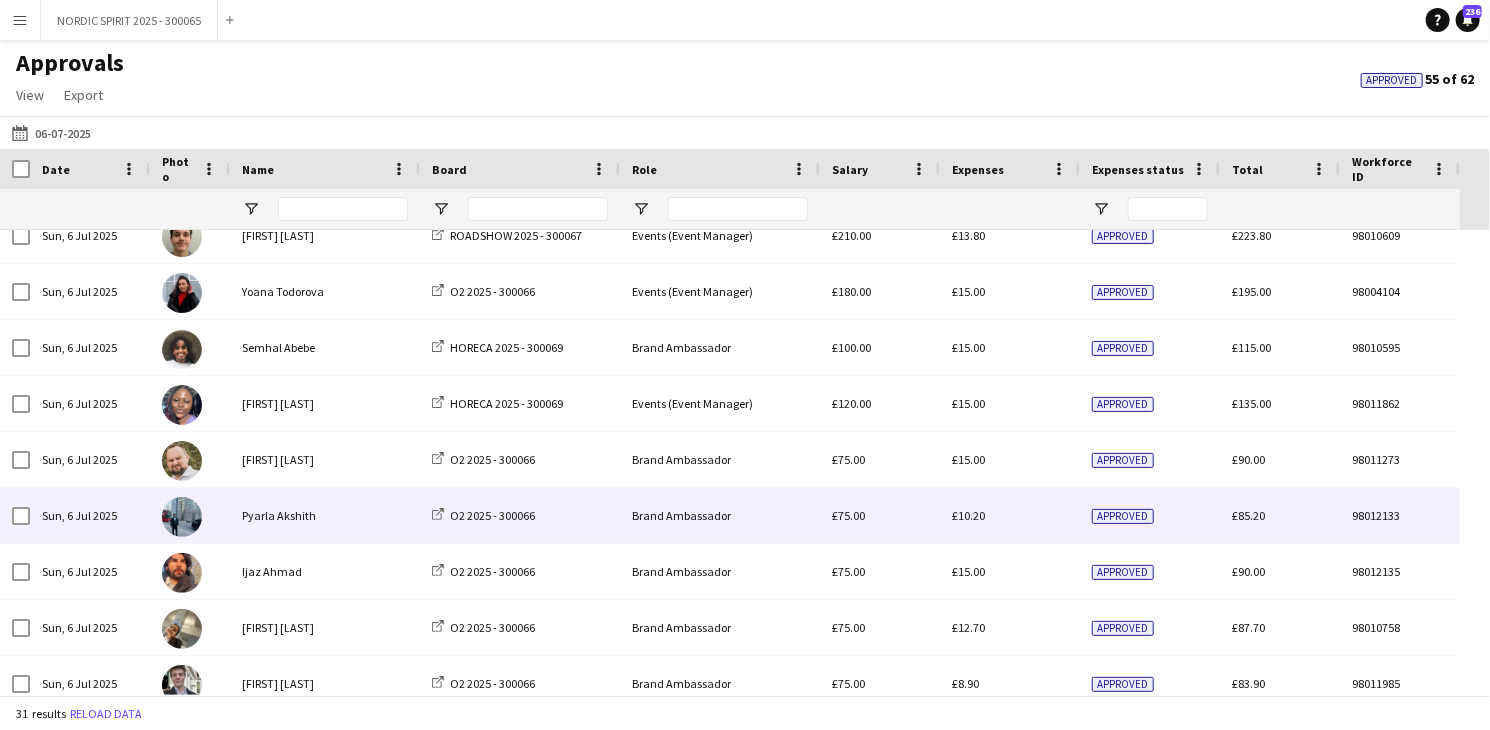 click on "£10.20" at bounding box center (968, 515) 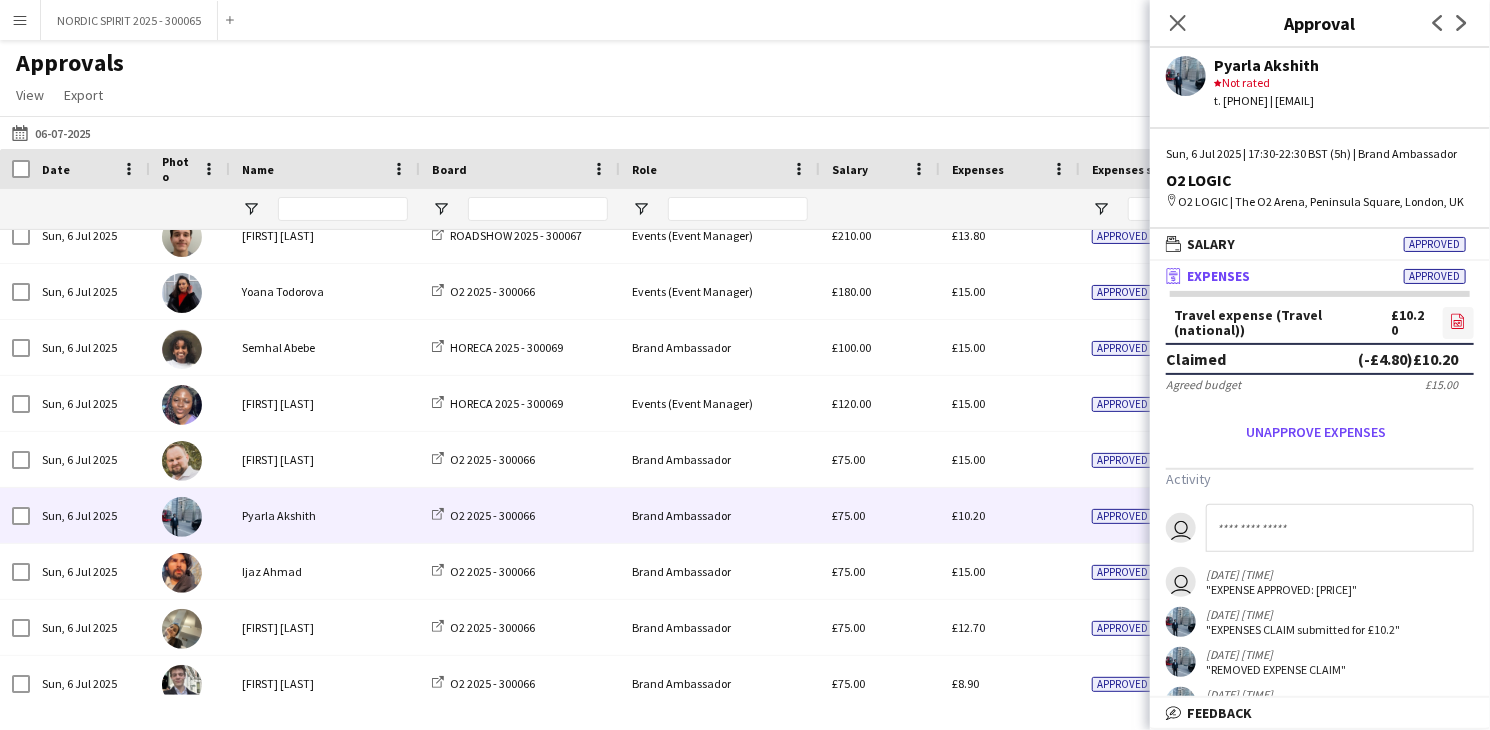 click on "file-image" 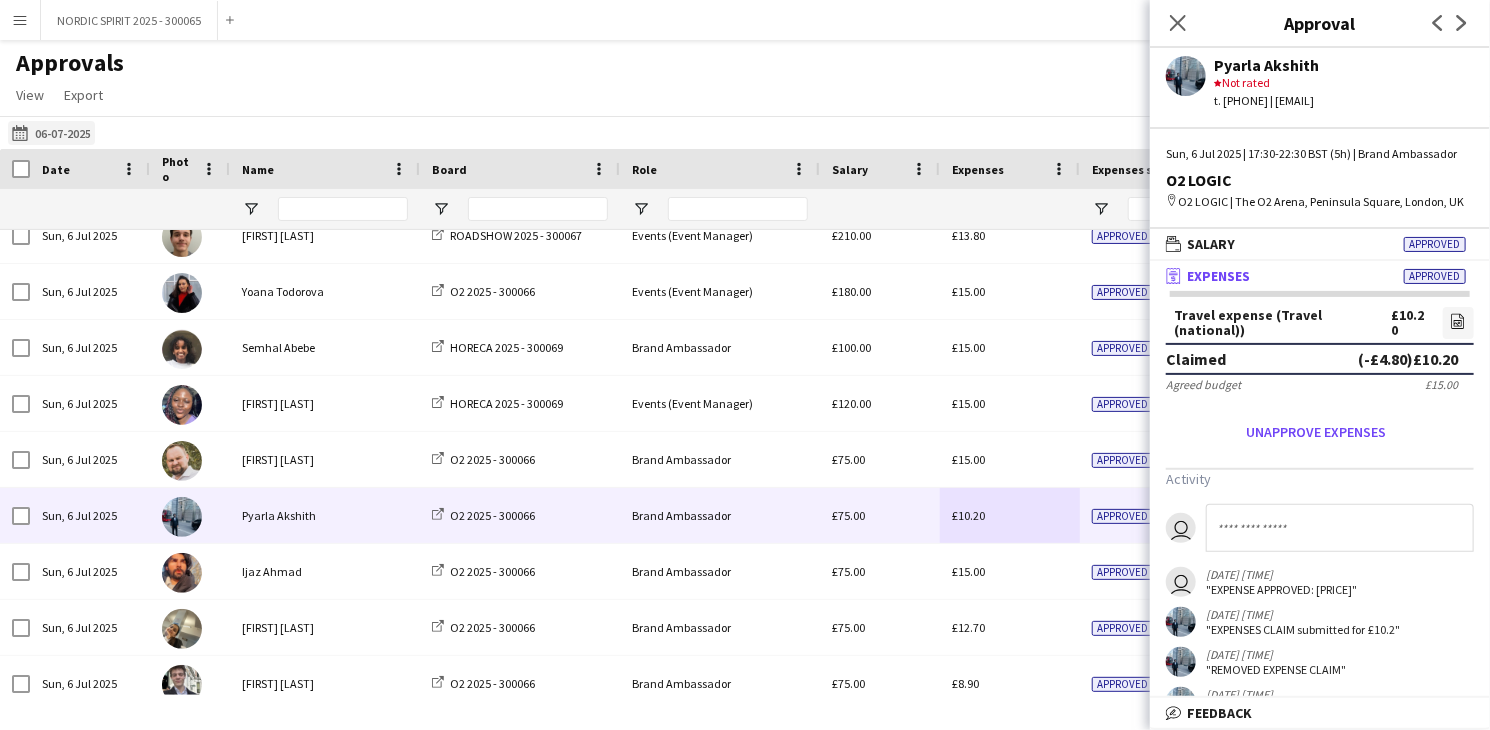 click on "[DATE]
[DATE]" 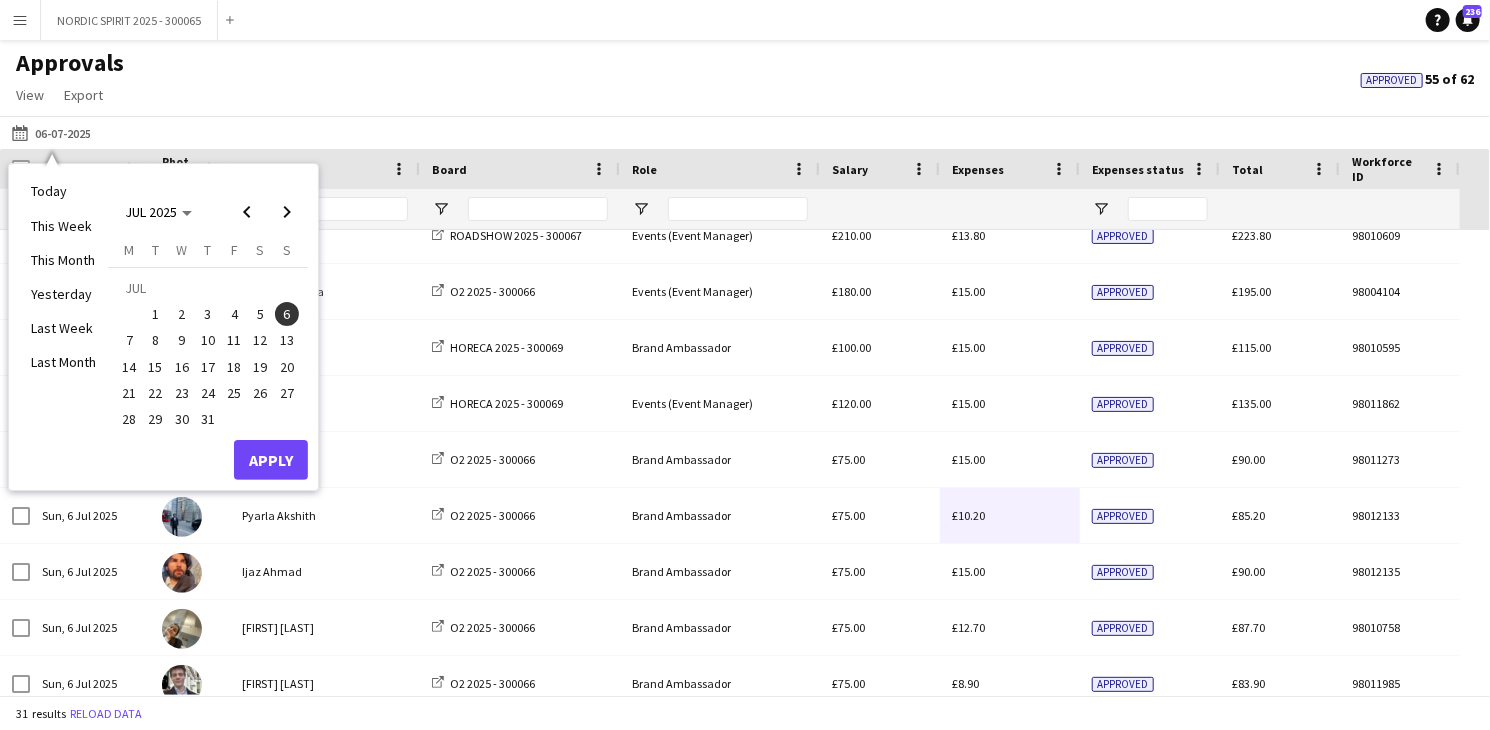 click on "5" at bounding box center [261, 314] 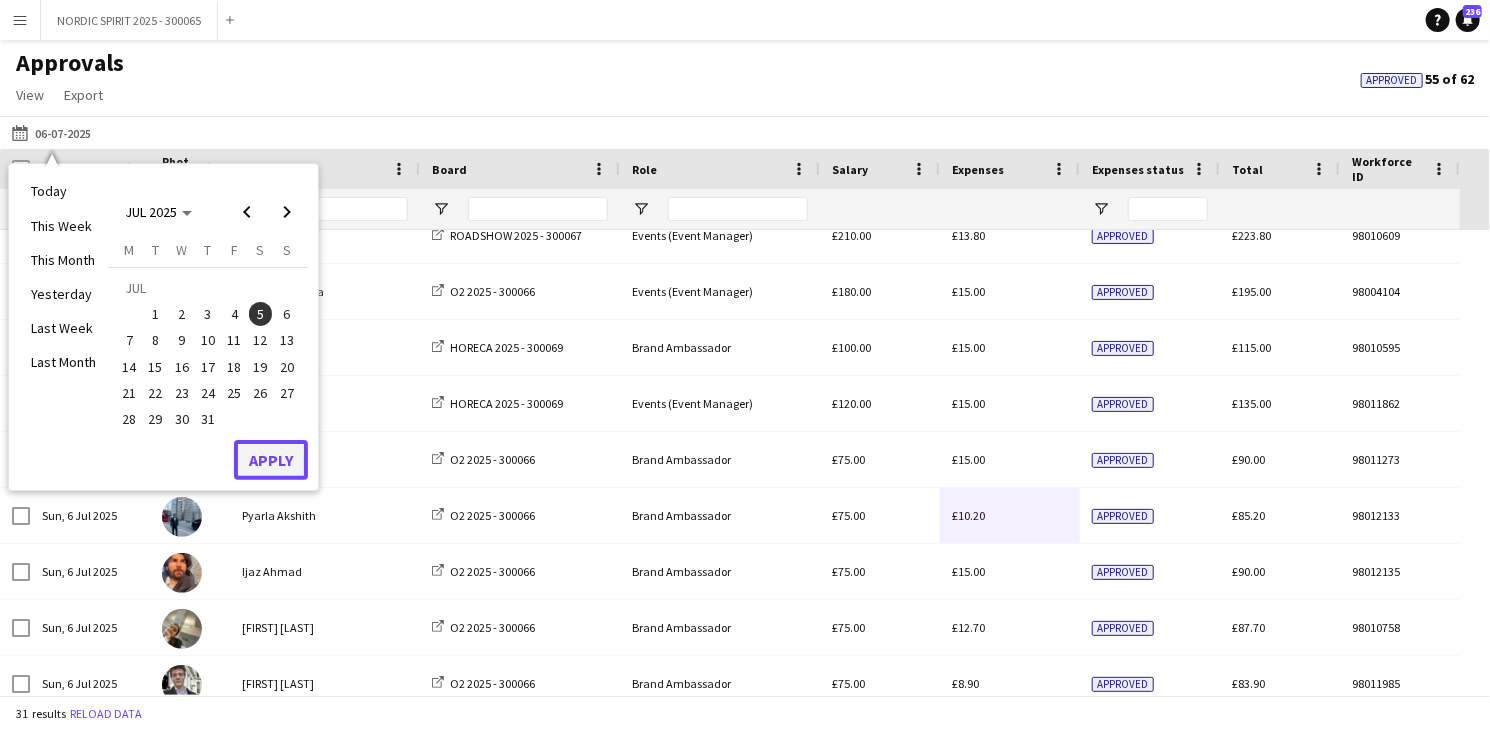 click on "Apply" at bounding box center [271, 460] 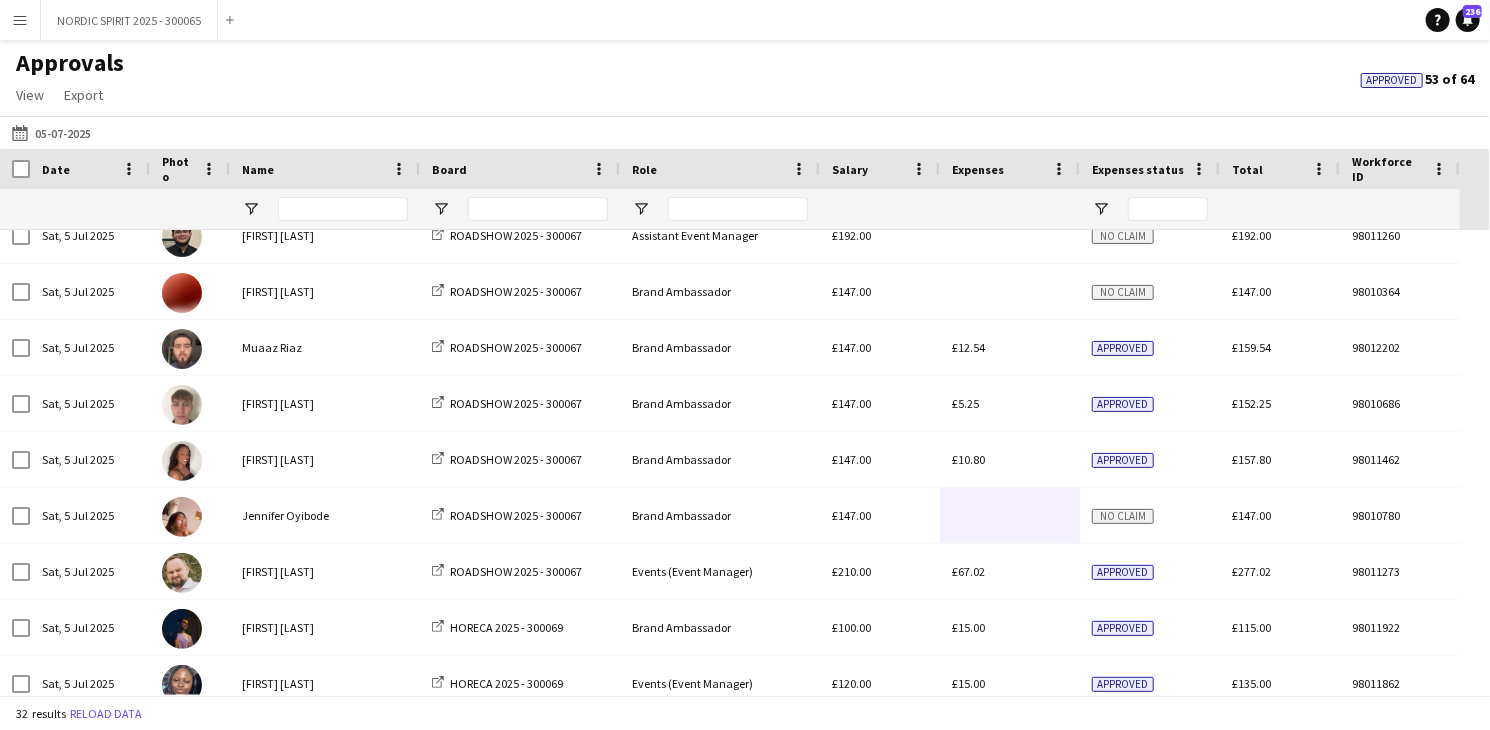 scroll, scrollTop: 1254, scrollLeft: 0, axis: vertical 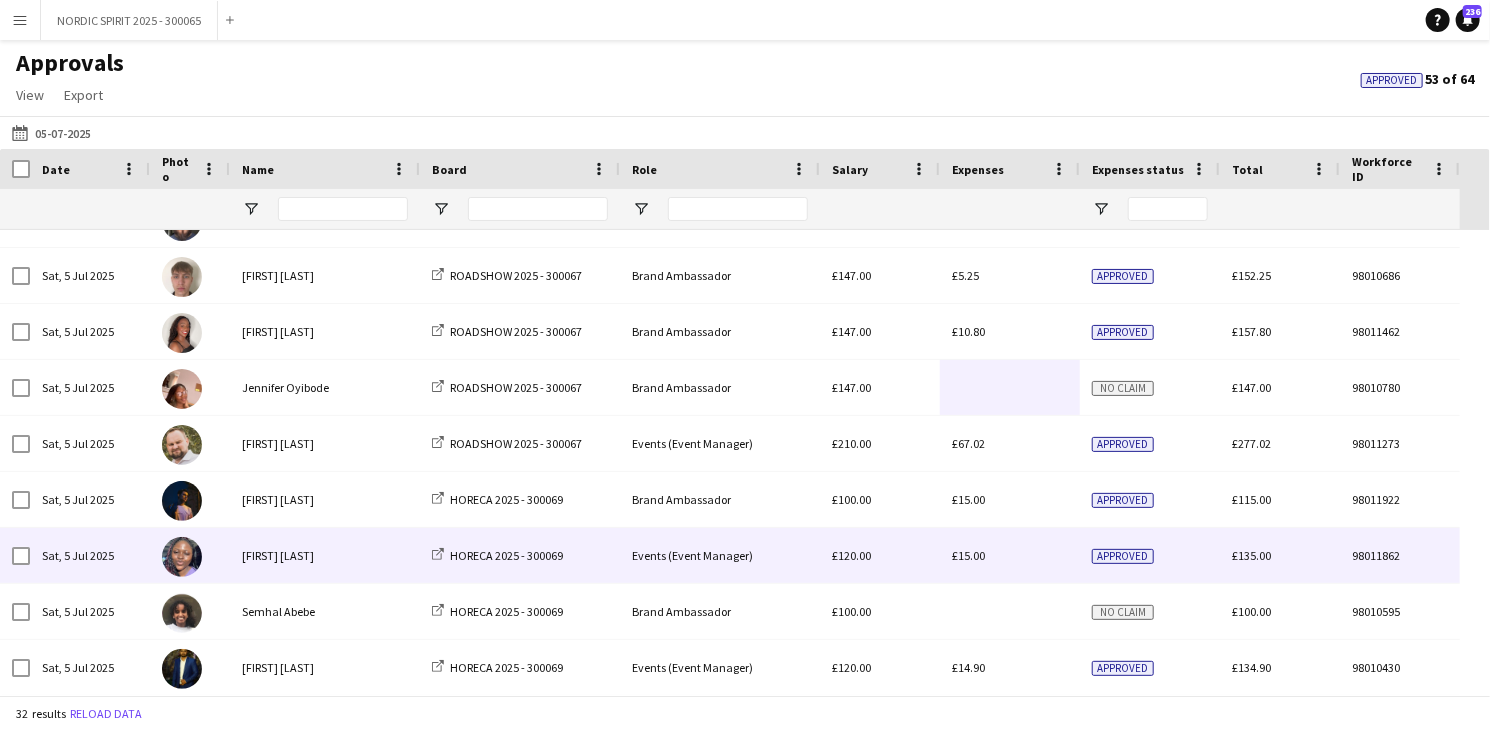 click on "£15.00" at bounding box center (968, 555) 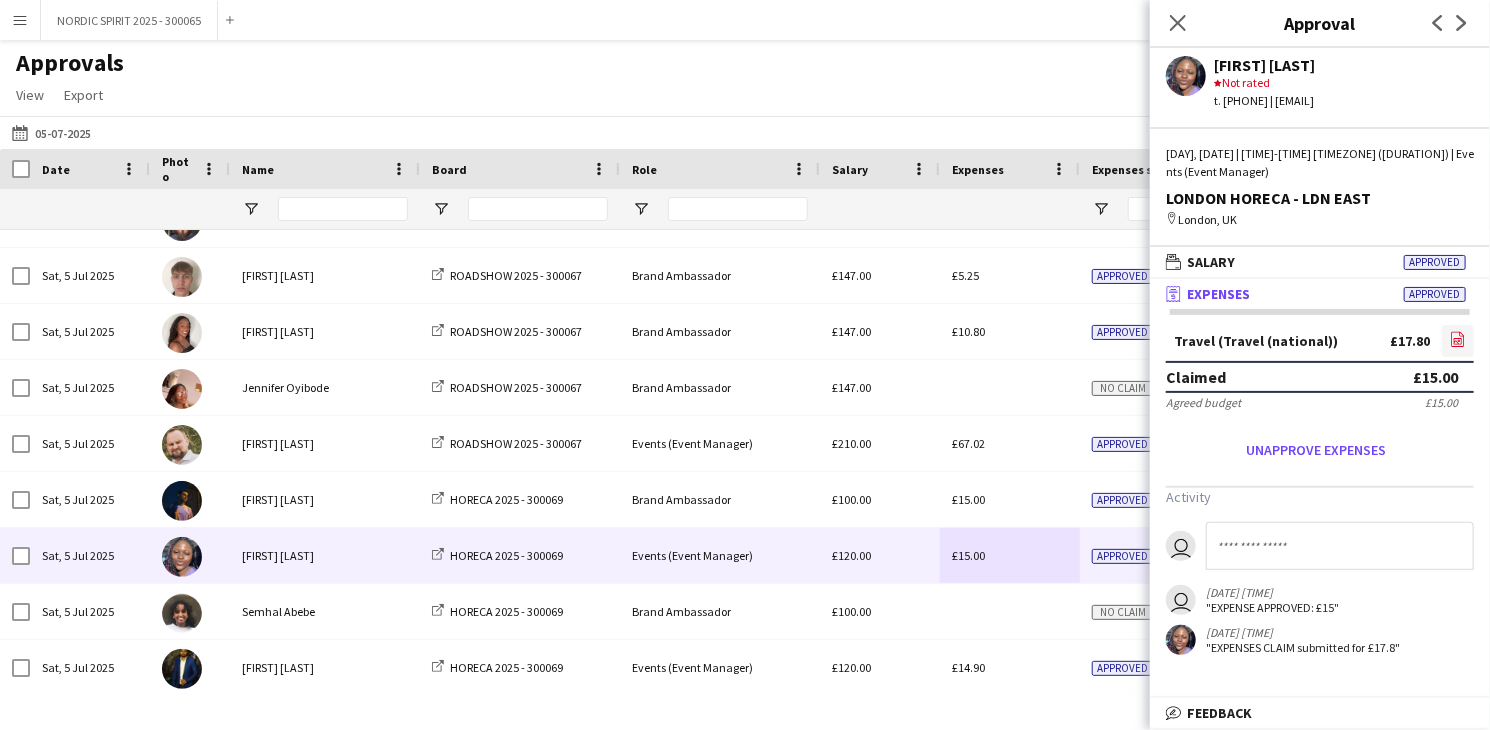 click 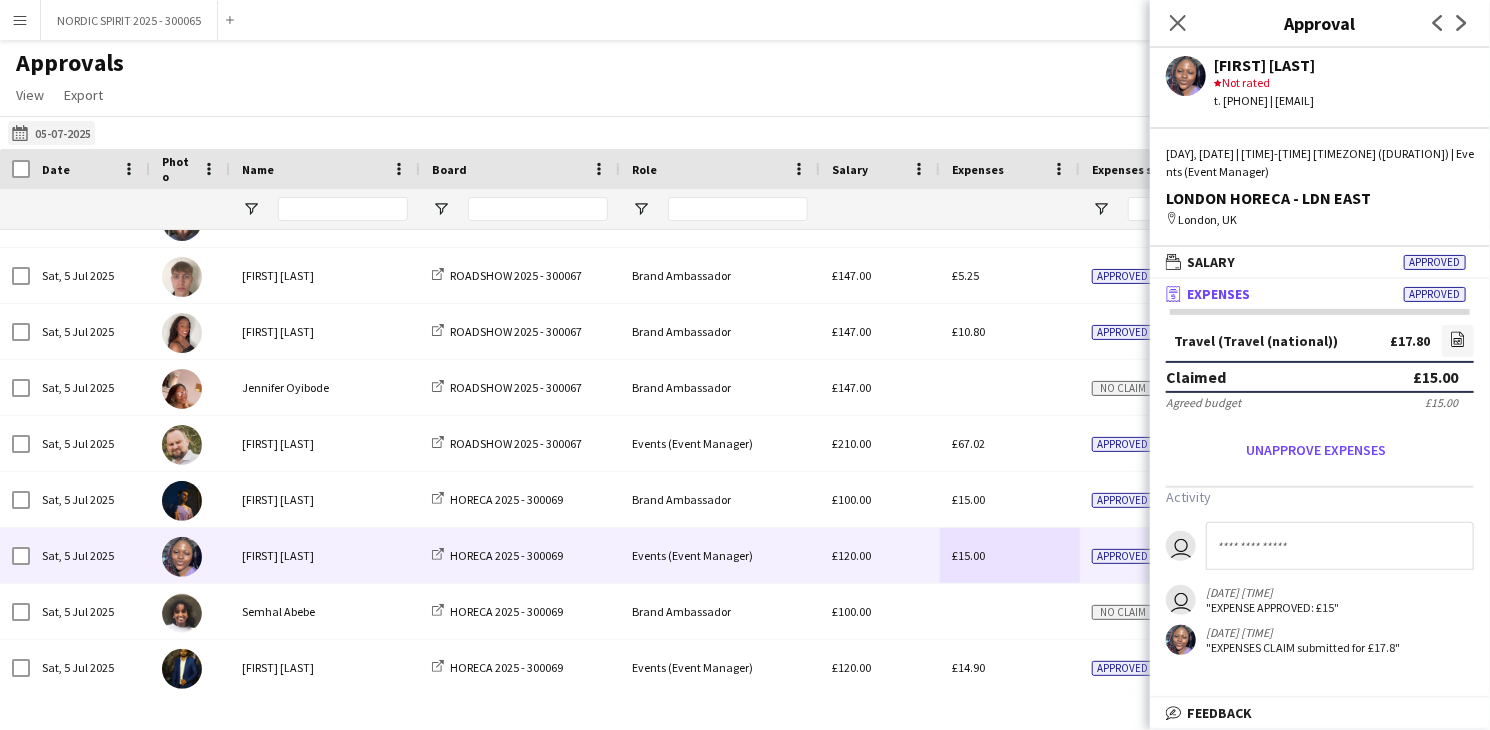 click on "[DATE]
[DATE]" 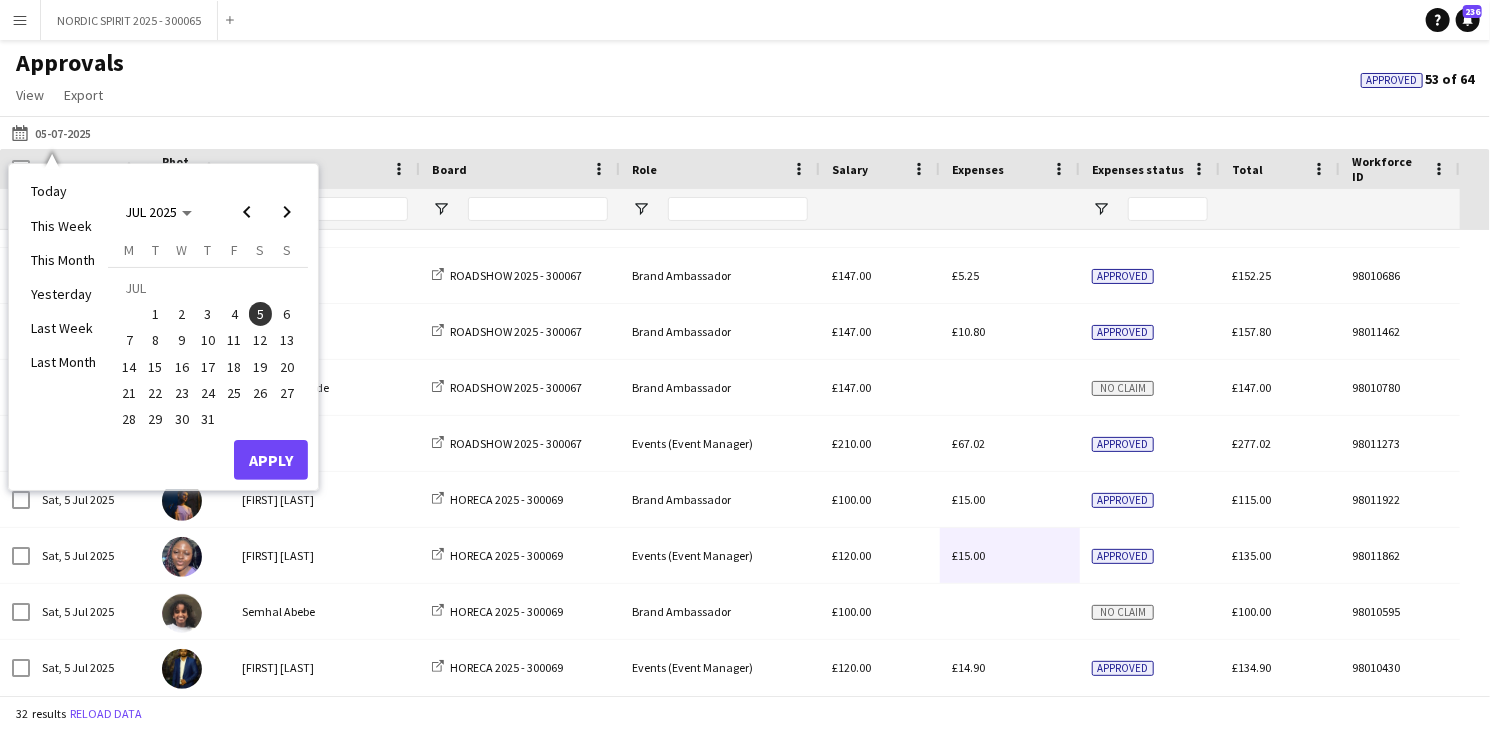 click on "6" at bounding box center (287, 314) 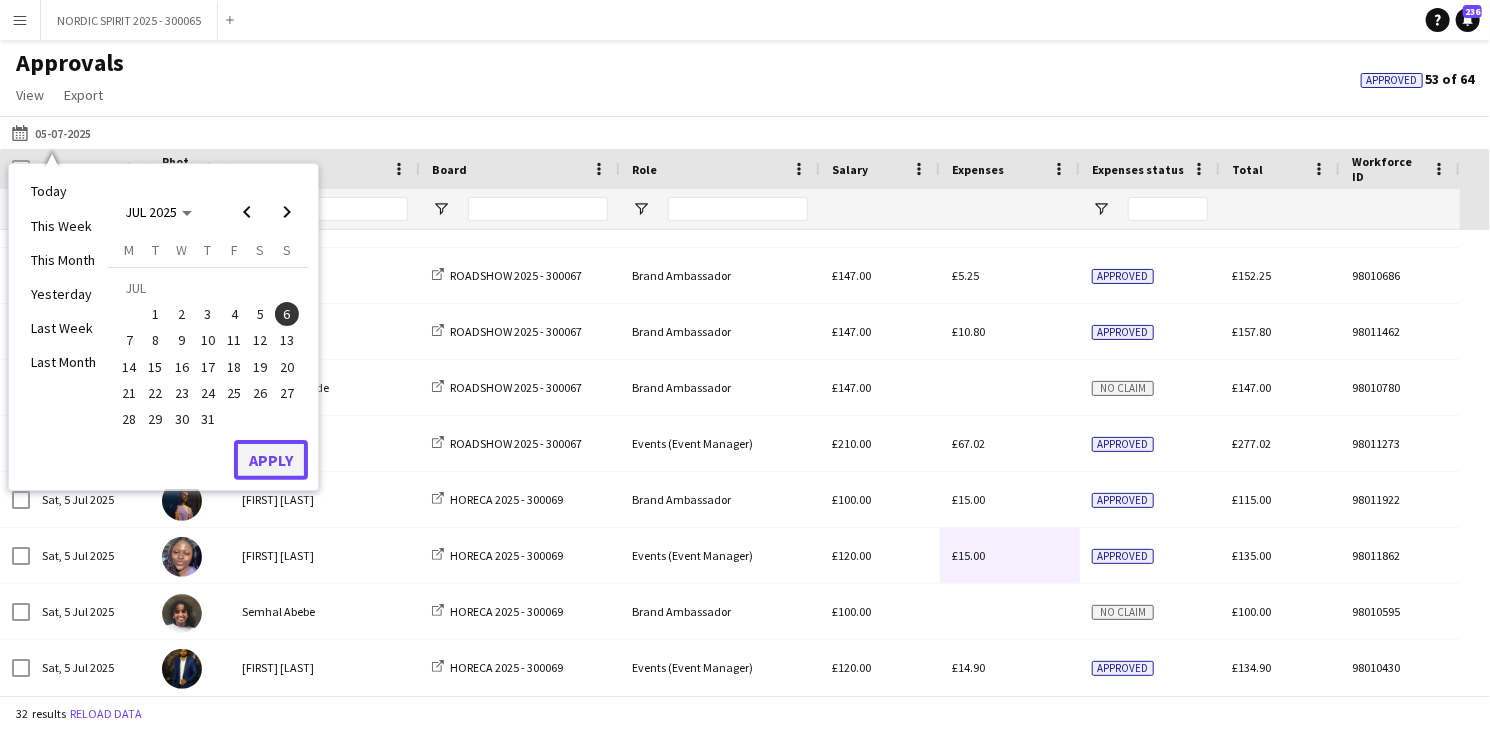 click on "Apply" at bounding box center [271, 460] 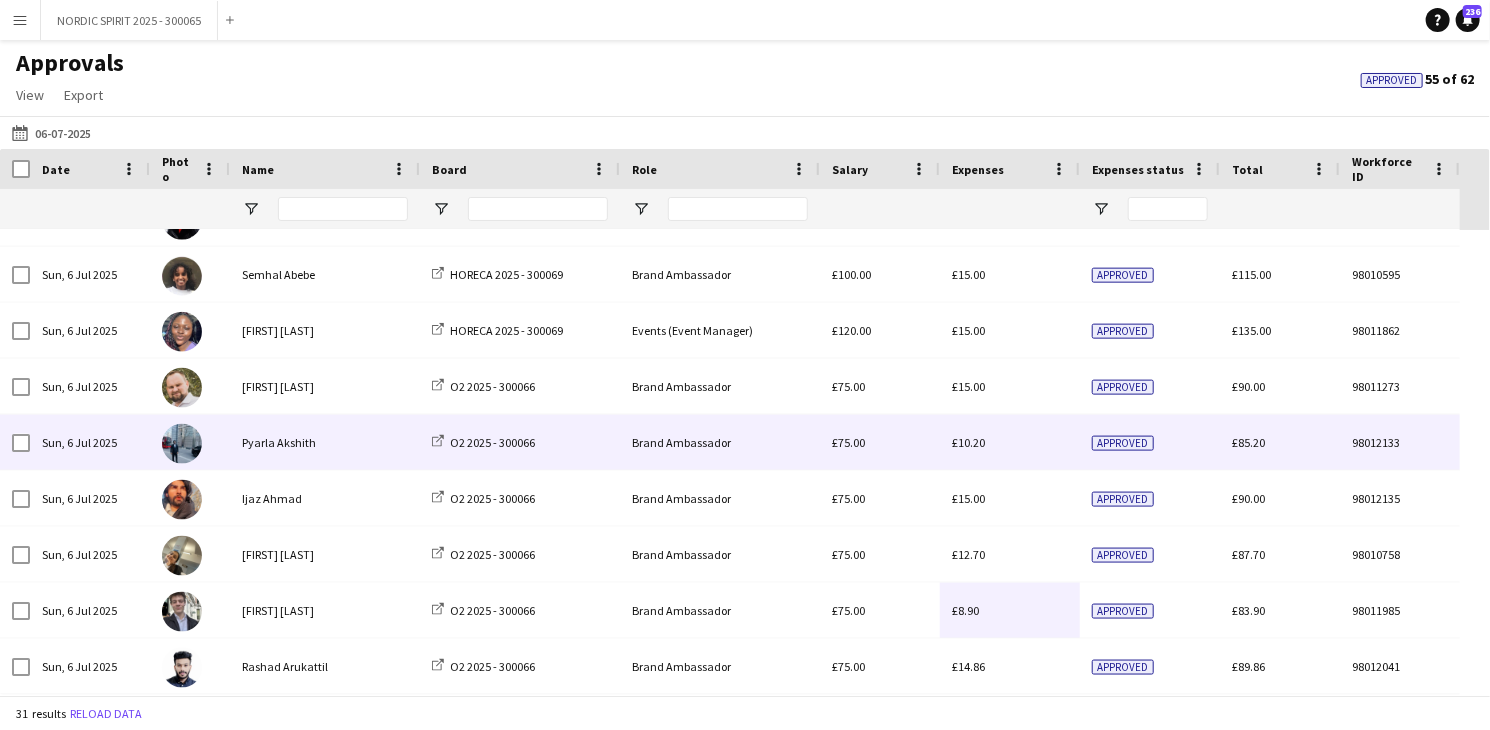 scroll, scrollTop: 1270, scrollLeft: 0, axis: vertical 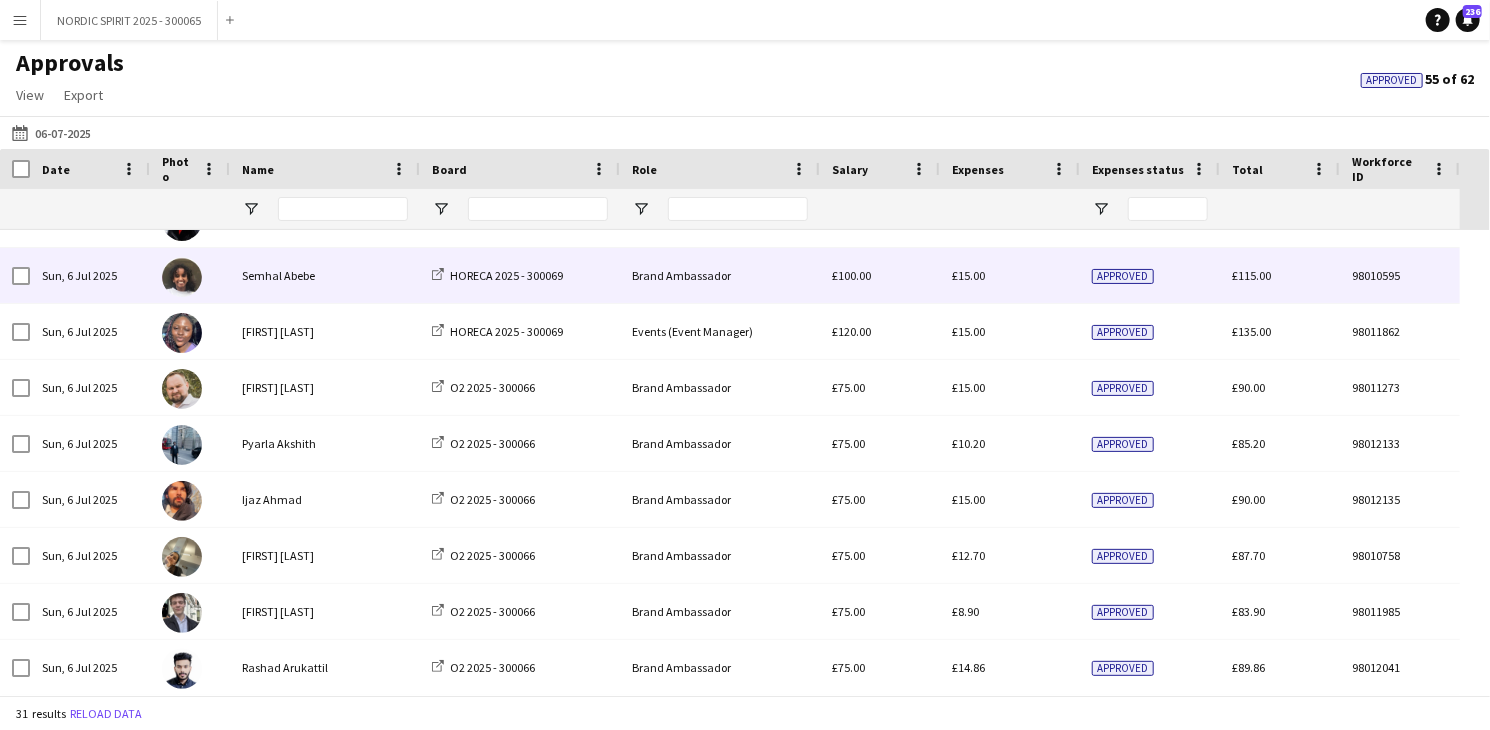 click on "£15.00" at bounding box center (968, 275) 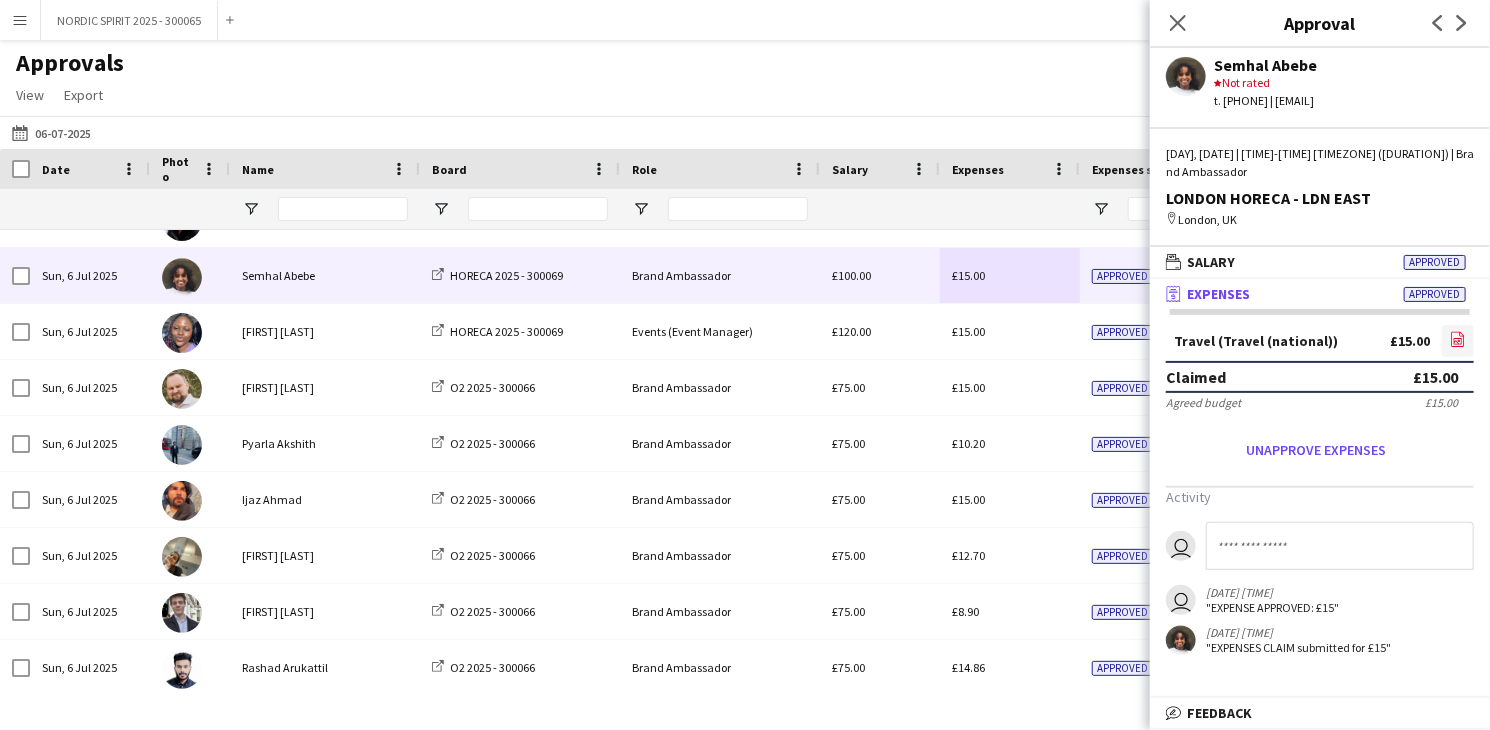 click on "file-image" at bounding box center (1458, 341) 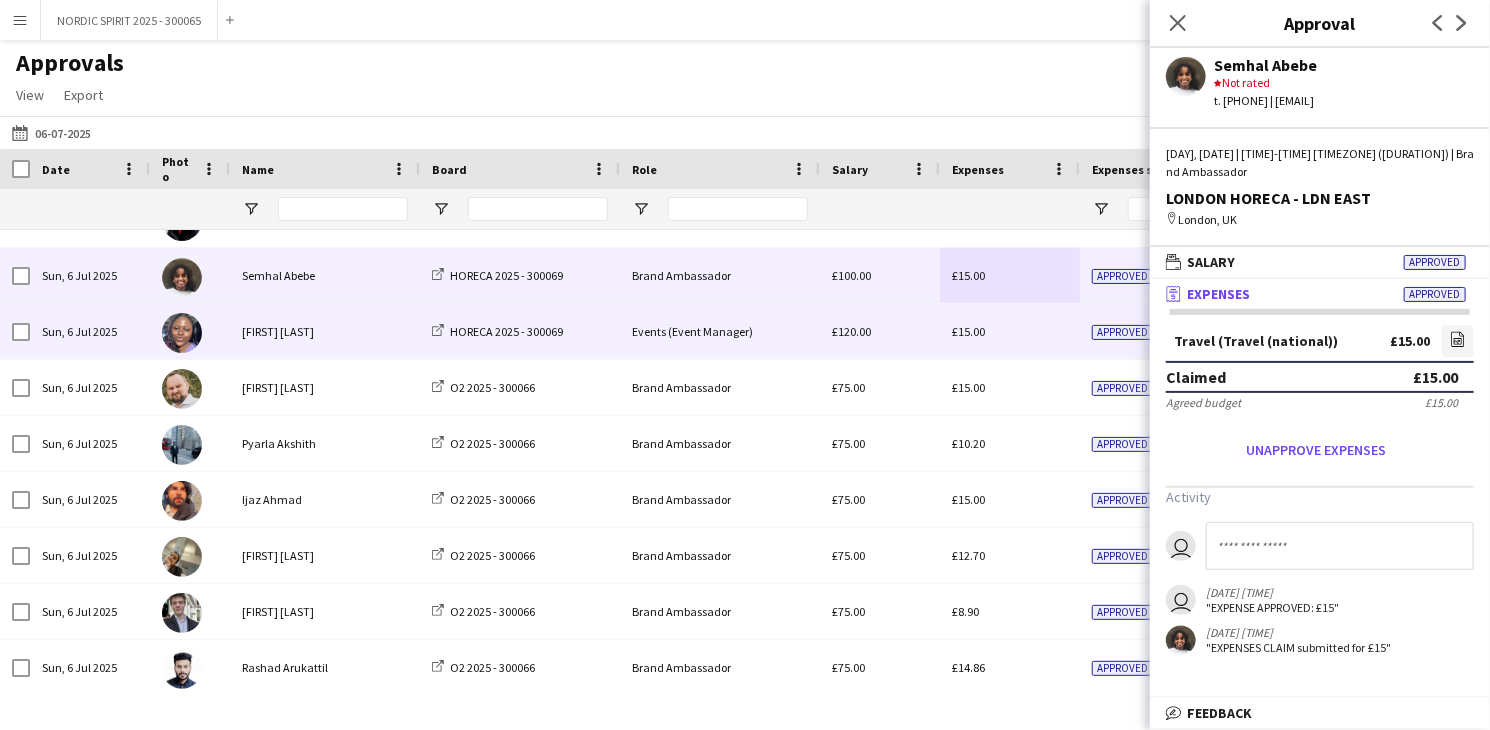 click on "£15.00" at bounding box center [968, 331] 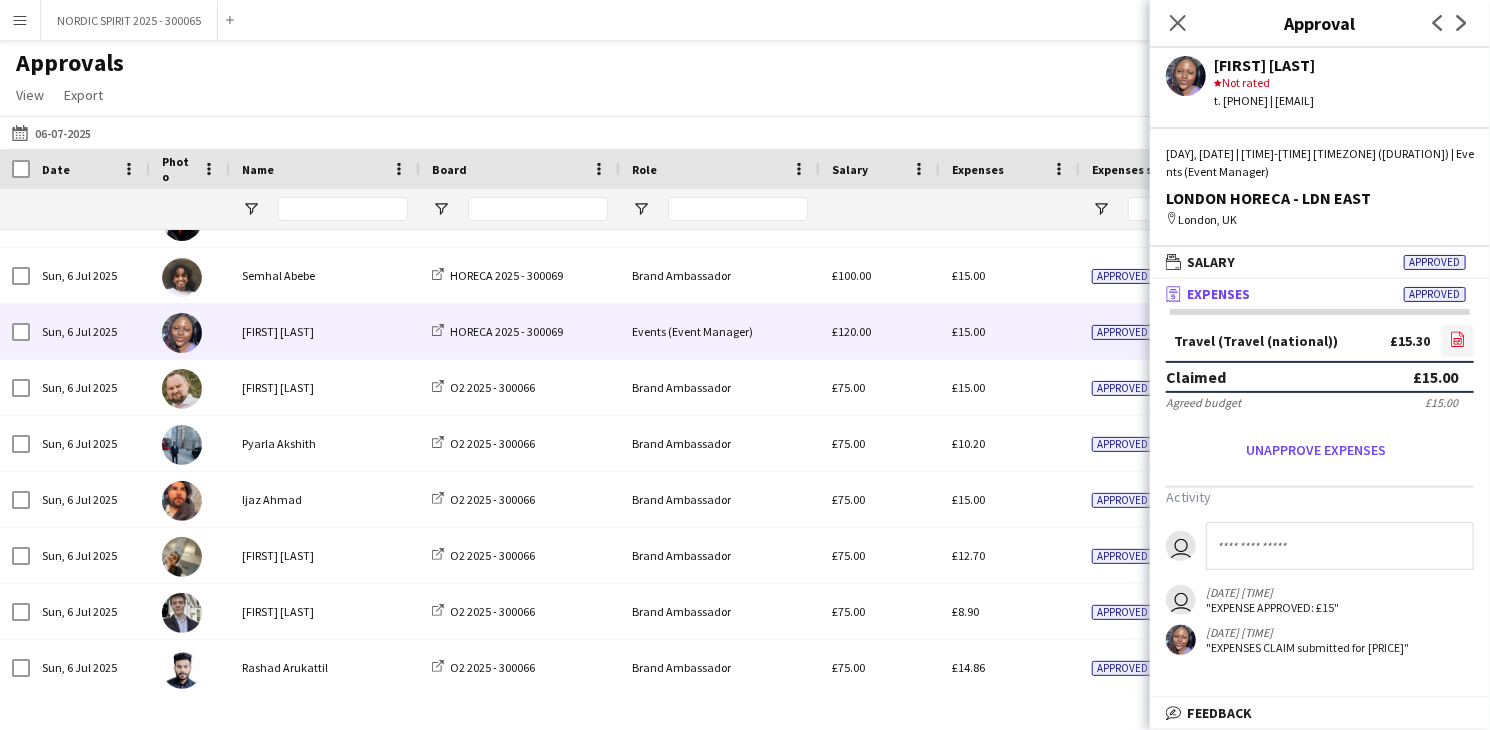 click on "file-image" 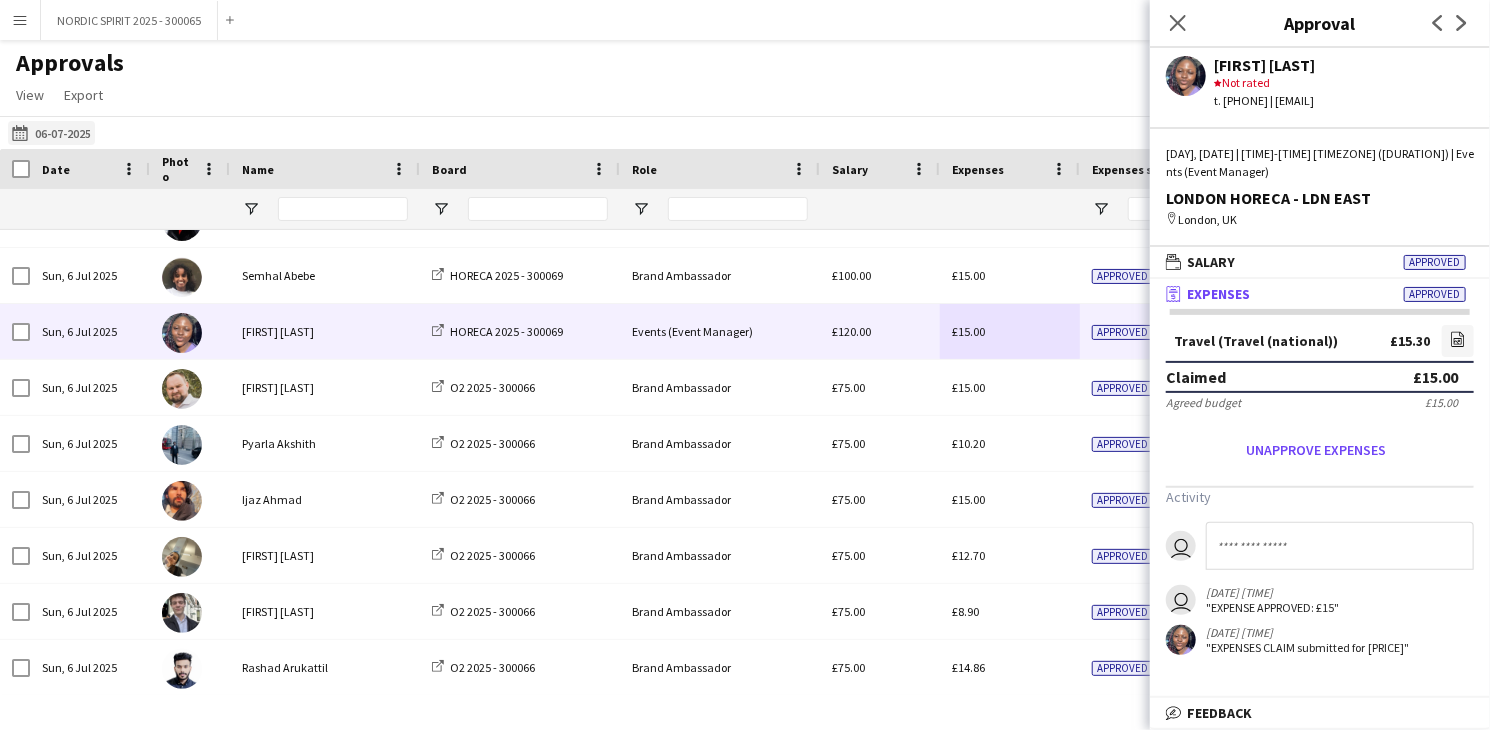 click on "[DATE]
[DATE]" 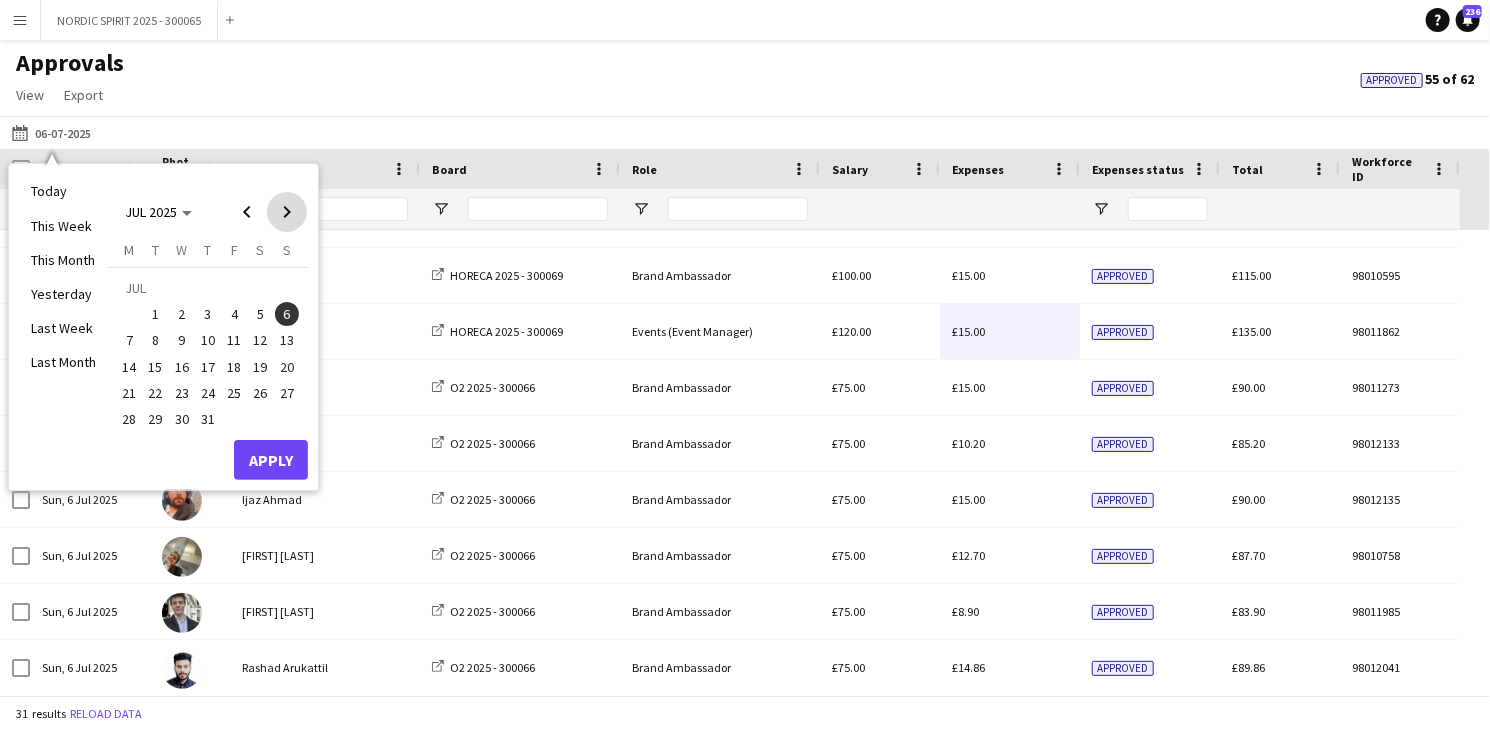 click at bounding box center (287, 212) 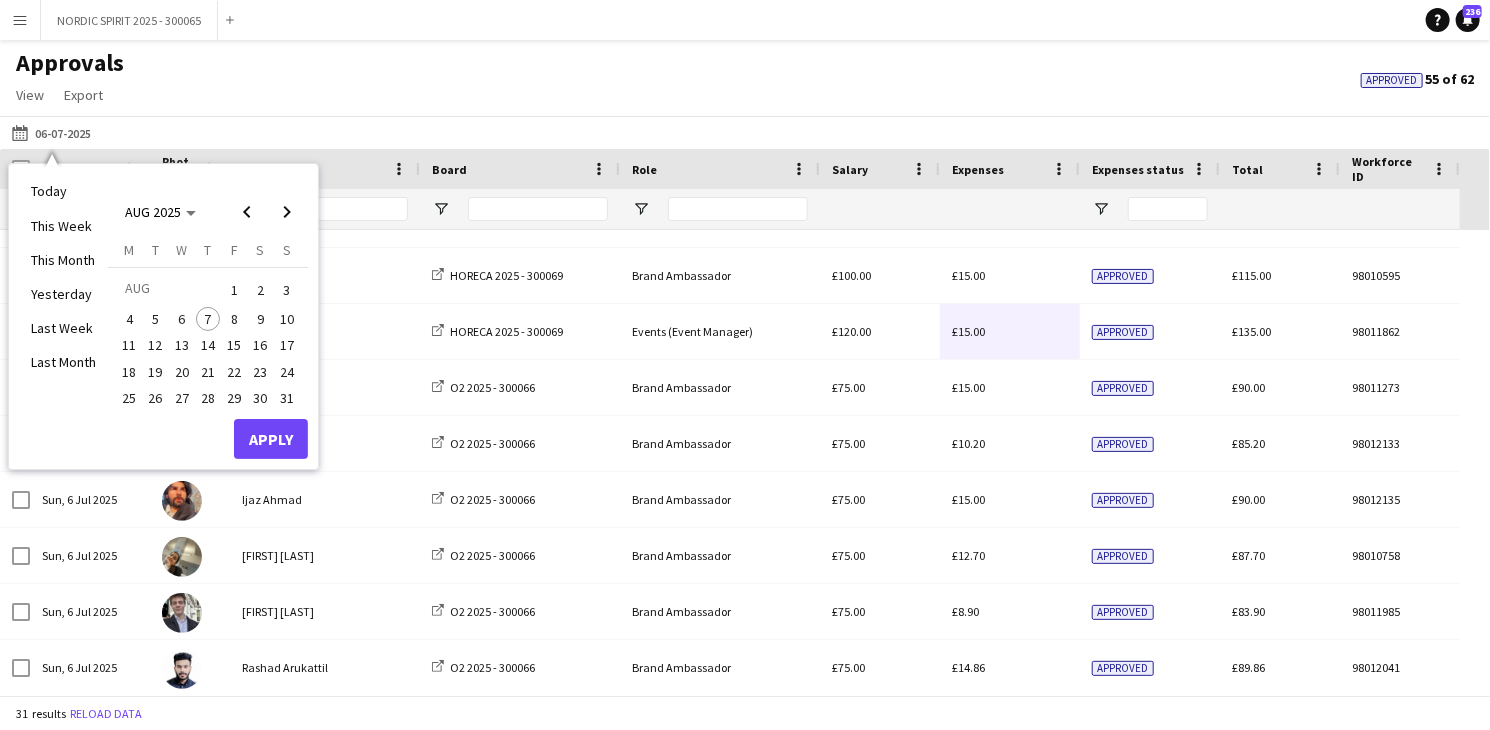 click on "3" at bounding box center (287, 290) 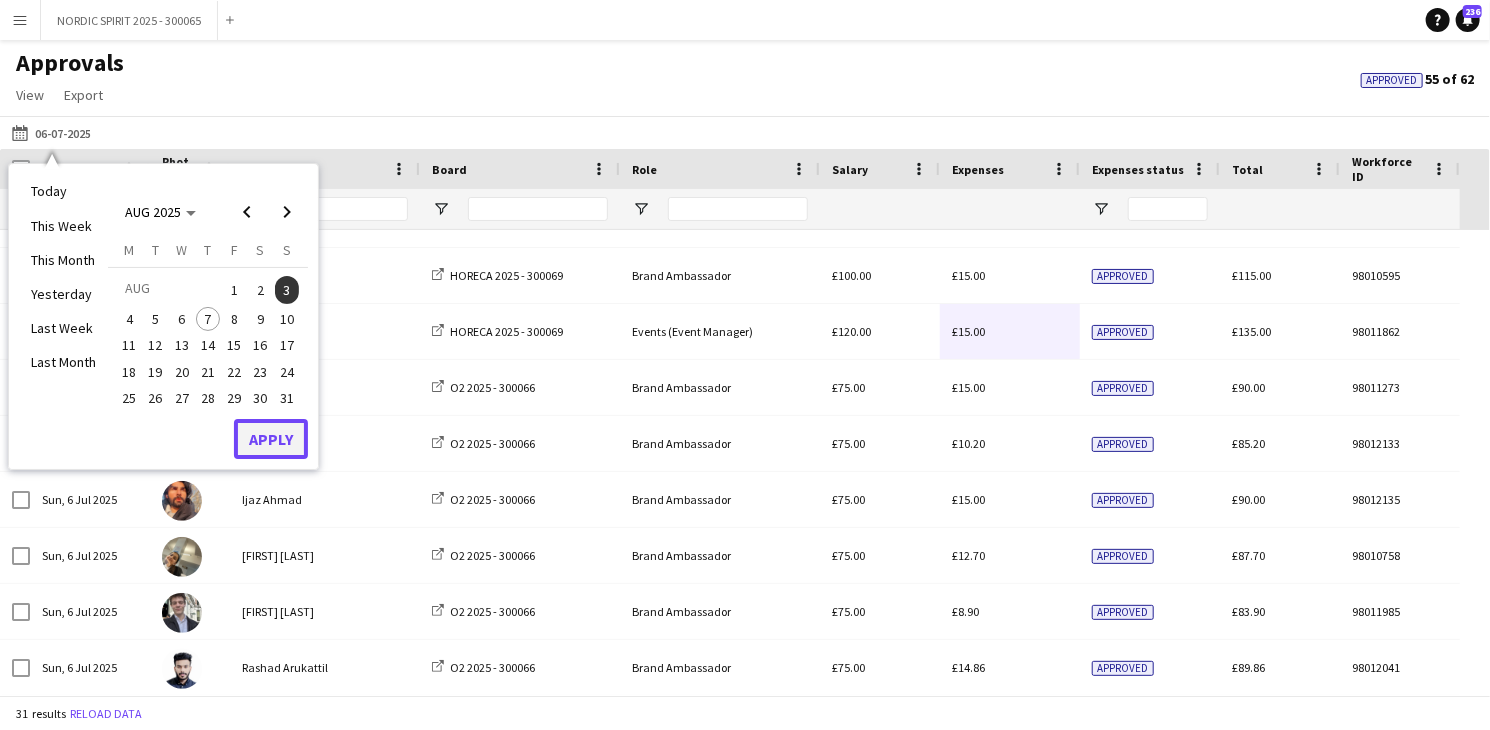 click on "Apply" at bounding box center (271, 439) 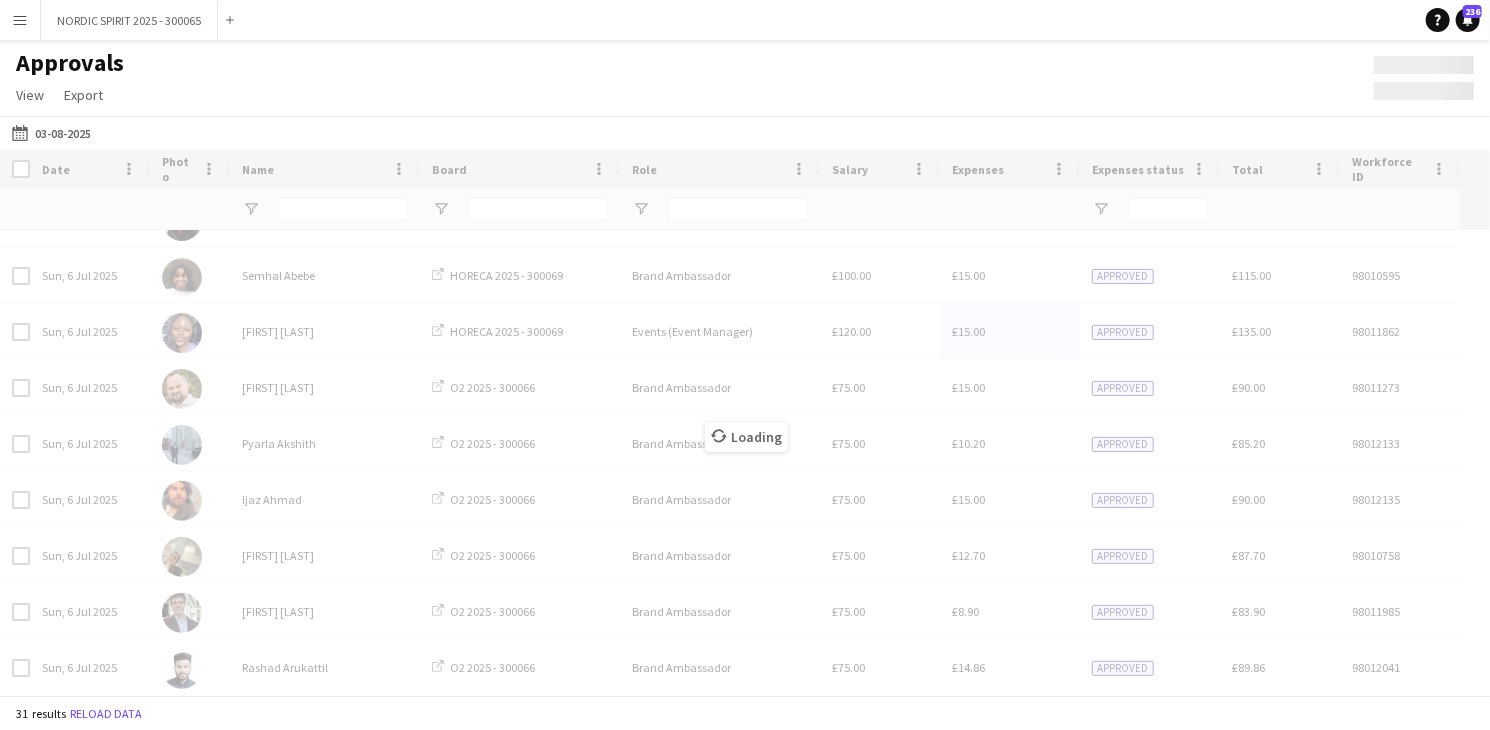 scroll, scrollTop: 486, scrollLeft: 0, axis: vertical 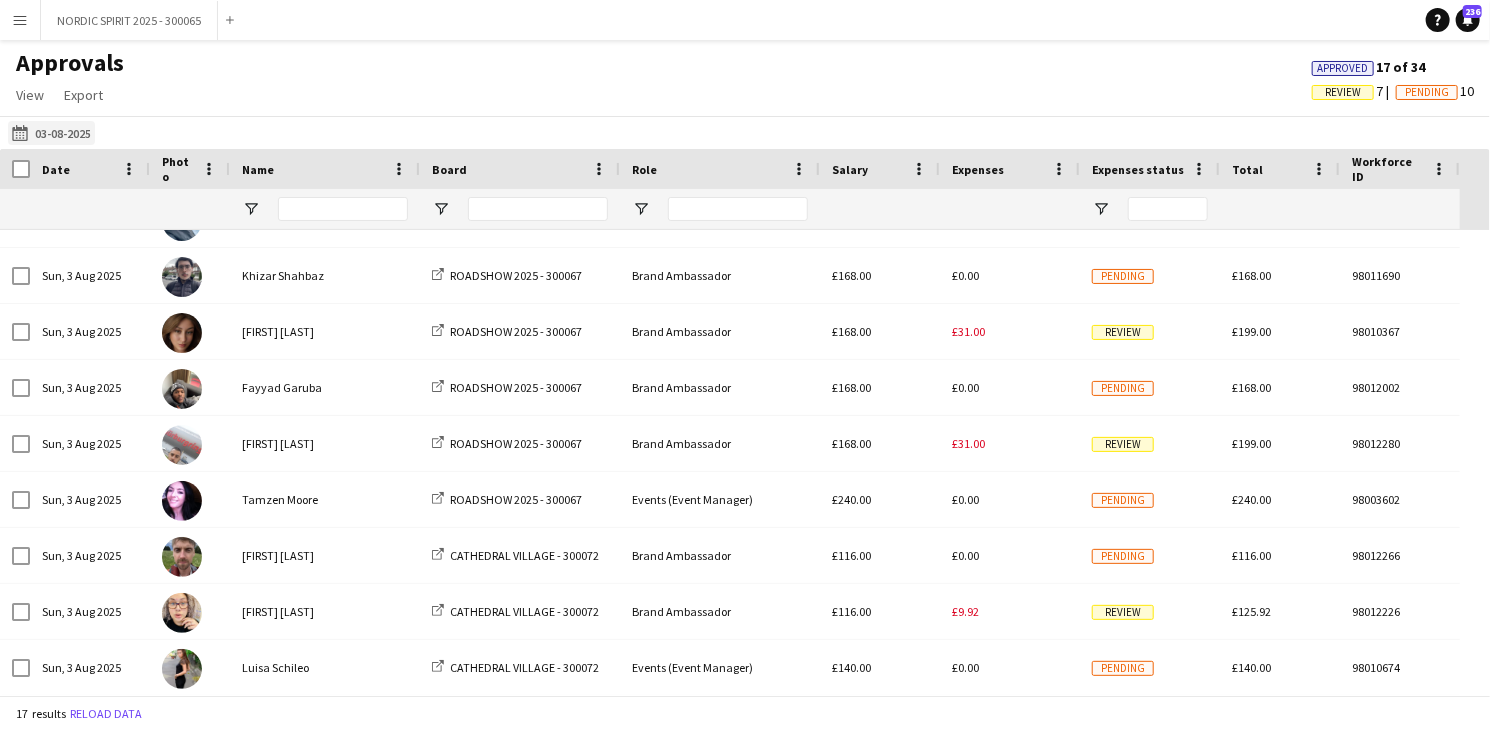 click on "[DATE]
[DATE]" 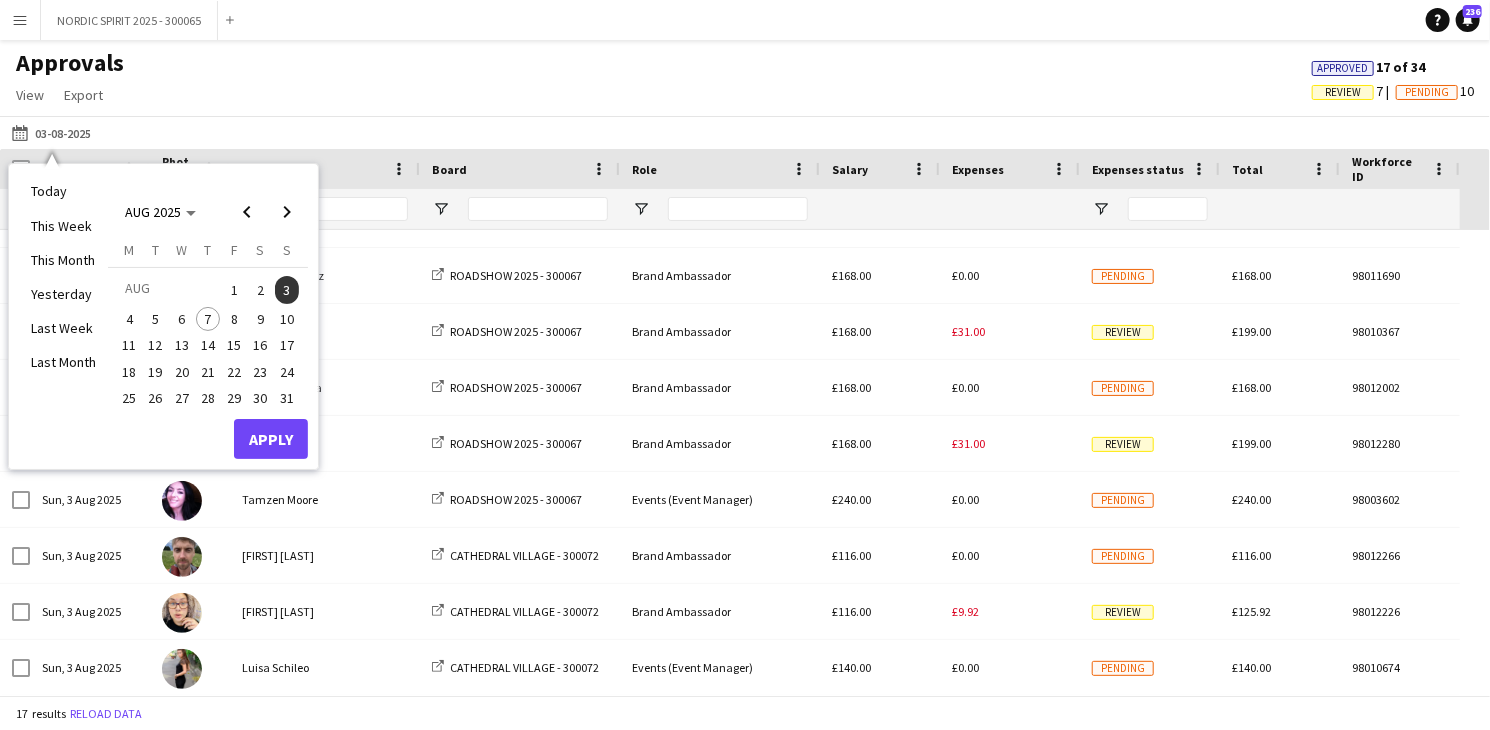 click on "12" at bounding box center (156, 346) 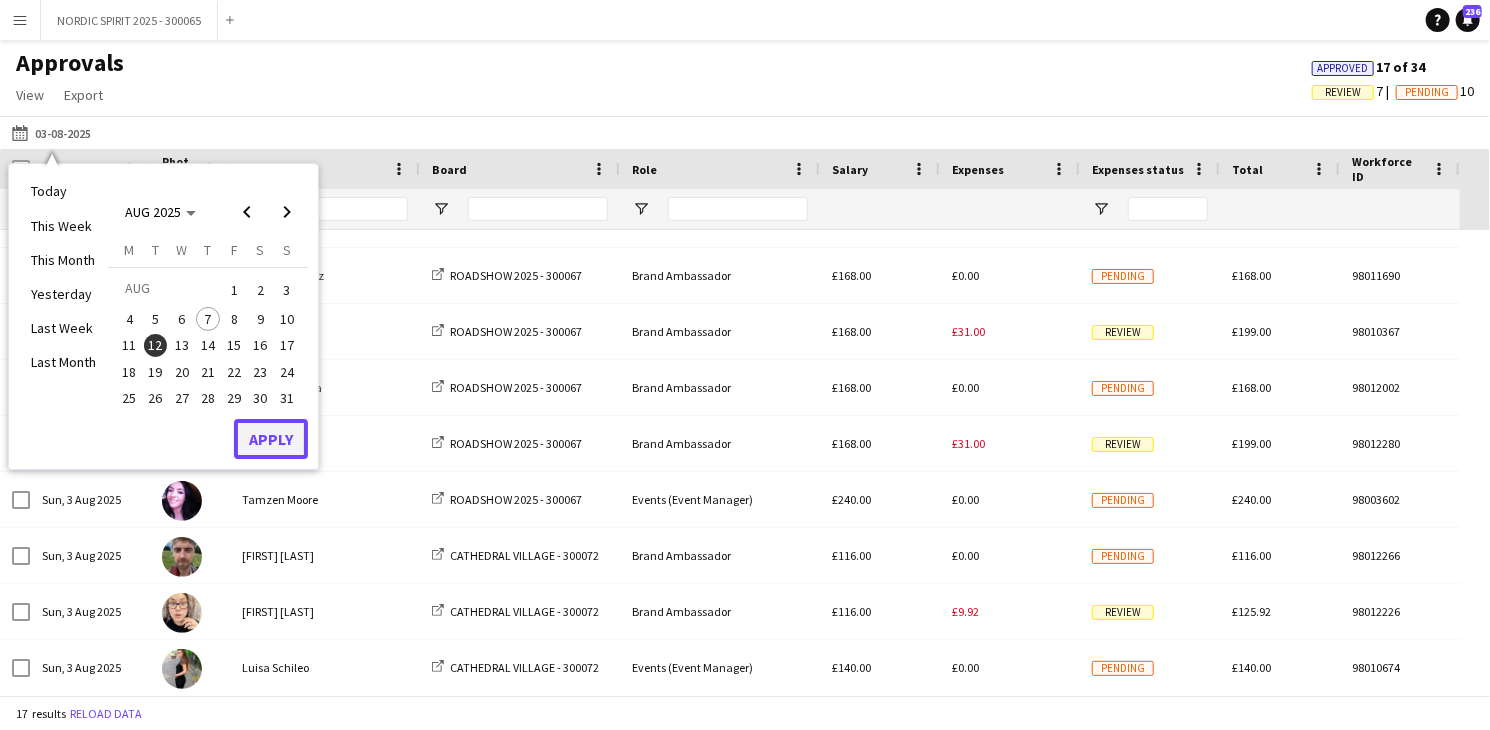 click on "Apply" at bounding box center (271, 439) 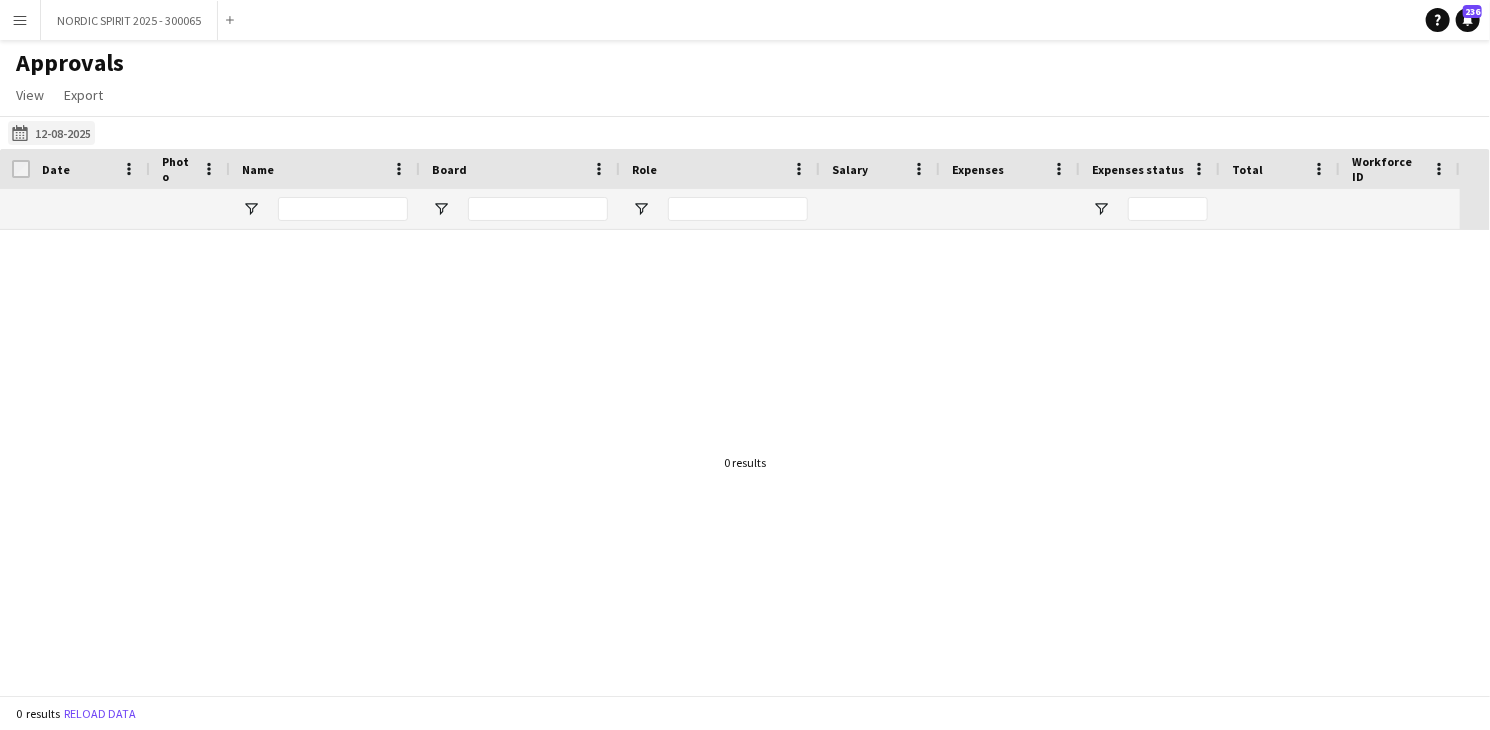 click on "[DATE]
[DATE]" 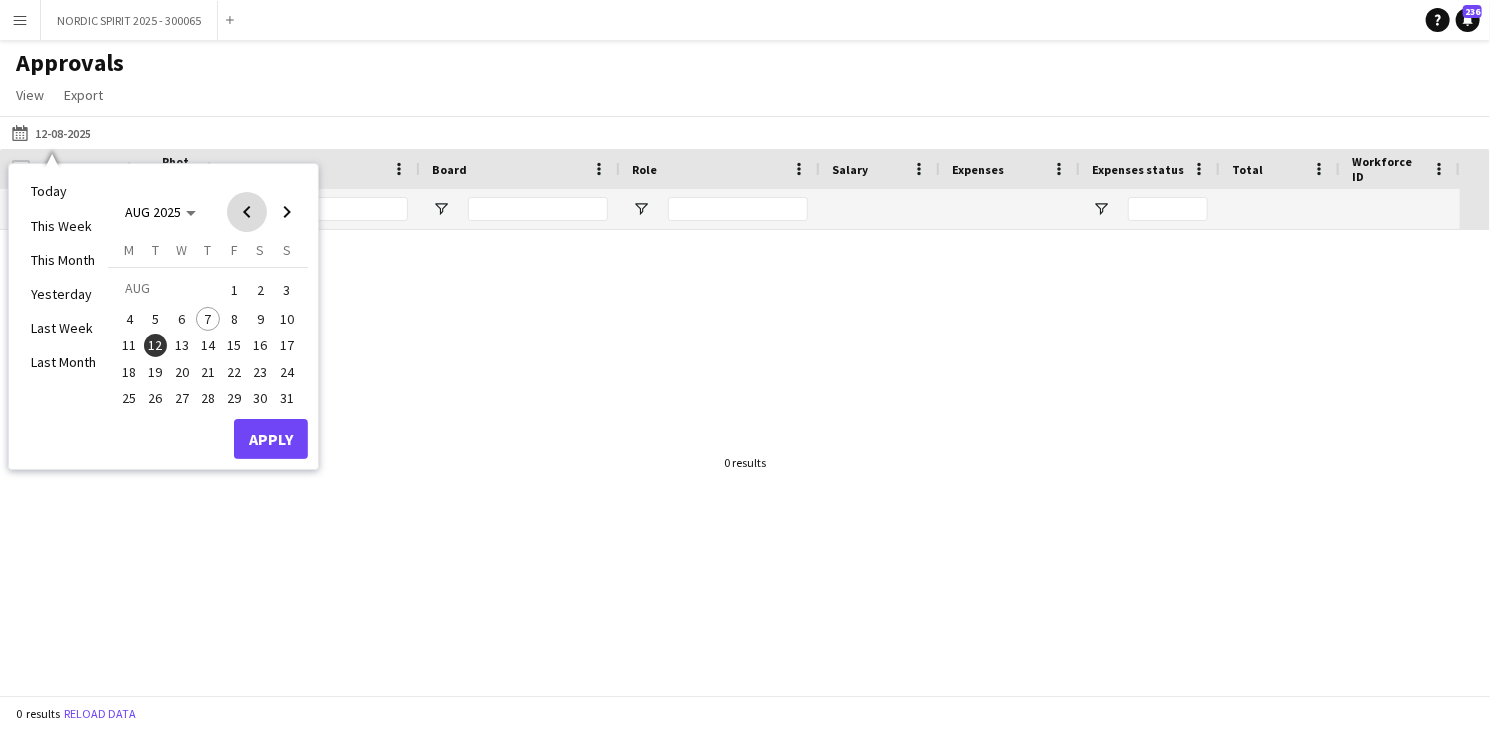 click at bounding box center (247, 212) 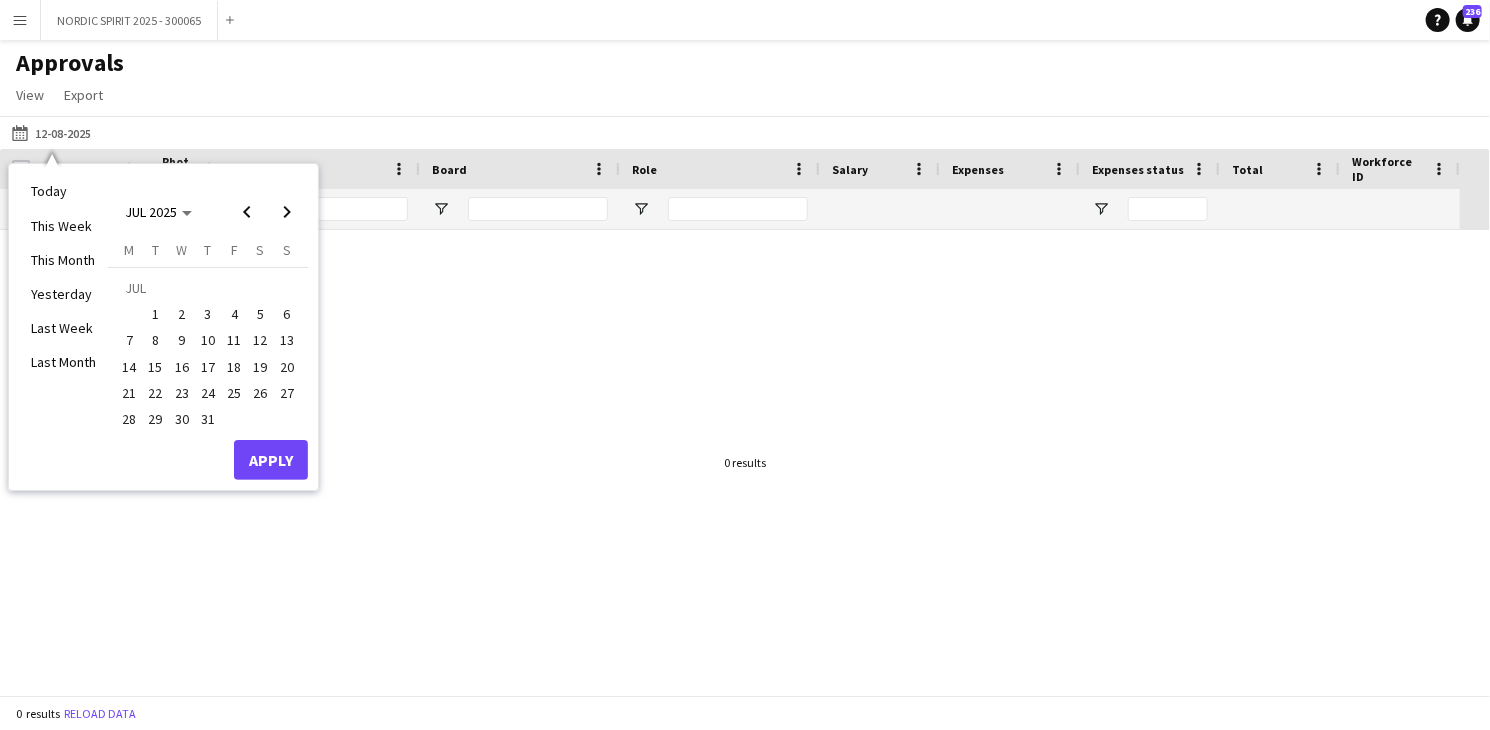 click on "12" at bounding box center (261, 341) 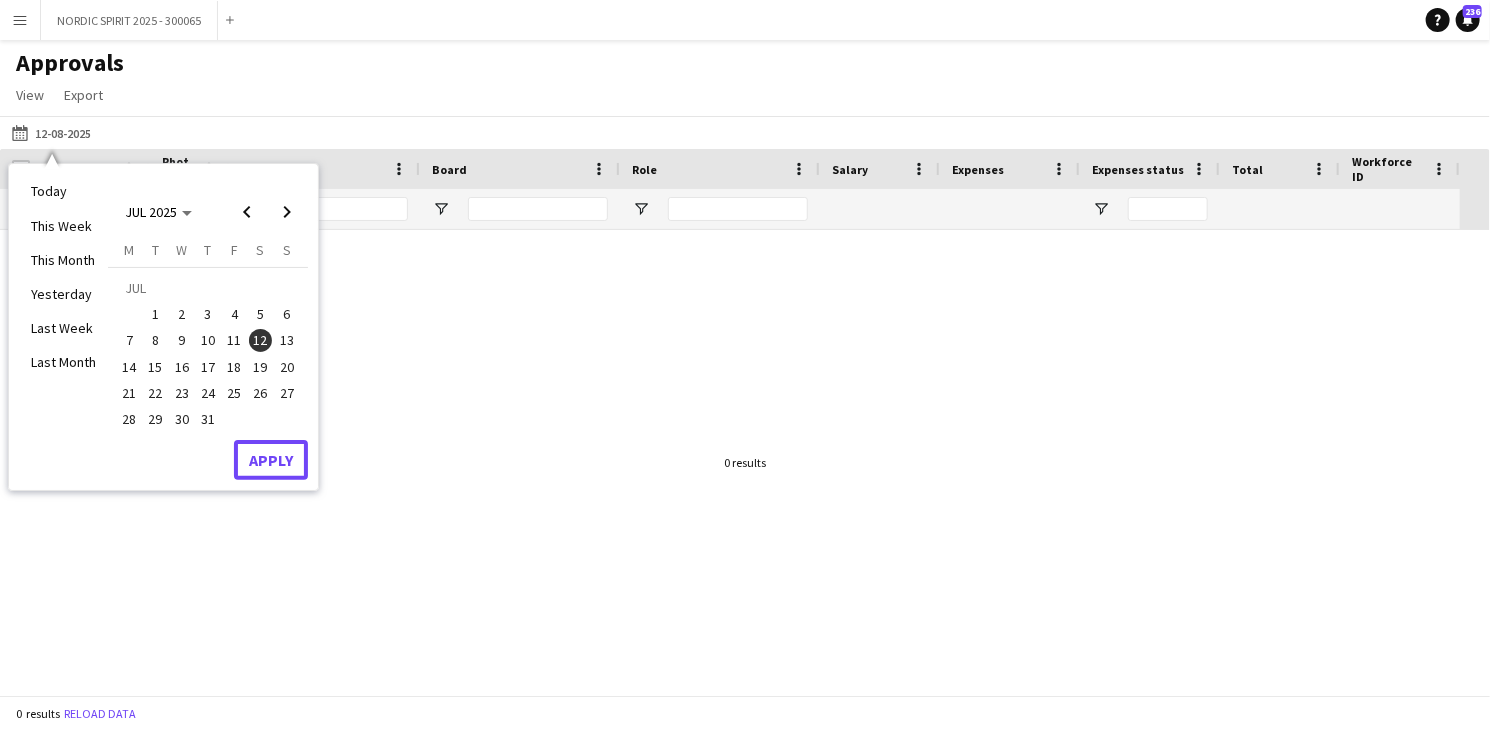 drag, startPoint x: 280, startPoint y: 450, endPoint x: 272, endPoint y: 443, distance: 10.630146 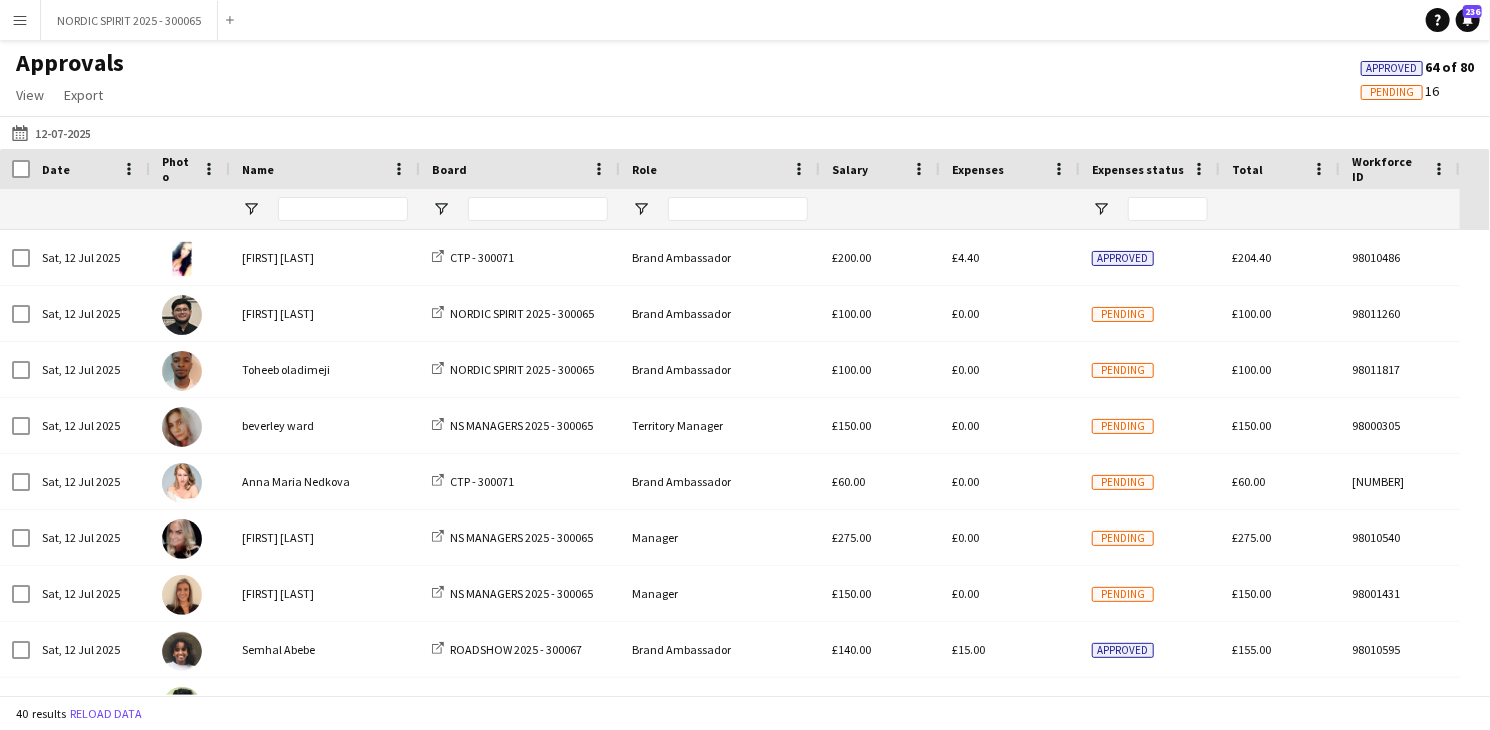 scroll, scrollTop: 157, scrollLeft: 0, axis: vertical 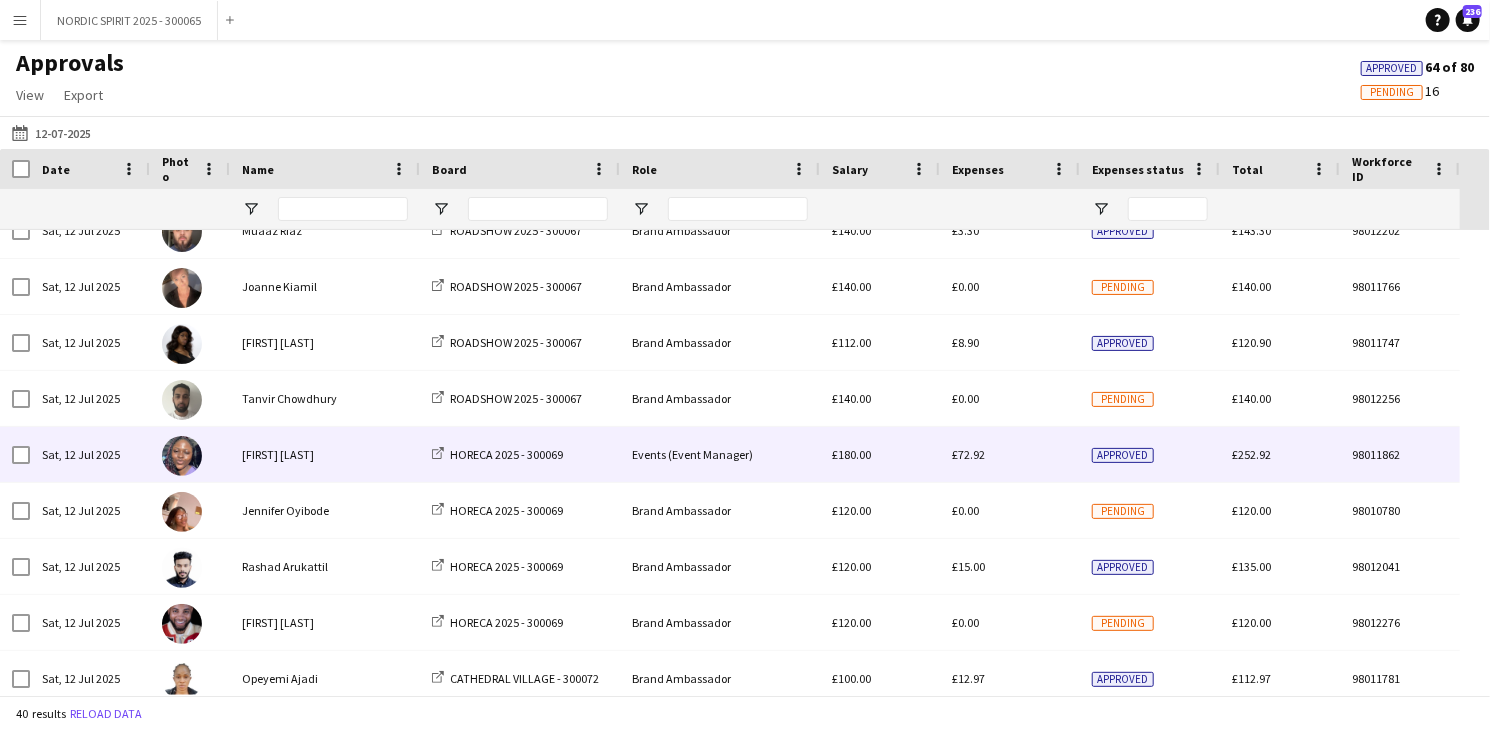 click on "£72.92" at bounding box center (968, 454) 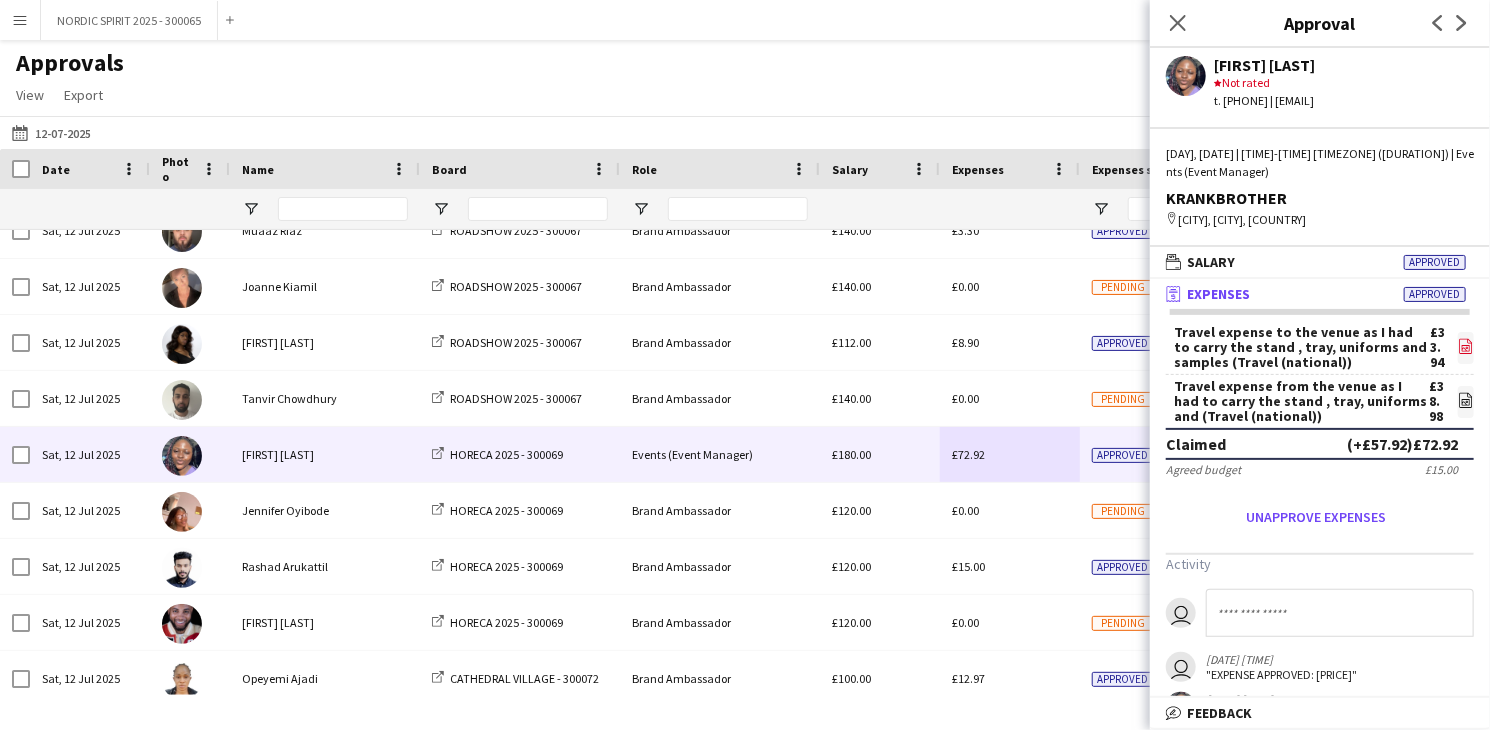 click 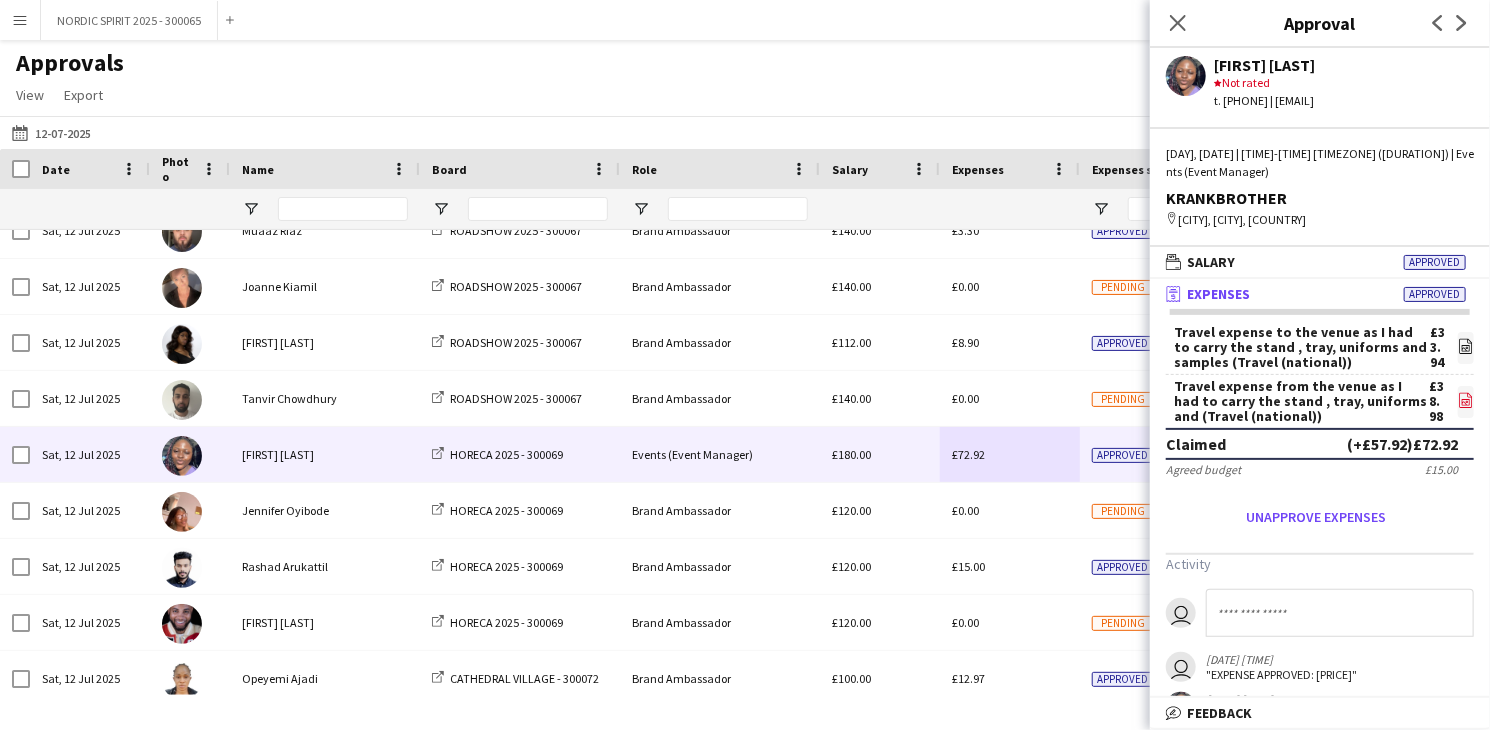 click on "file-image" 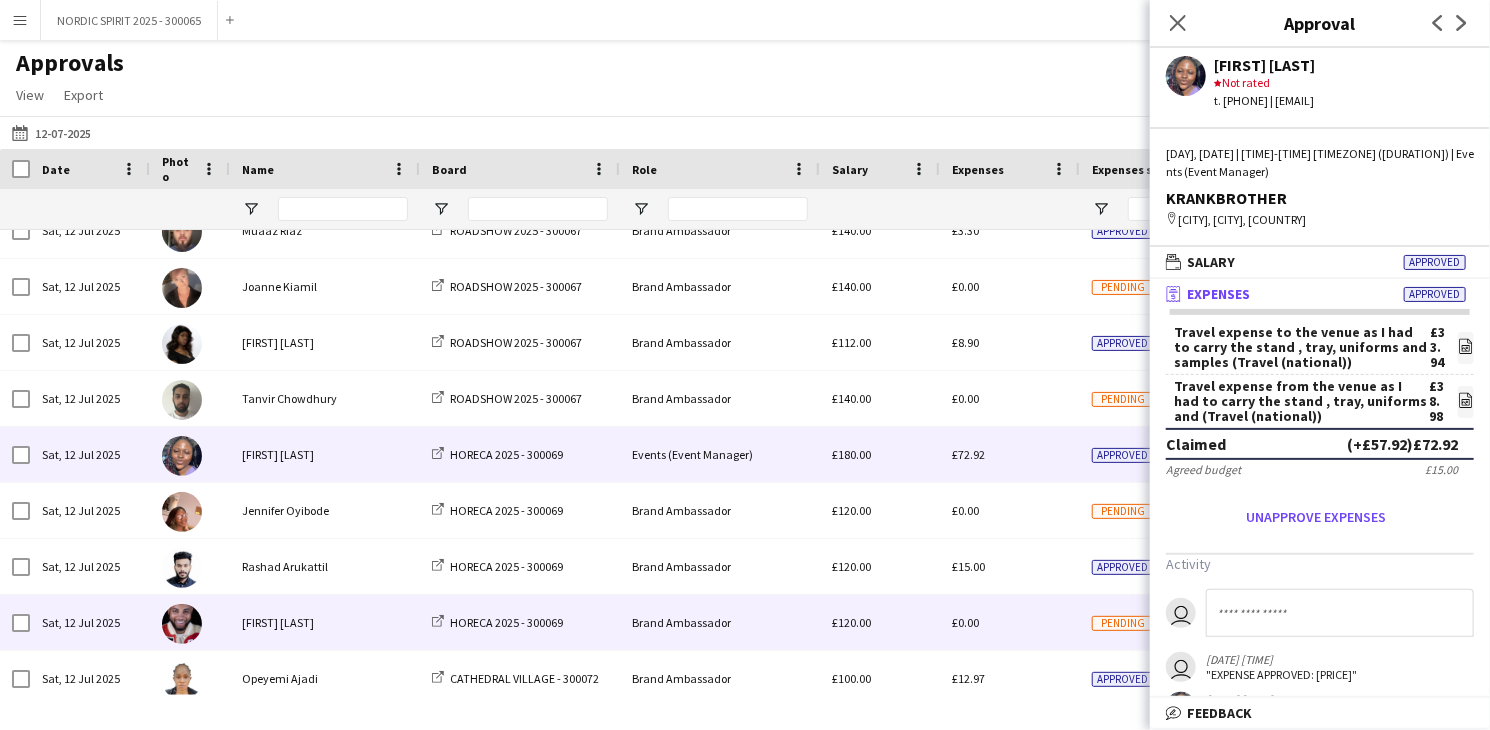 click on "£0.00" at bounding box center [1010, 622] 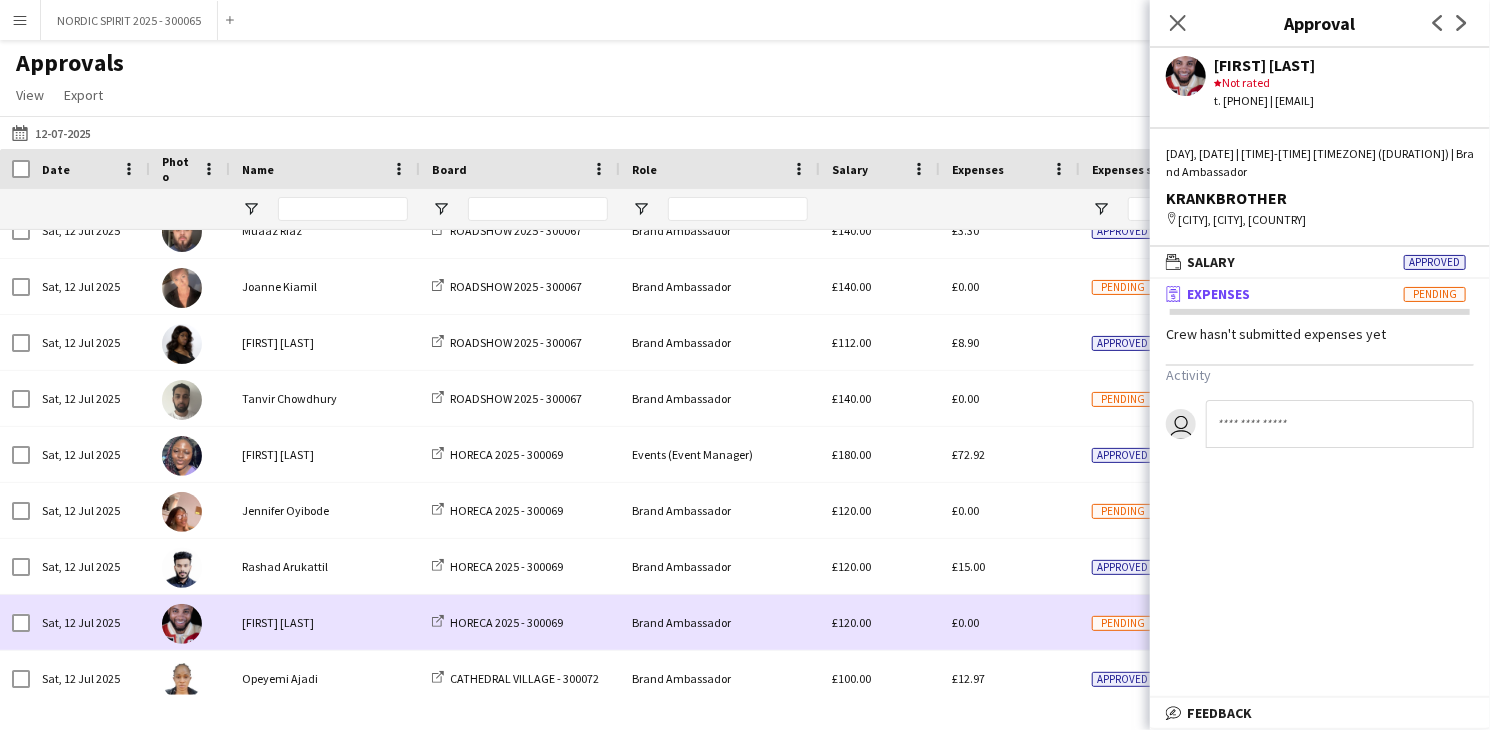 click on "£0.00" at bounding box center (1010, 622) 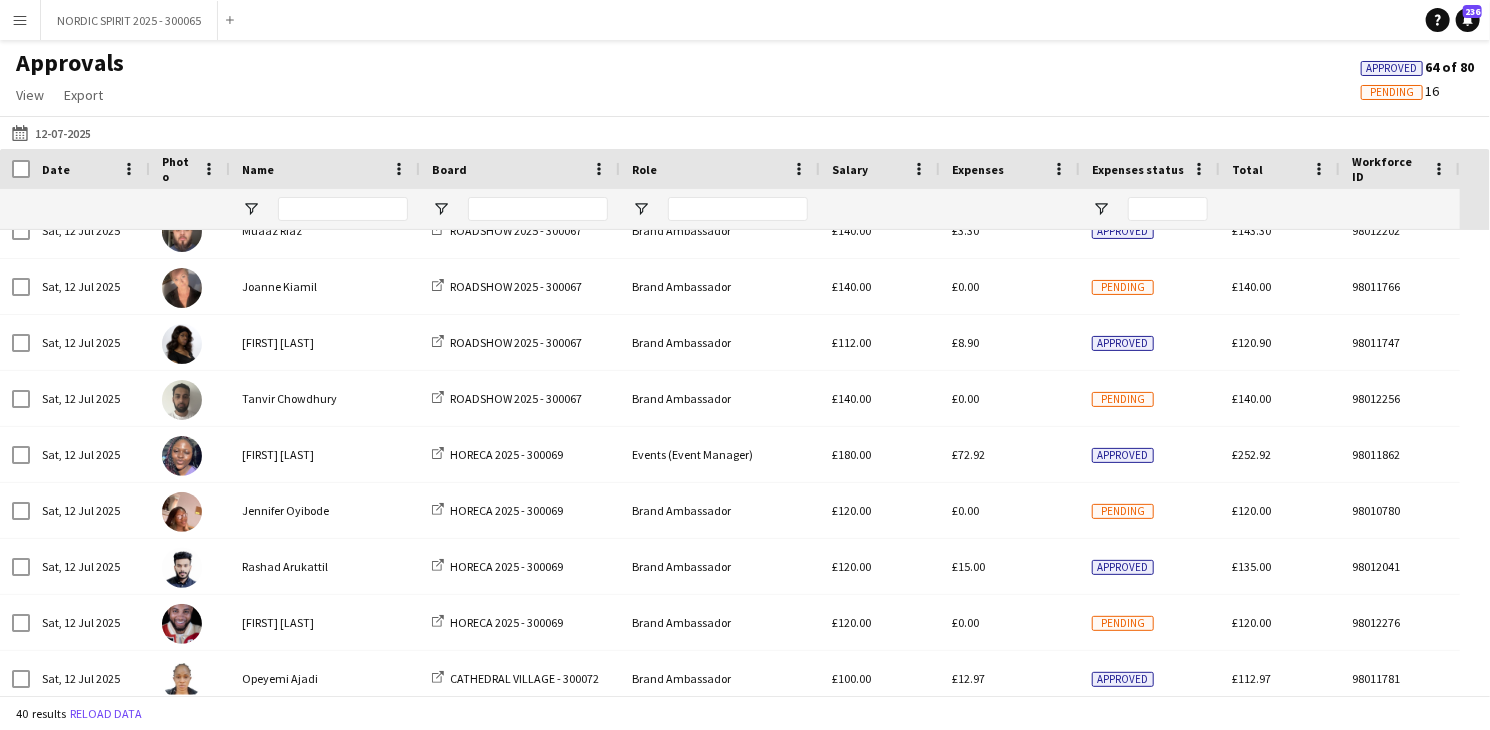 scroll, scrollTop: 1472, scrollLeft: 0, axis: vertical 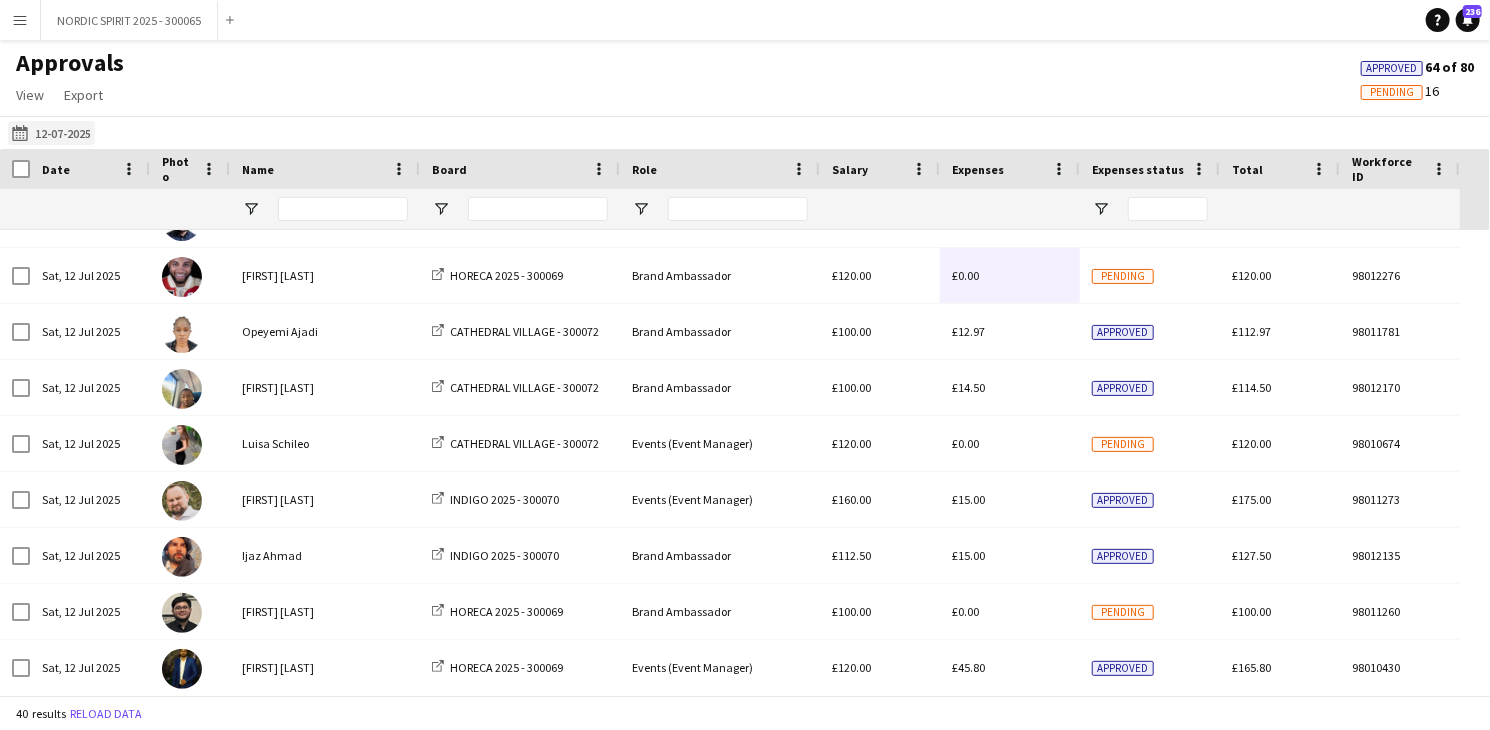 click on "[DATE]
[DATE]" 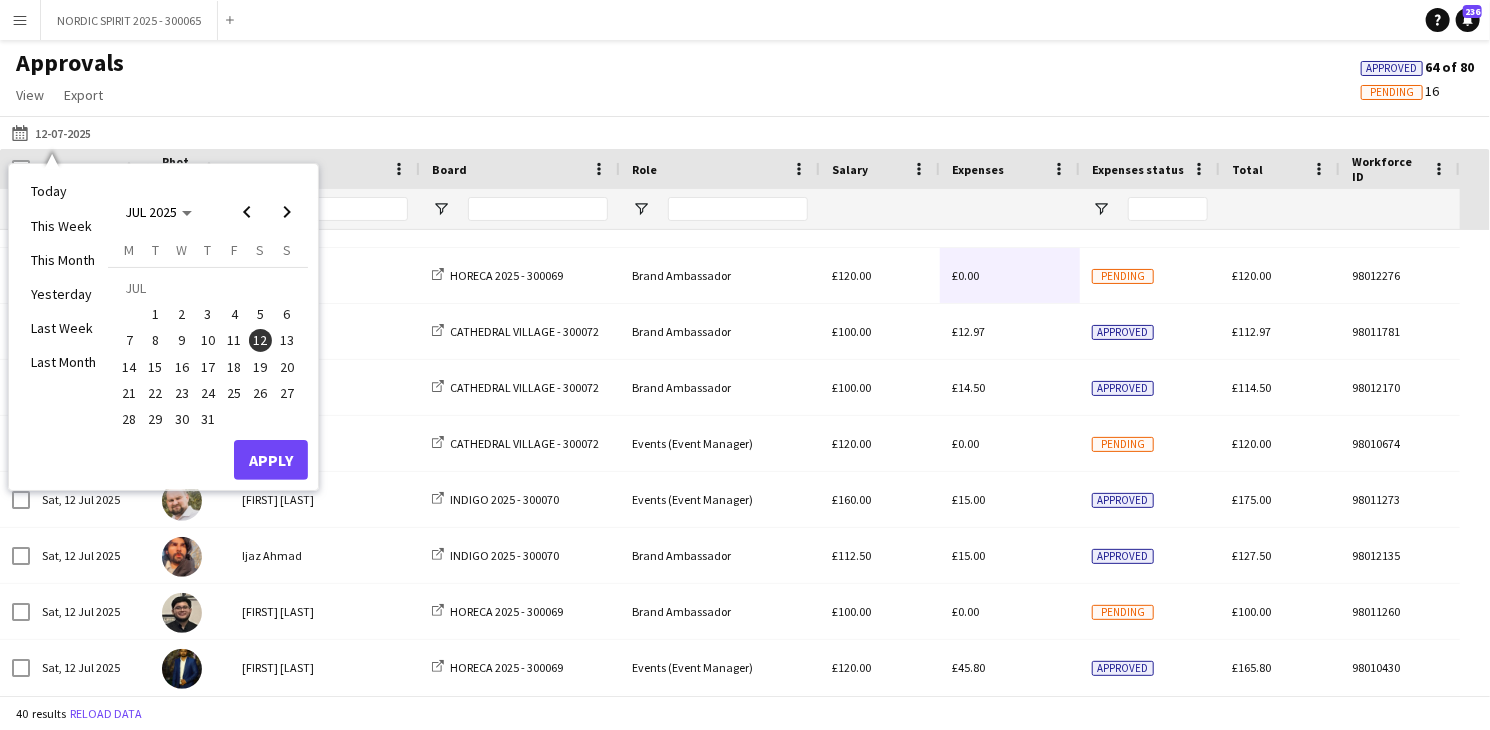 click on "19" at bounding box center (261, 367) 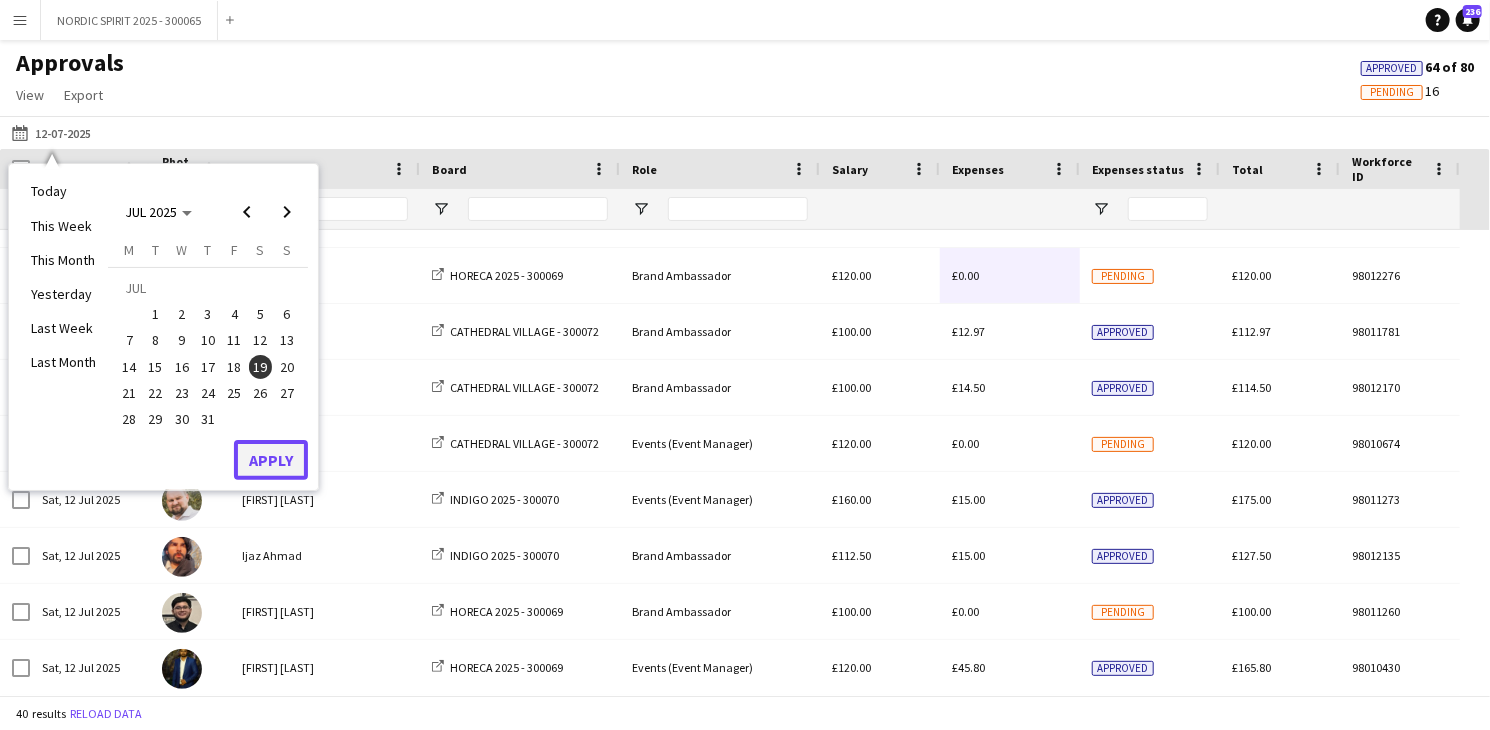 click on "Apply" at bounding box center (271, 460) 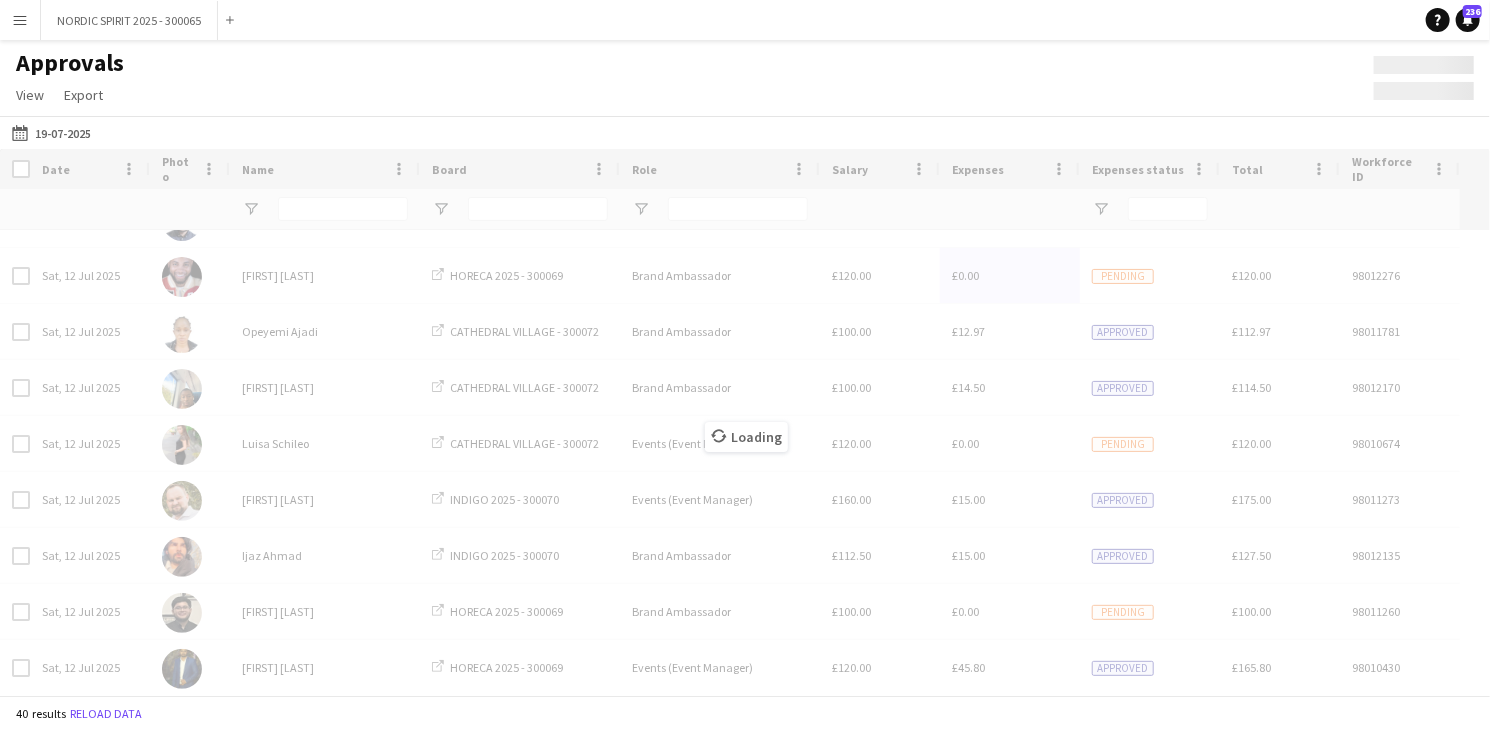 scroll, scrollTop: 1718, scrollLeft: 0, axis: vertical 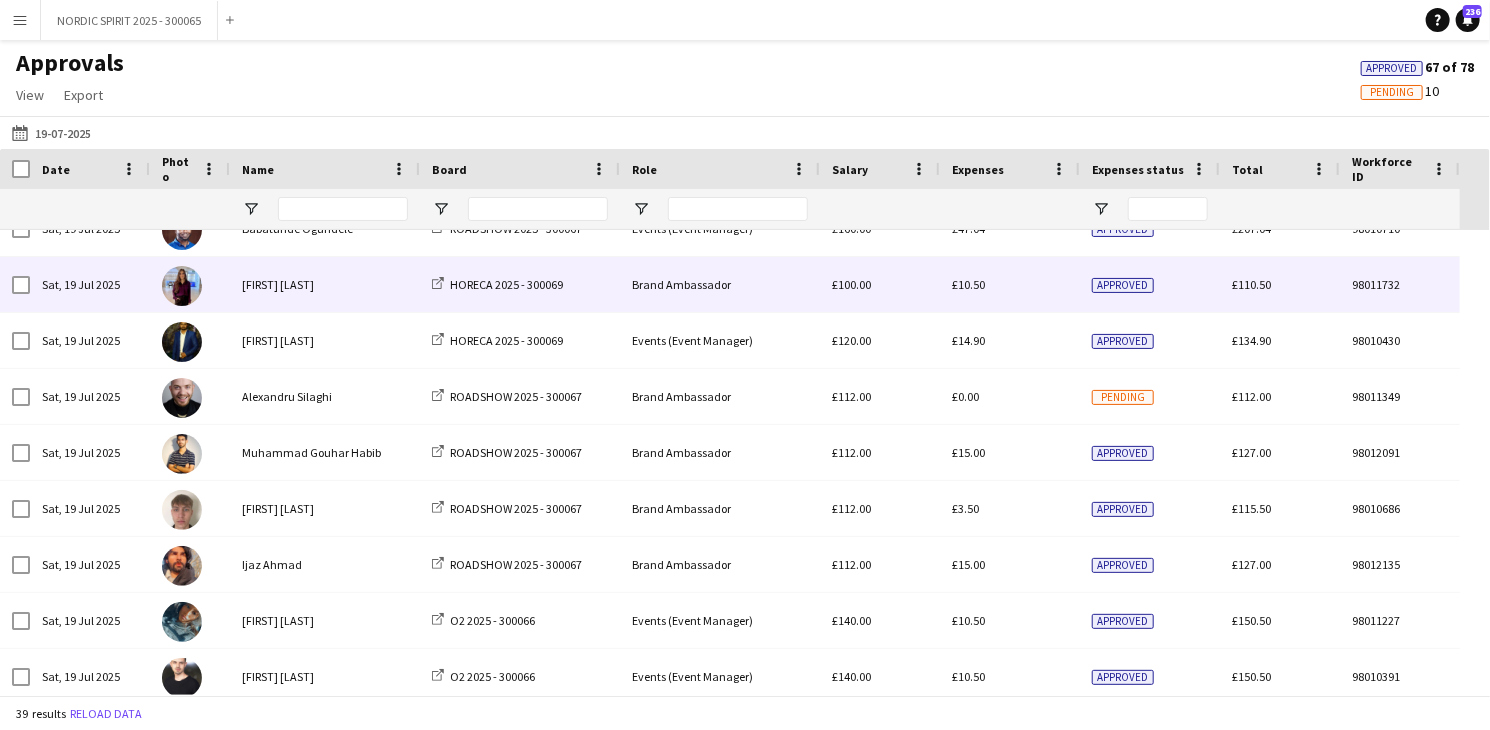 click on "£10.50" at bounding box center [968, 284] 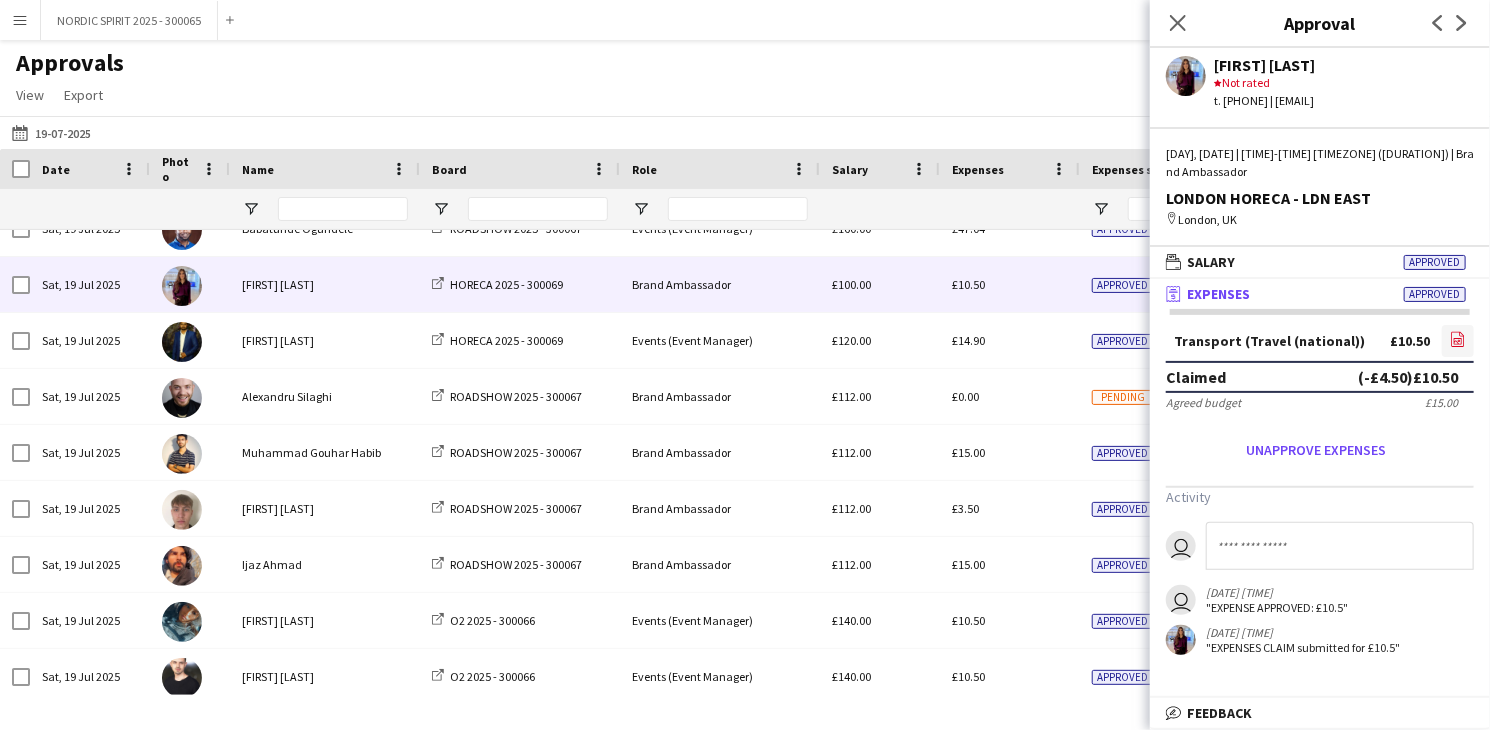 click 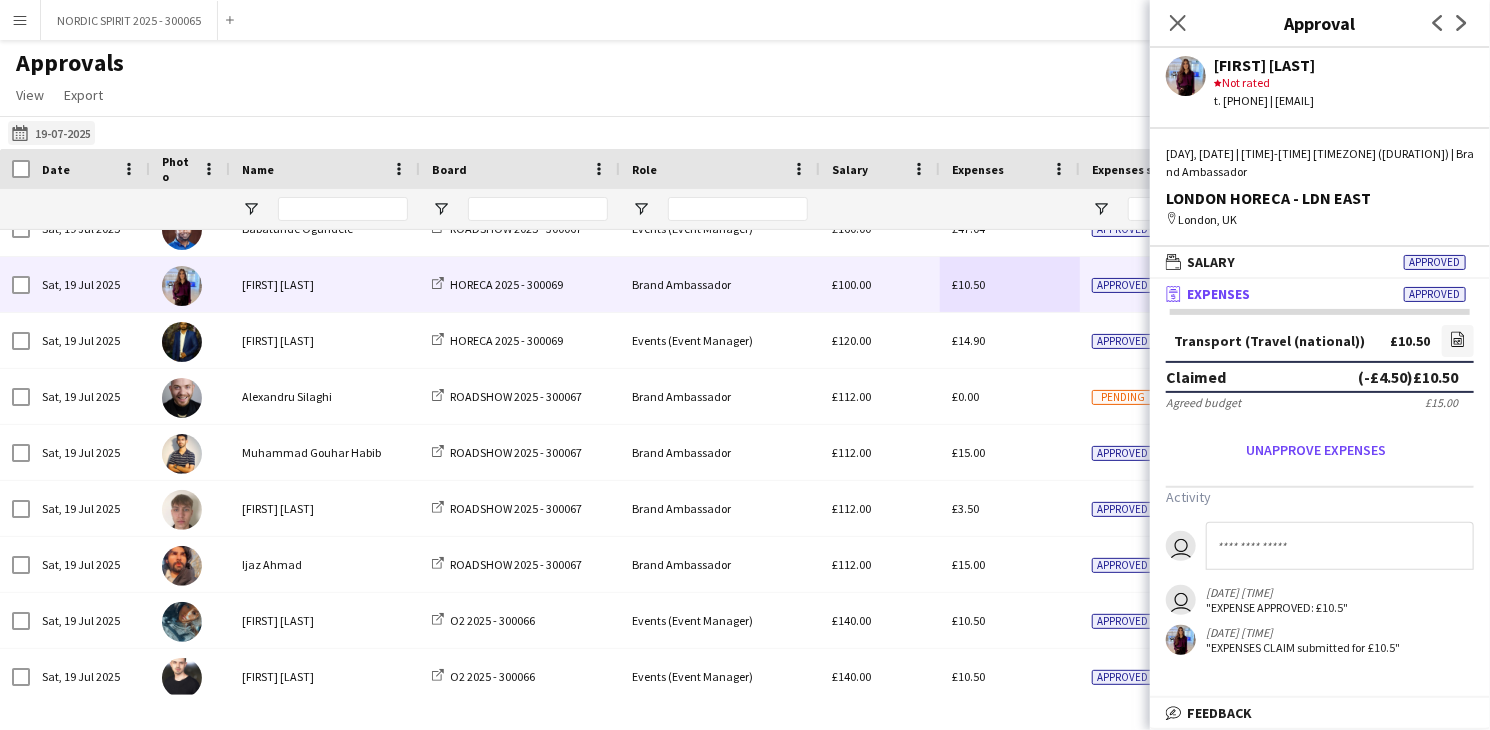 click on "[DATE]
[DATE]" 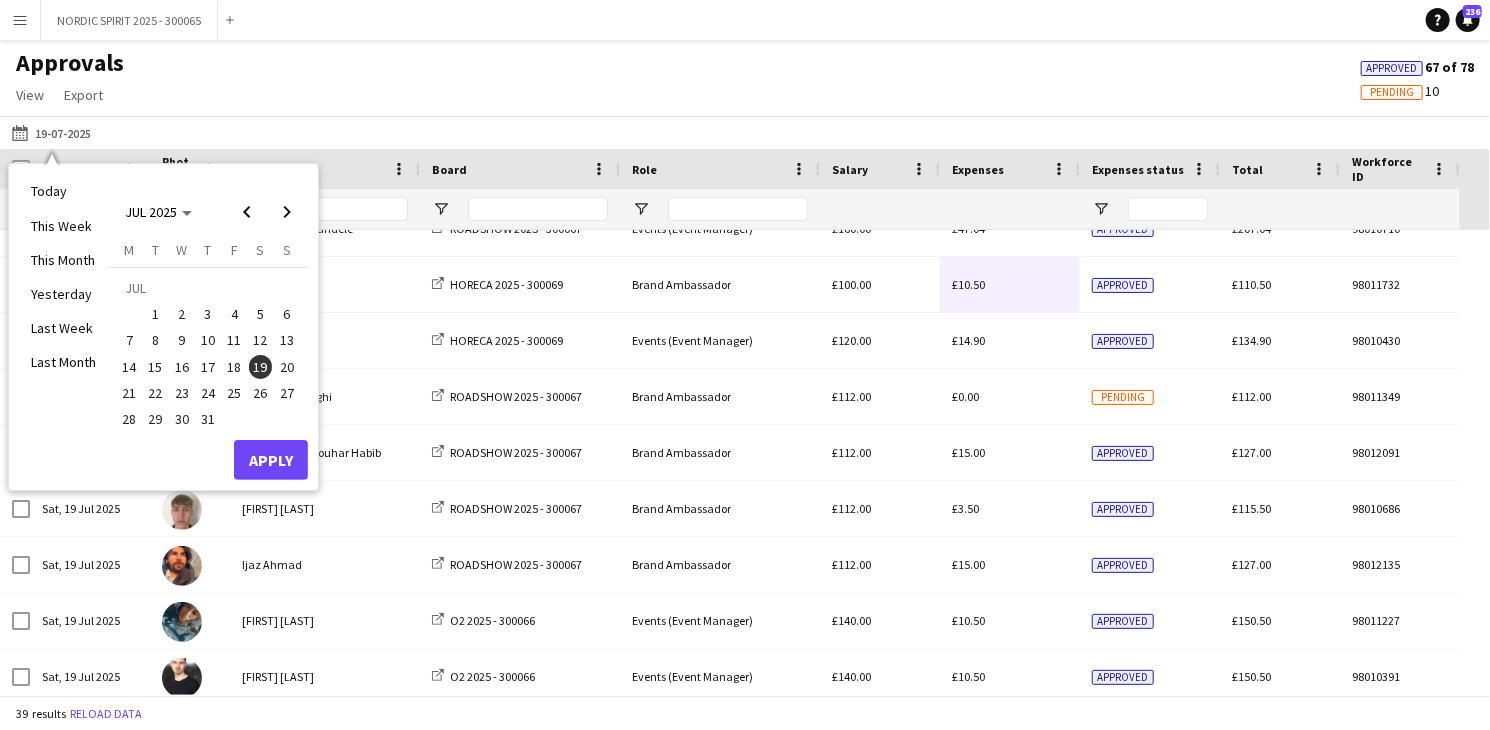 click on "20" at bounding box center [287, 367] 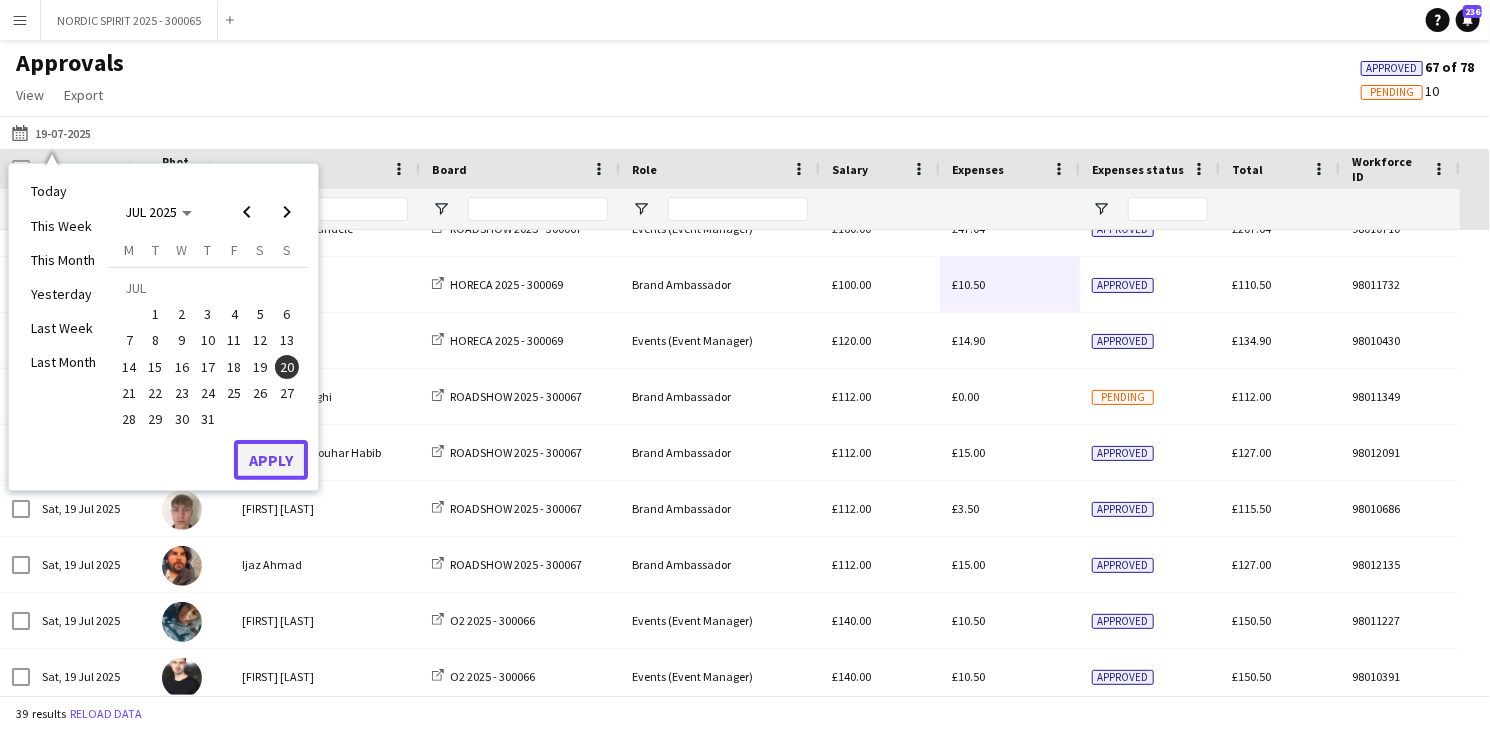 click on "Apply" at bounding box center [271, 460] 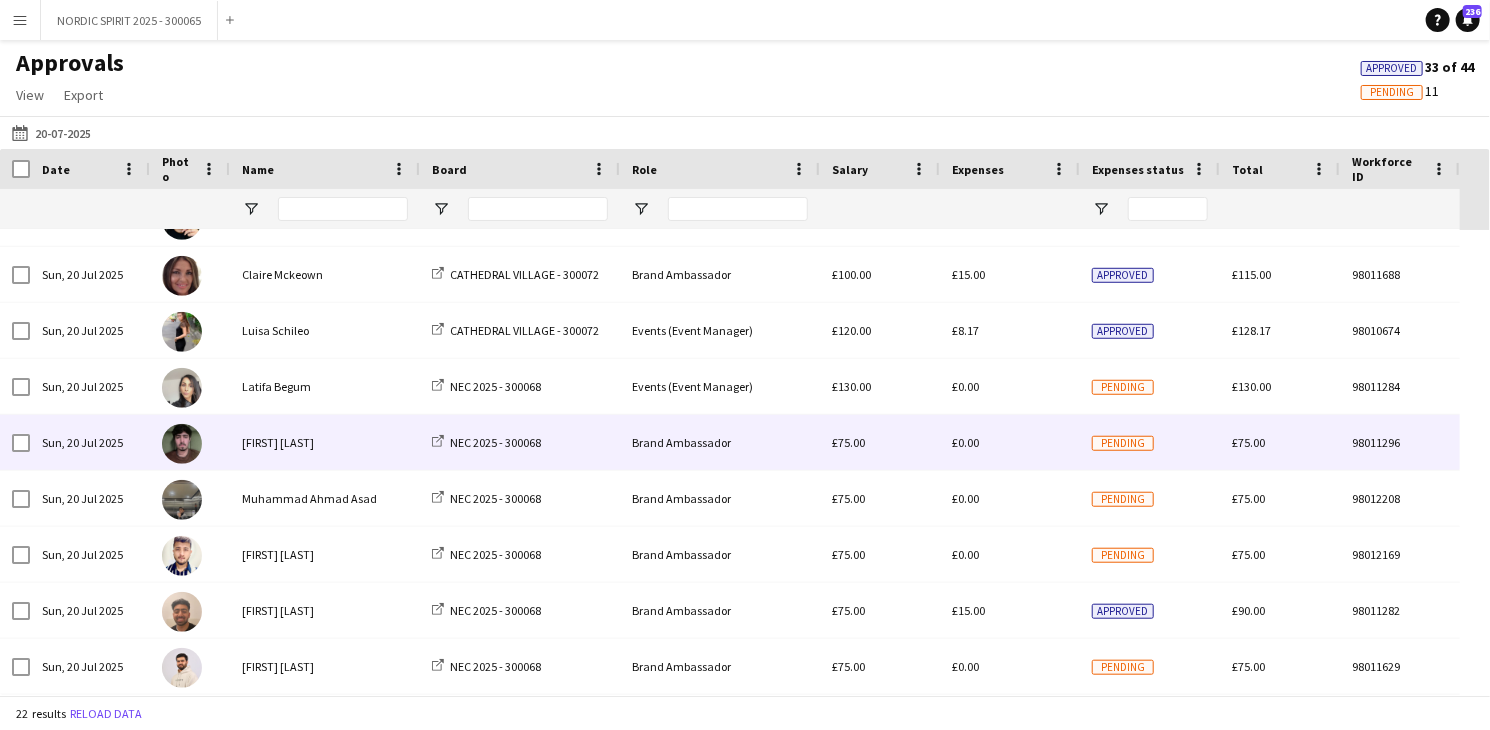 scroll, scrollTop: 766, scrollLeft: 0, axis: vertical 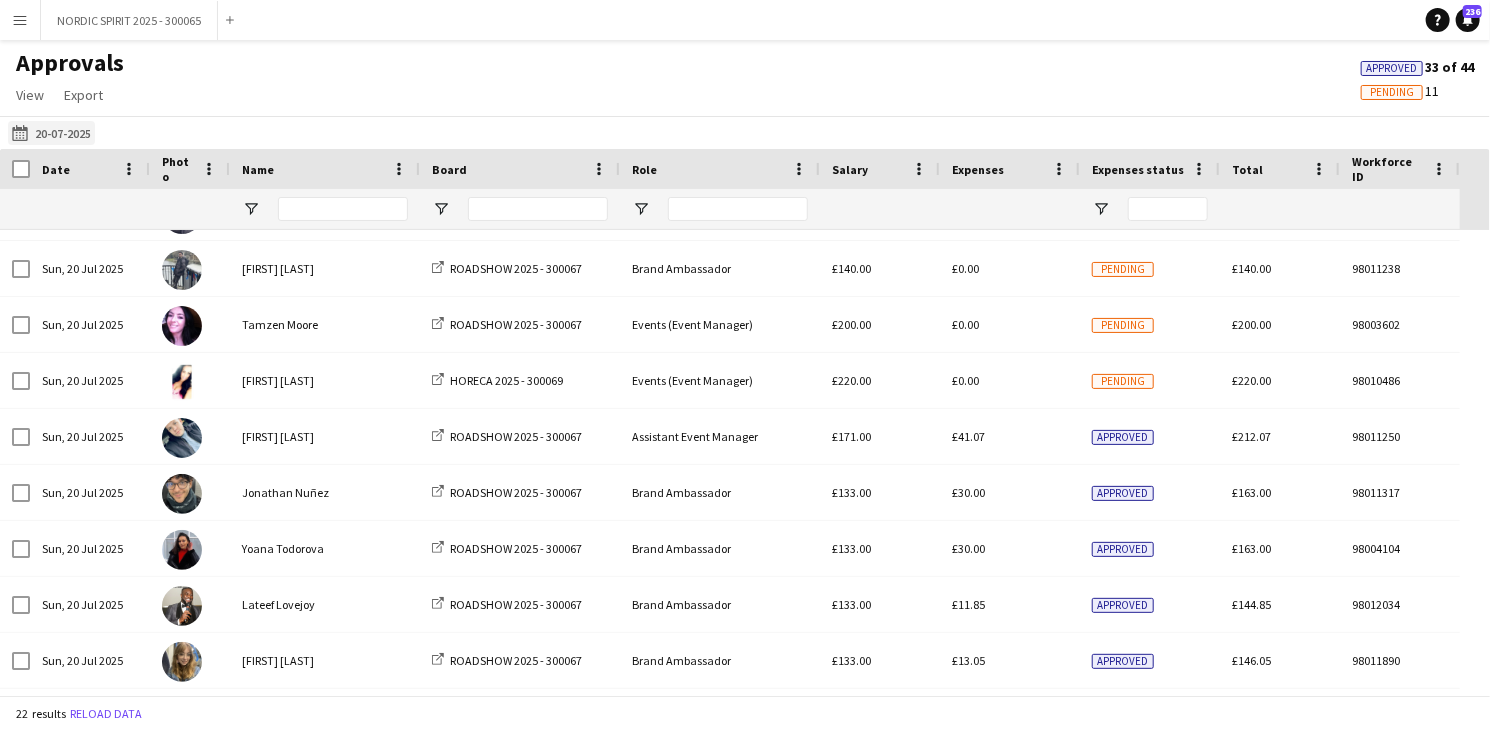 click on "[DATE]
[DATE]" 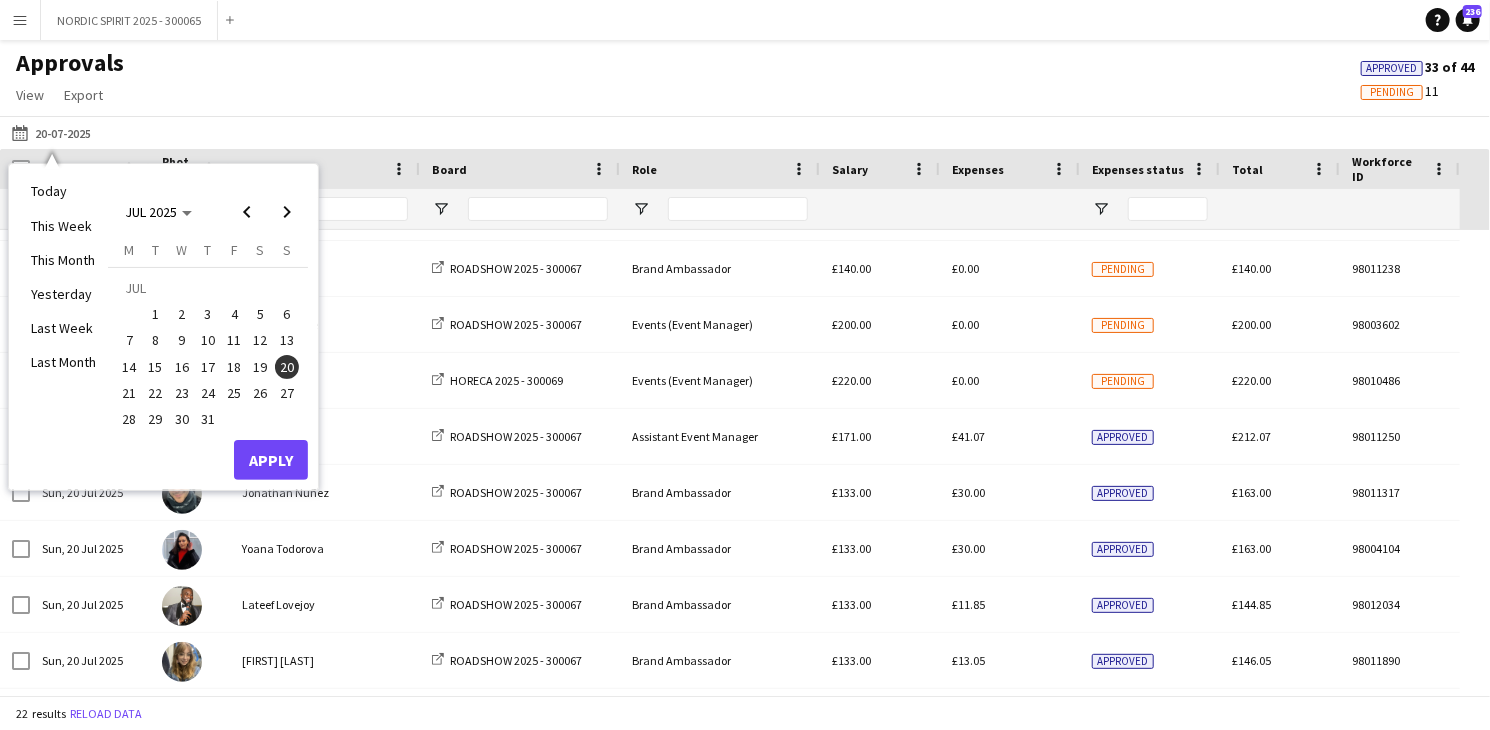 click on "25" at bounding box center [234, 393] 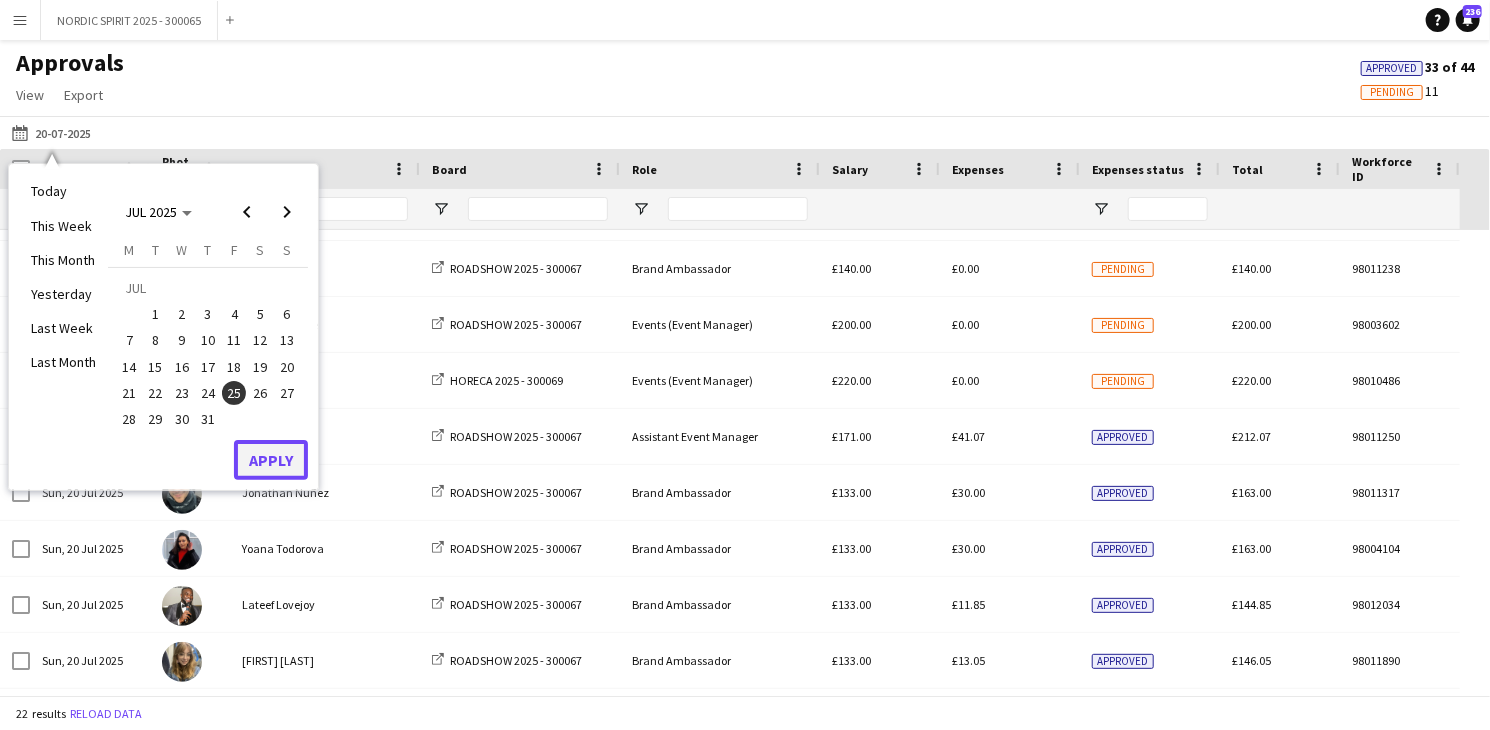 click on "Apply" at bounding box center [271, 460] 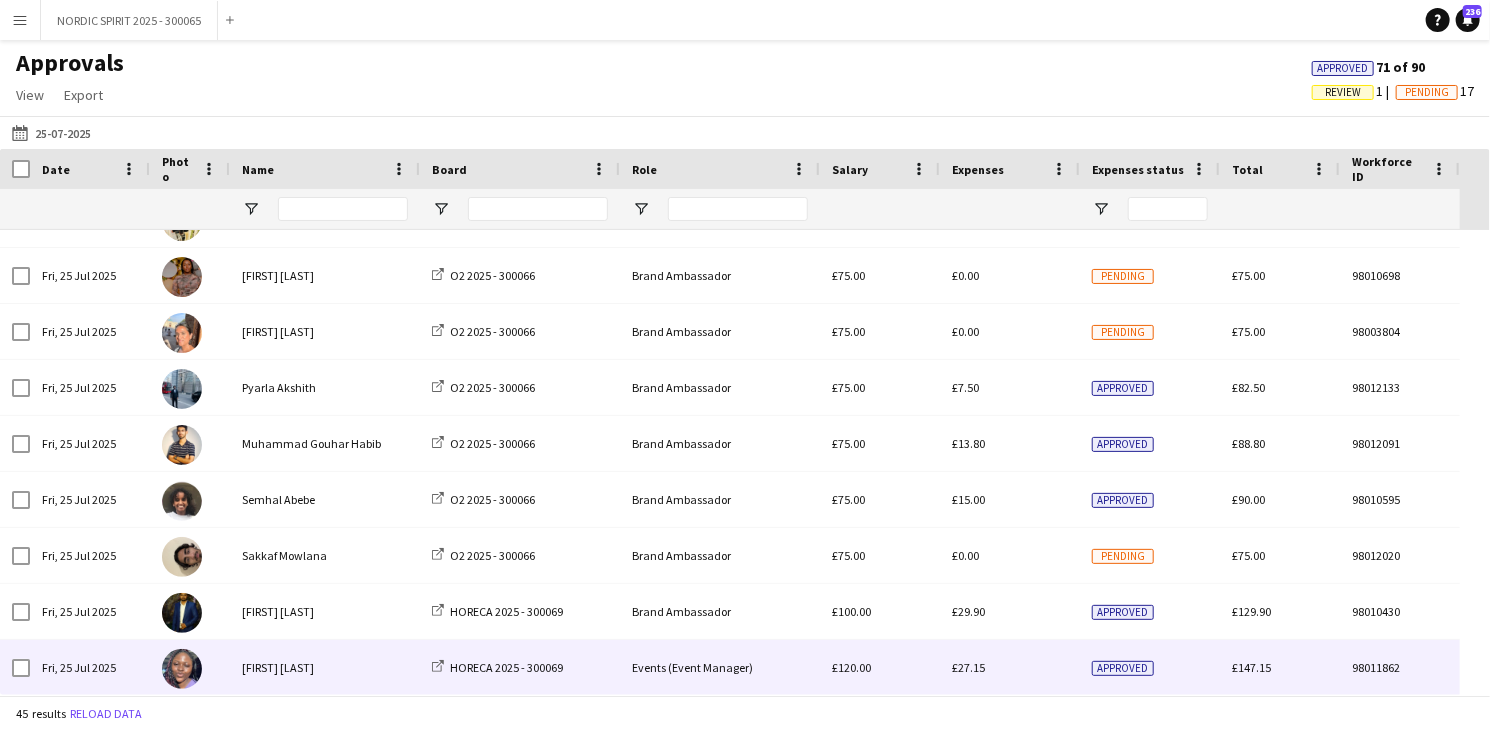 click on "£27.15" at bounding box center [968, 667] 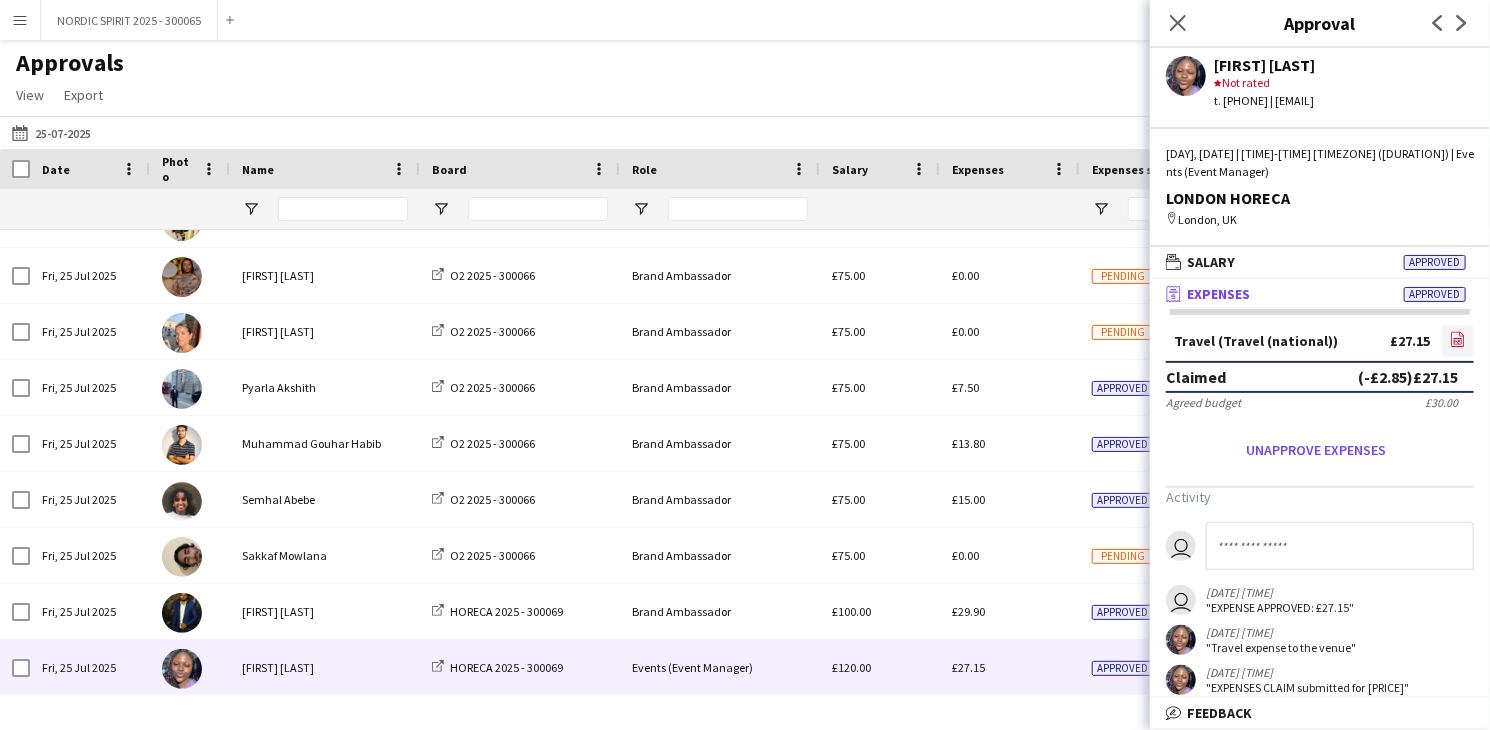 click on "file-image" 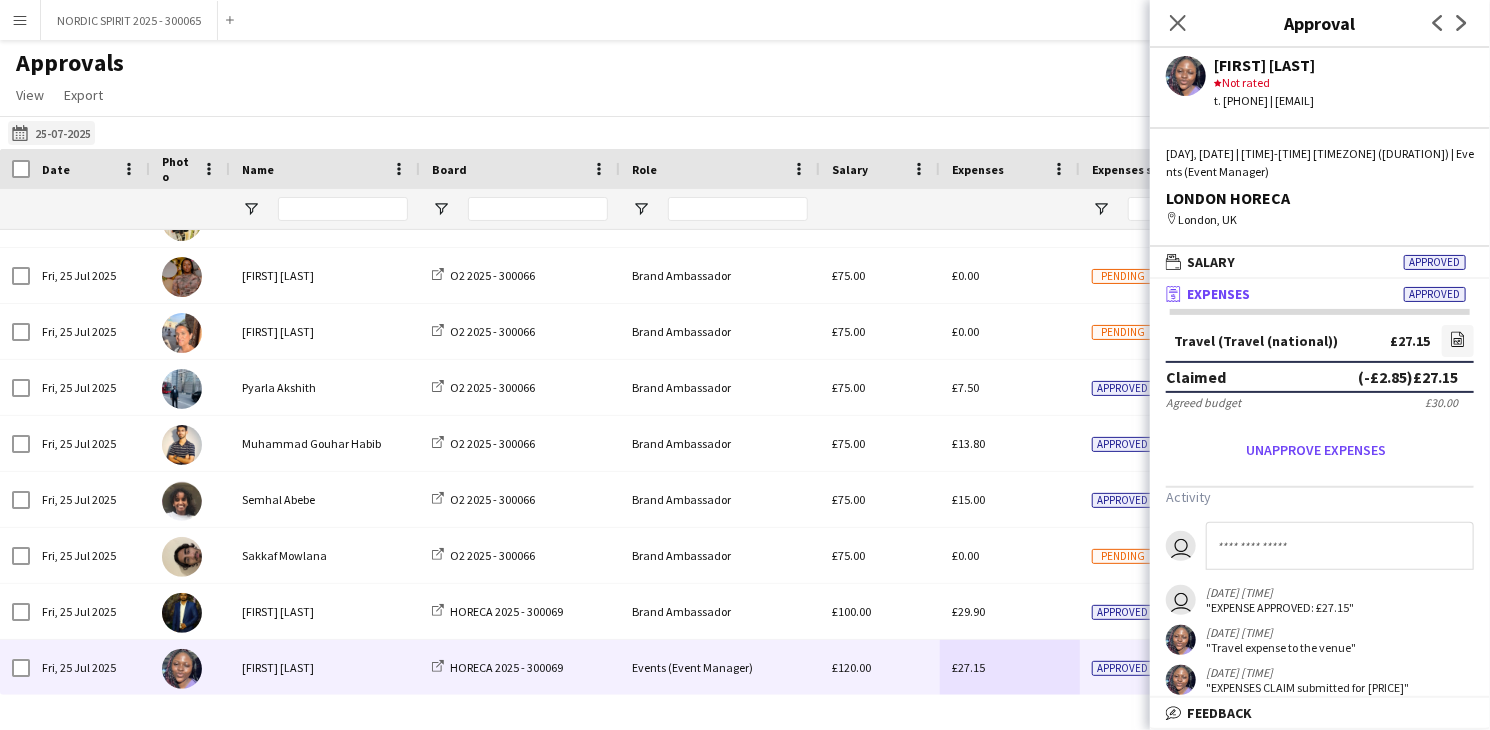 click on "[DATE]
[DATE]" 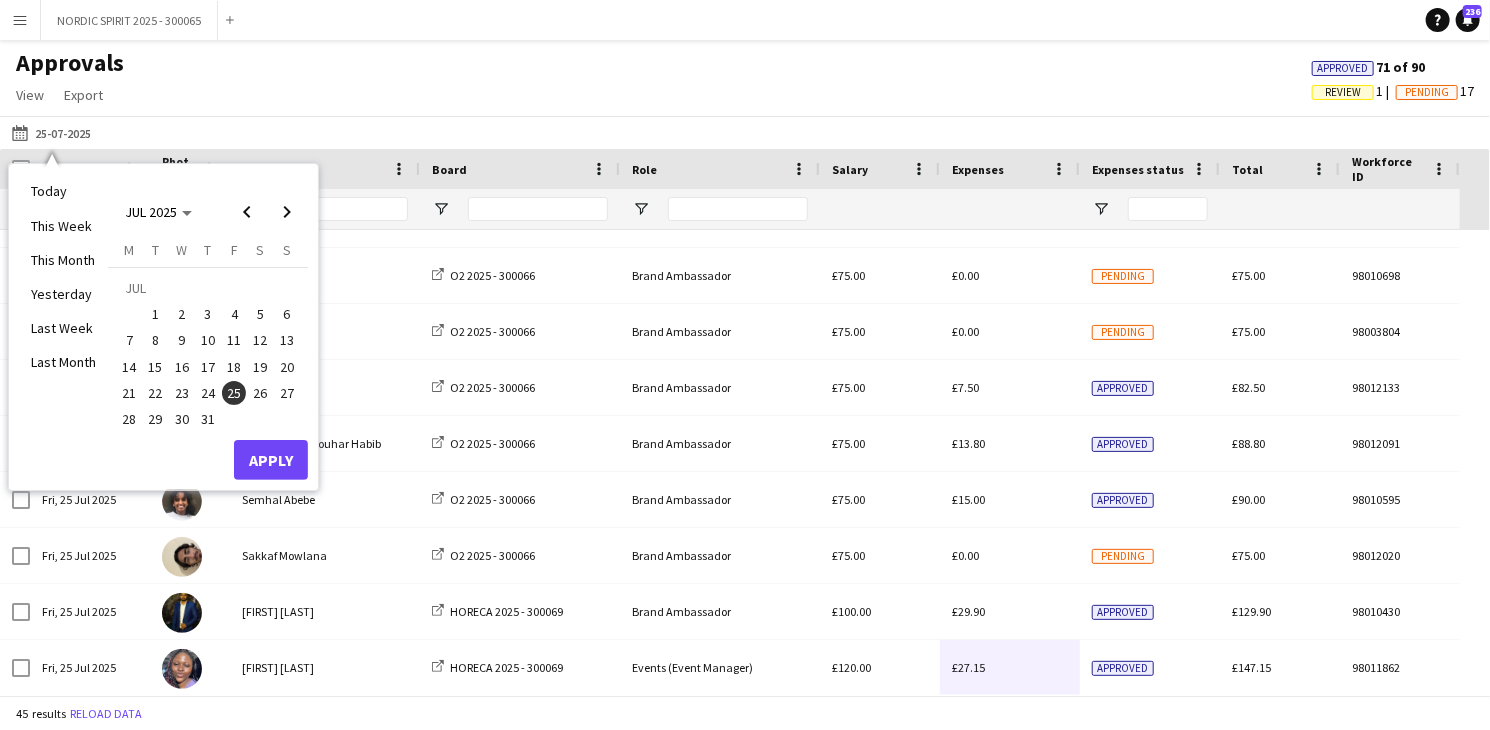 click on "[DATE]
[DATE]
Today   This Week   This Month   Yesterday   Last Week   Last Month  JUL [YEAR] JUL [YEAR] Monday M Tuesday T Wednesday W Thursday T Friday F Saturday S Sunday S  JUL      1   2   3   4   5   6   7   8   9   10   11   12   13   14   15   16   17   18   19   20   21   22   23   24   25   26   27   28   29   30   31
Comparison range
Comparison range
Apply" 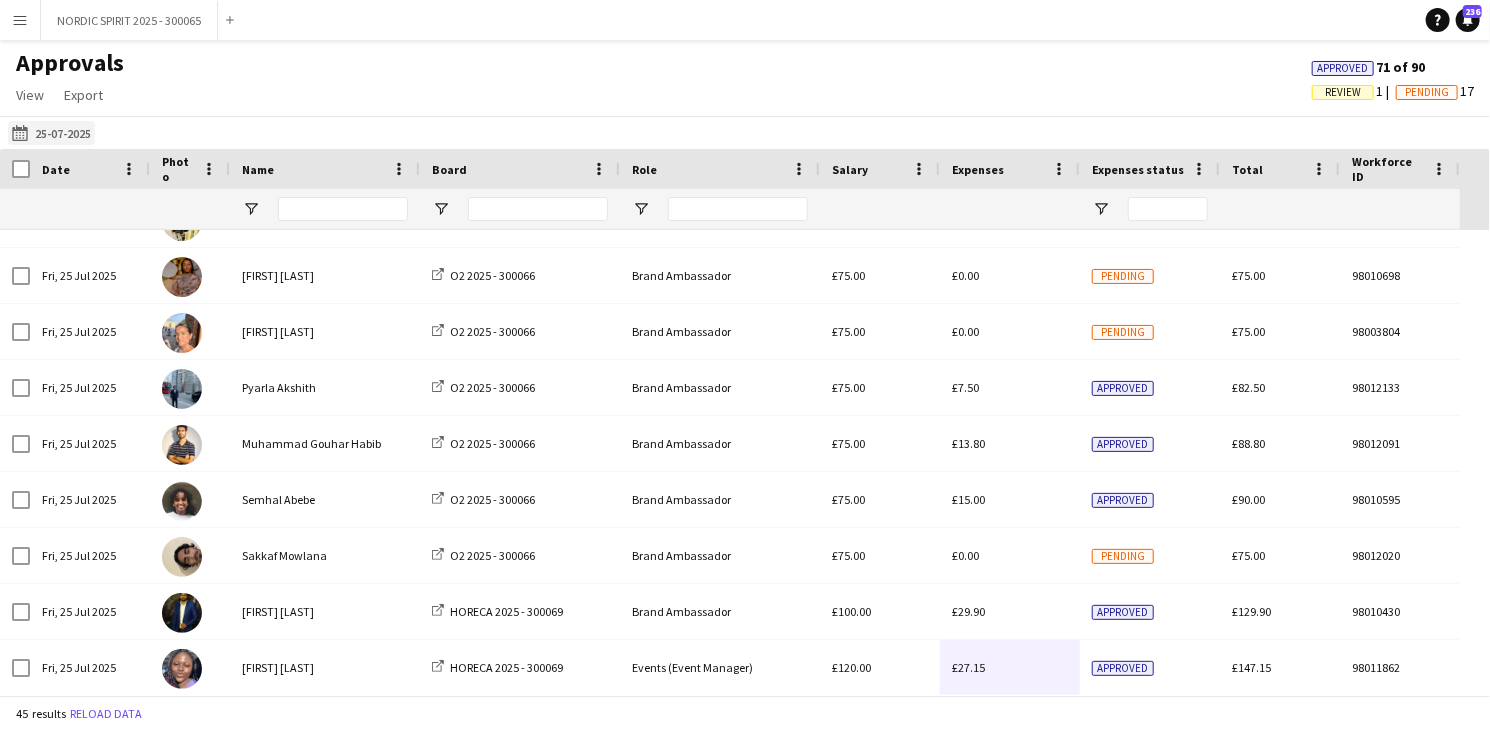 click on "[DATE]
[DATE]" 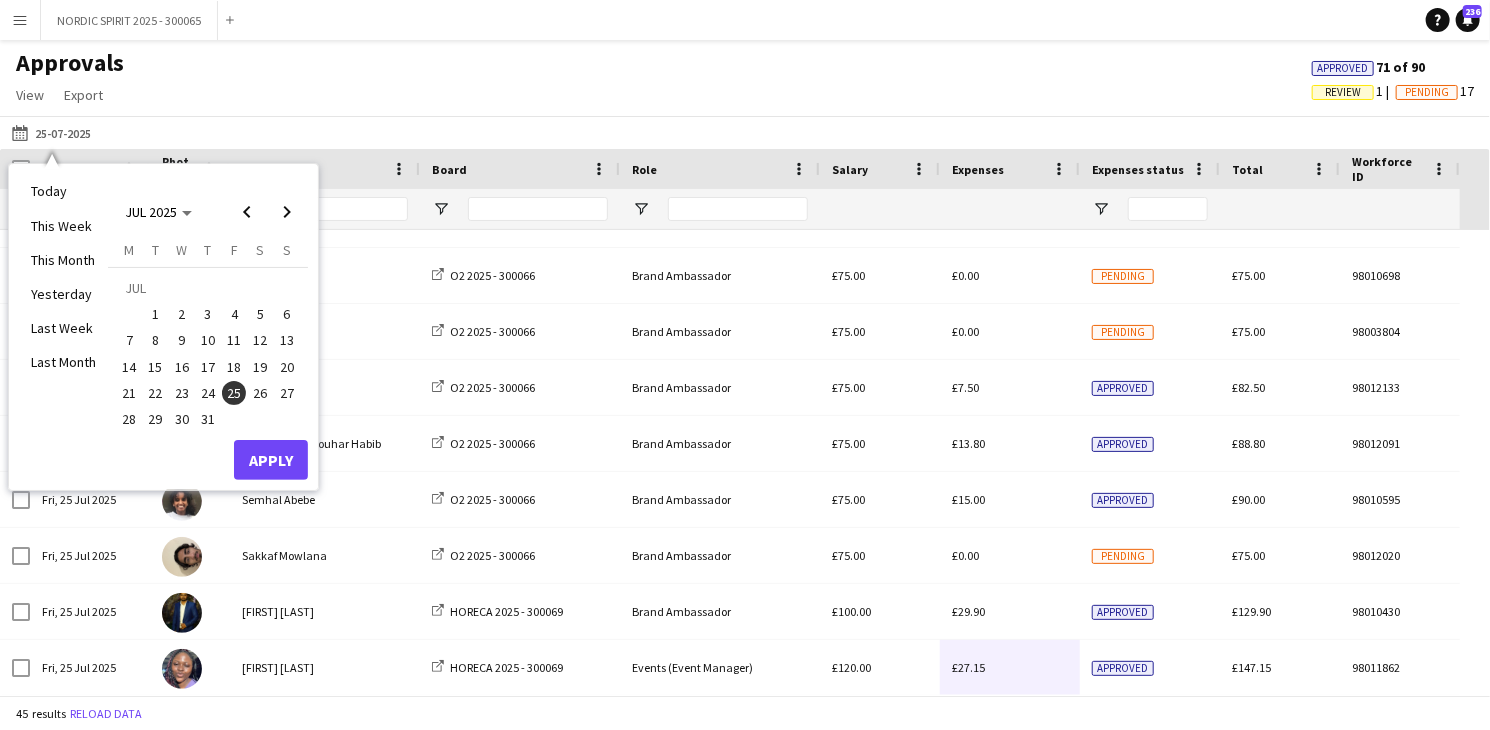 click on "26" at bounding box center (261, 393) 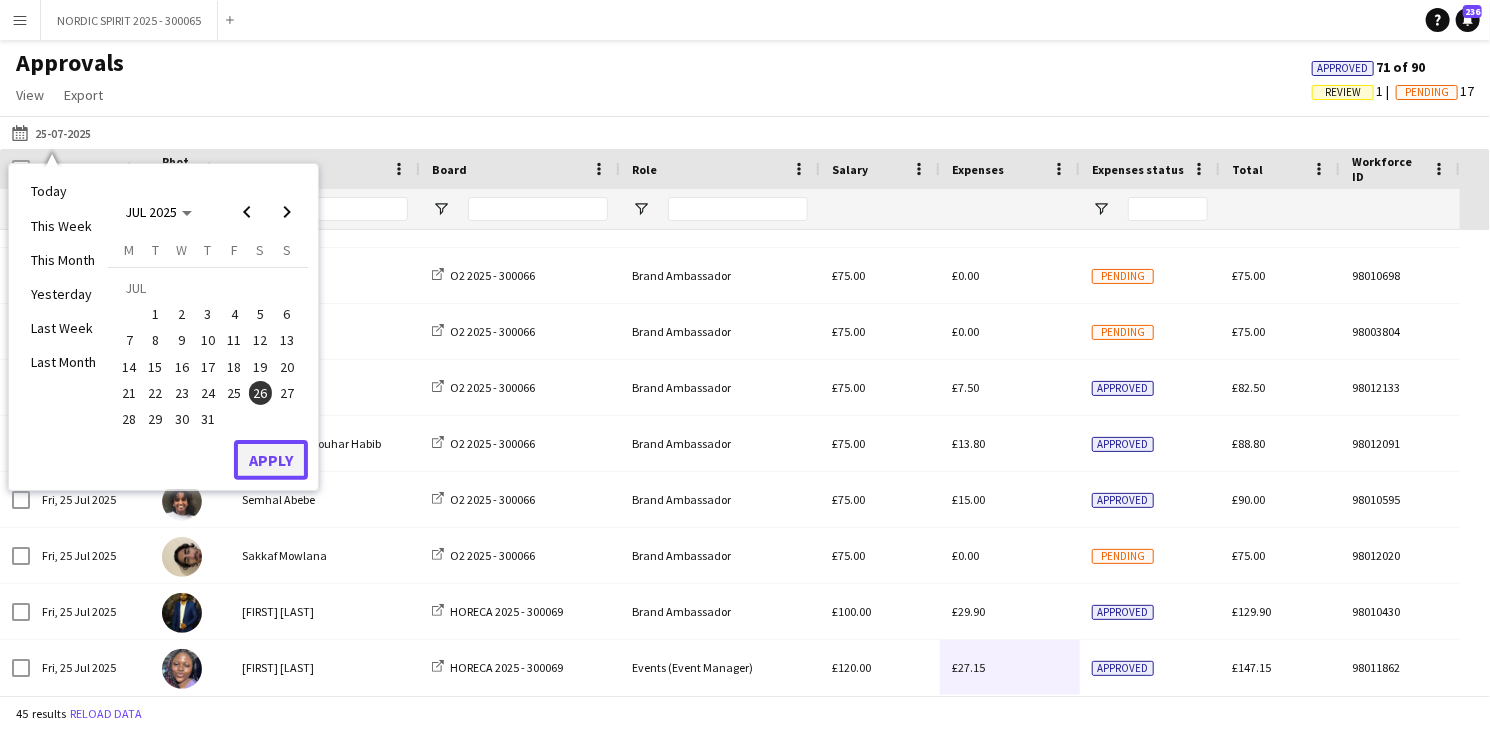 click on "Apply" at bounding box center (271, 460) 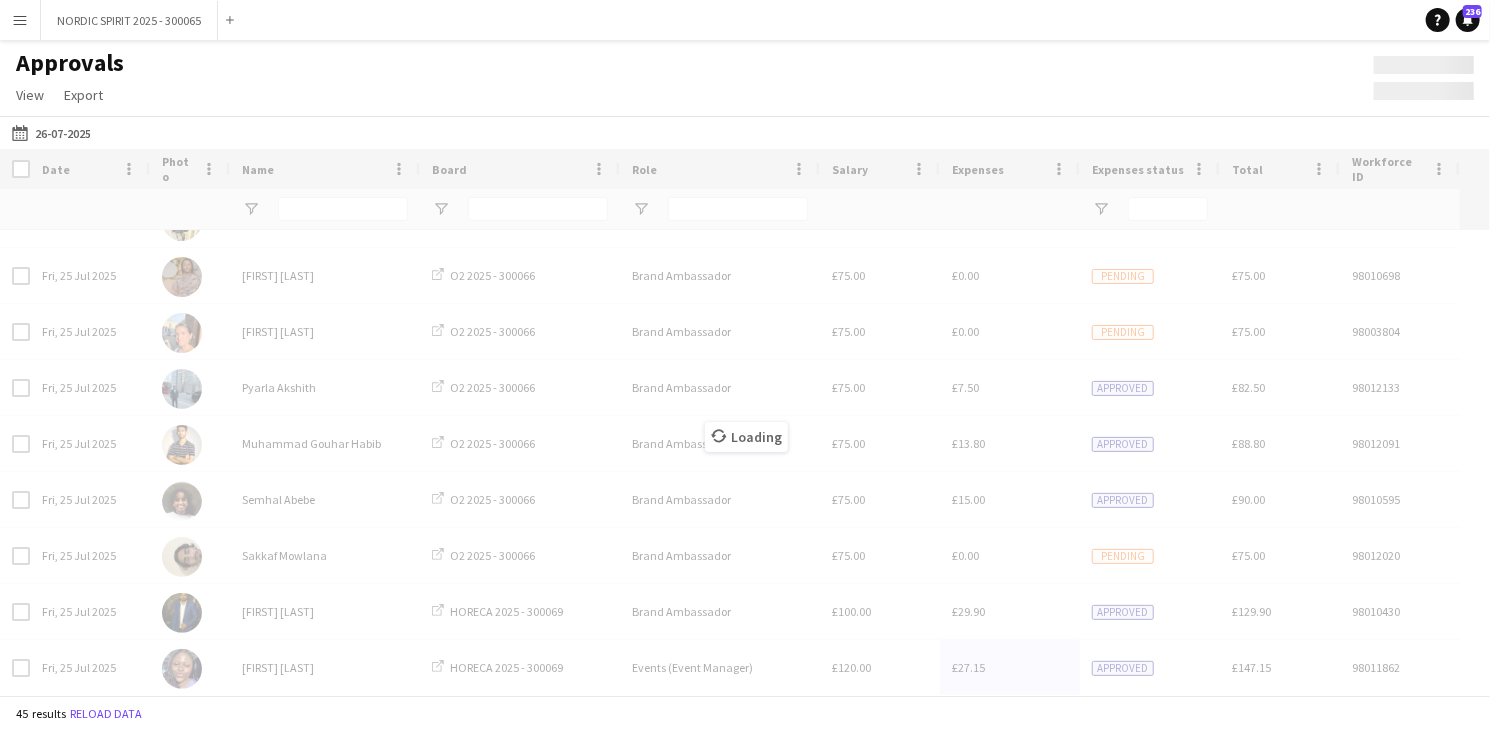 scroll, scrollTop: 1494, scrollLeft: 0, axis: vertical 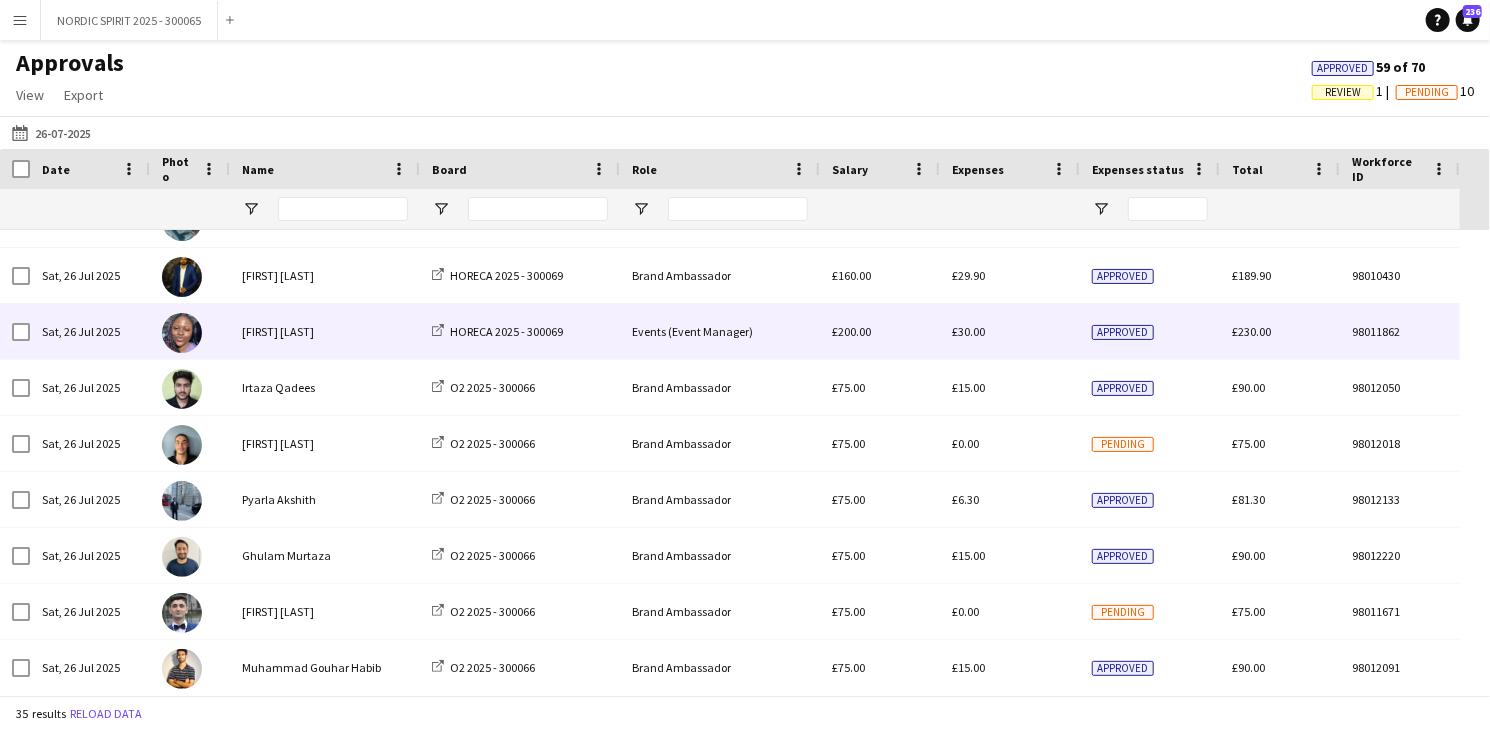 click on "£30.00" at bounding box center (968, 331) 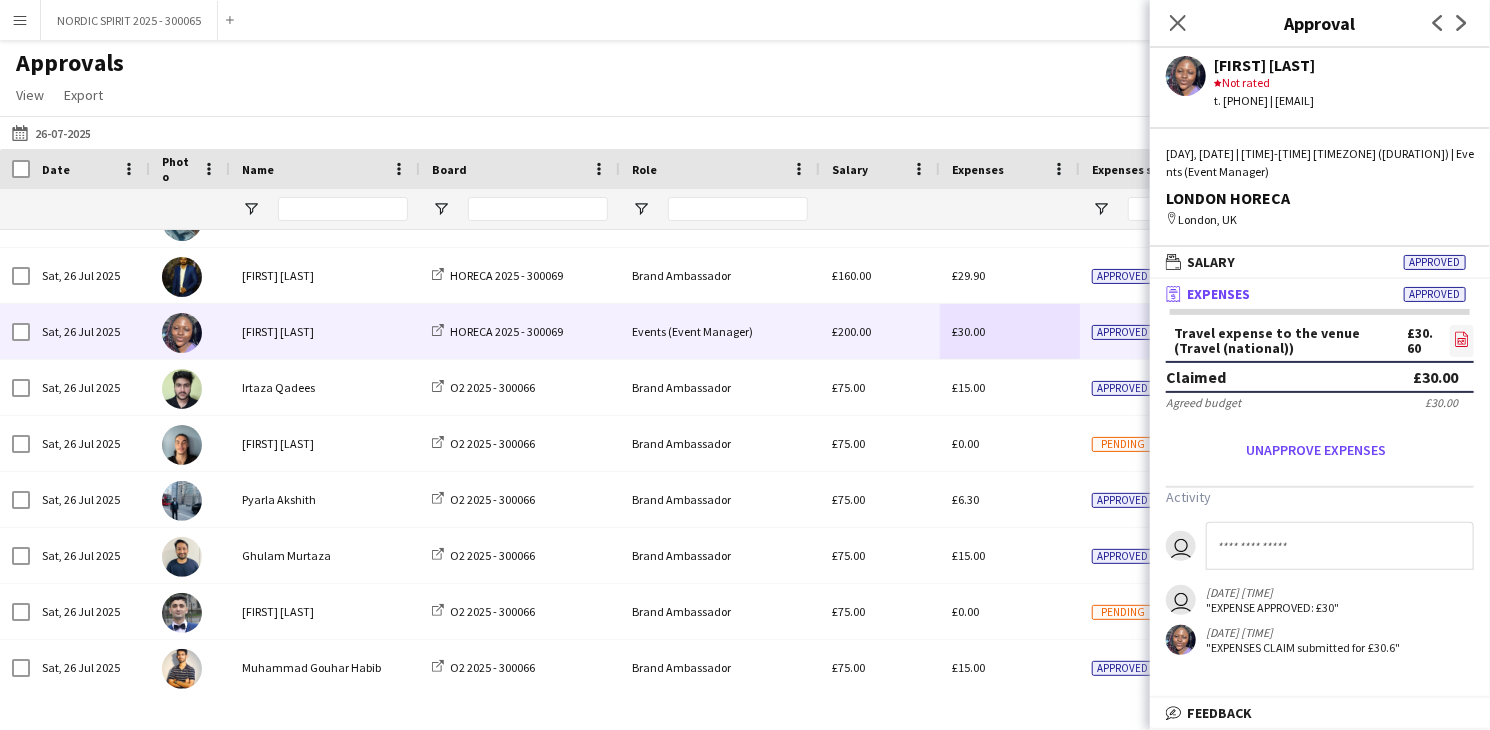 click on "file-image" 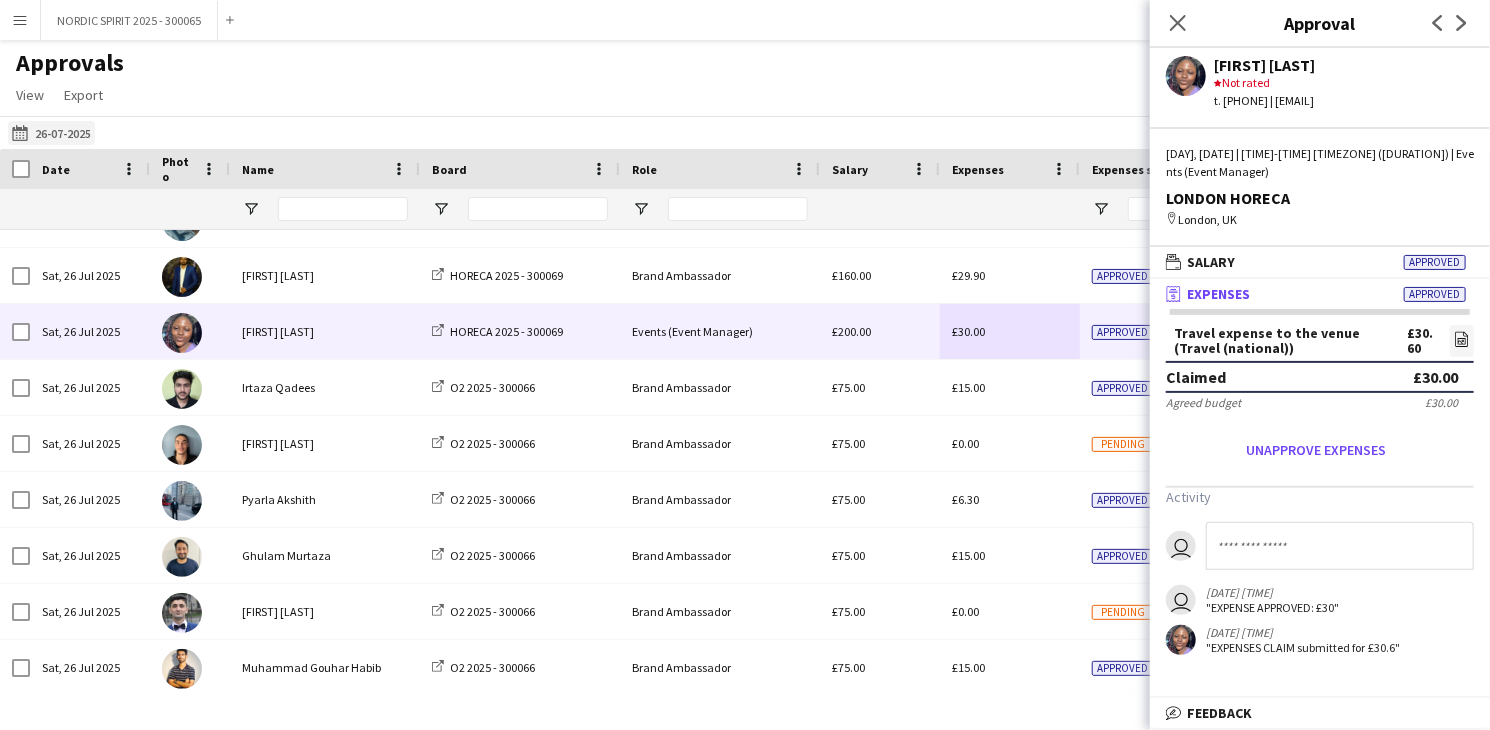 click on "[DATE]
[DATE]" 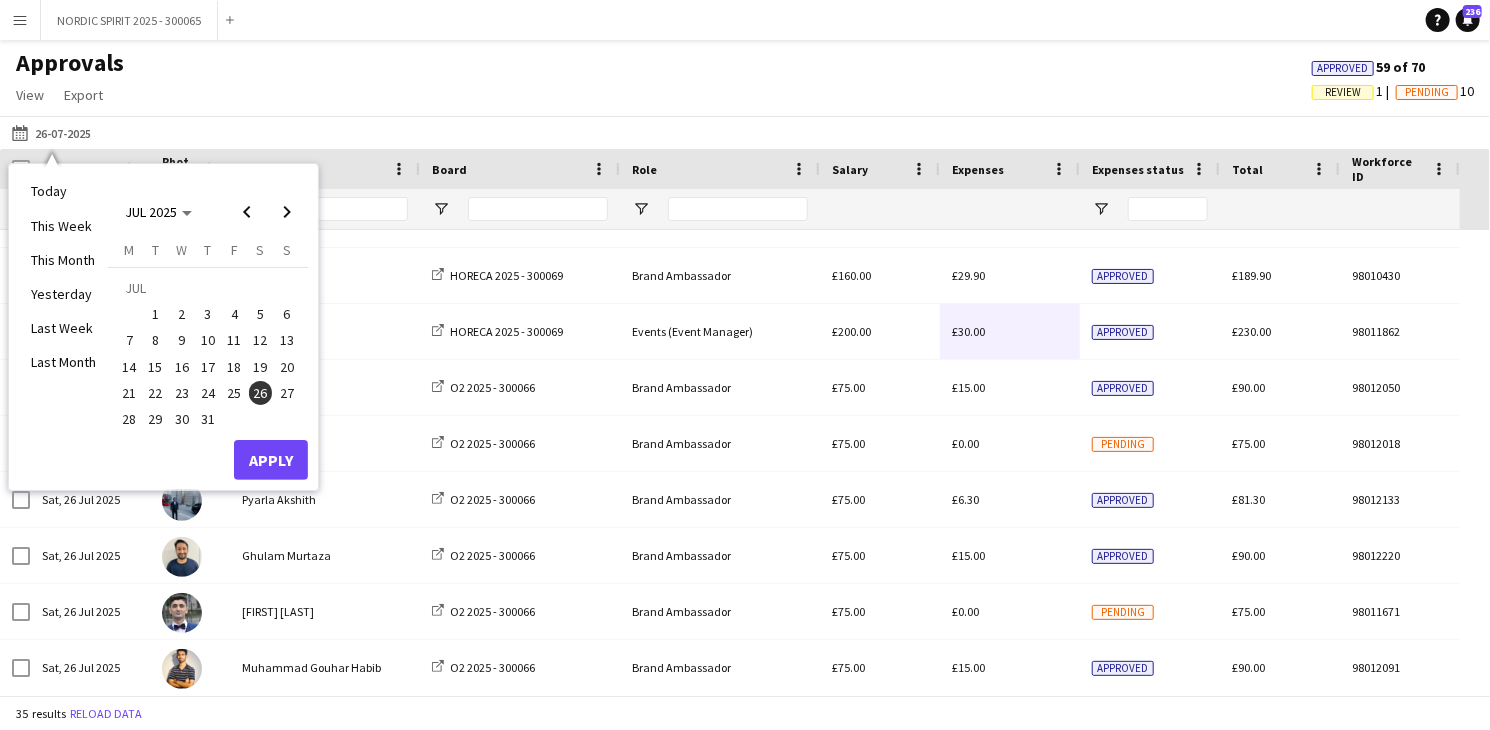 click on "27" at bounding box center (287, 393) 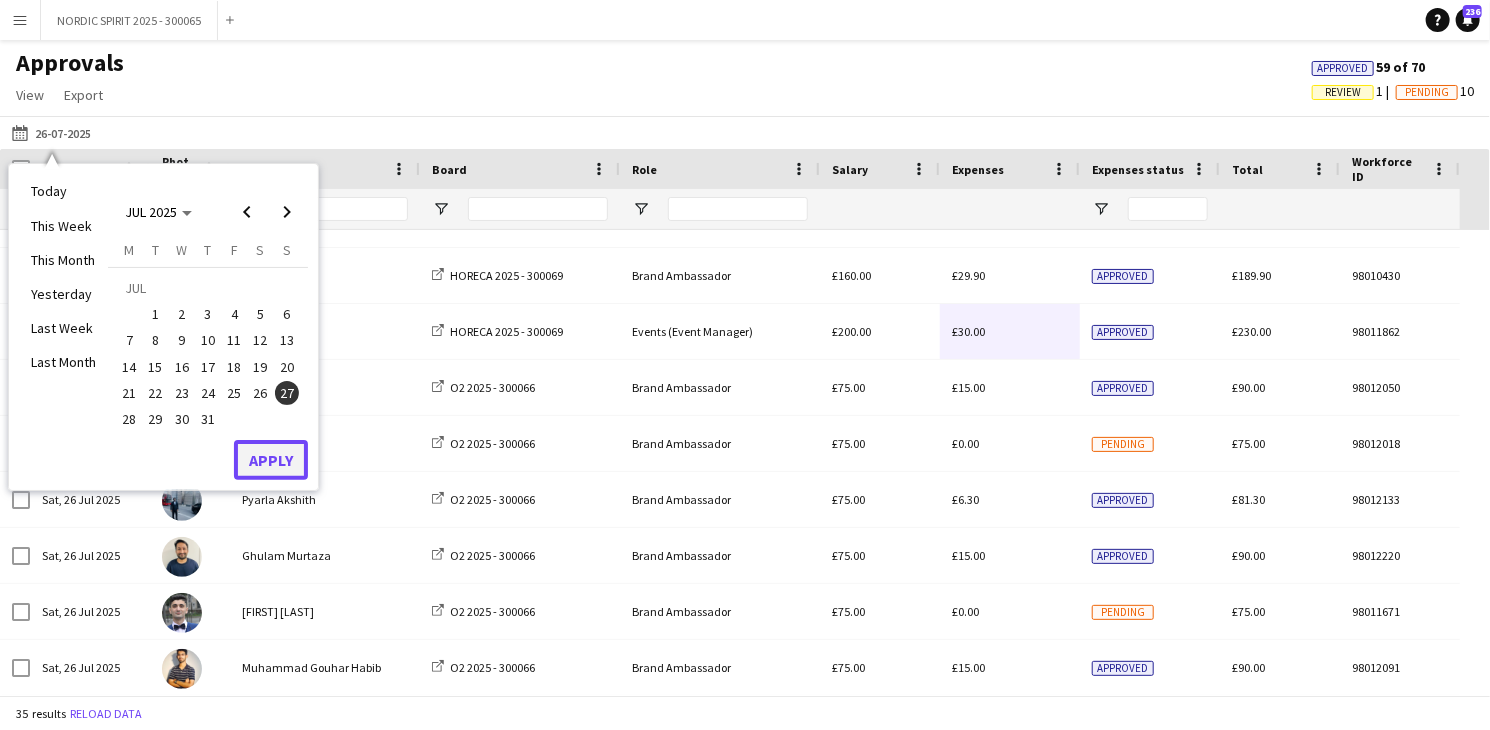 click on "Apply" at bounding box center [271, 460] 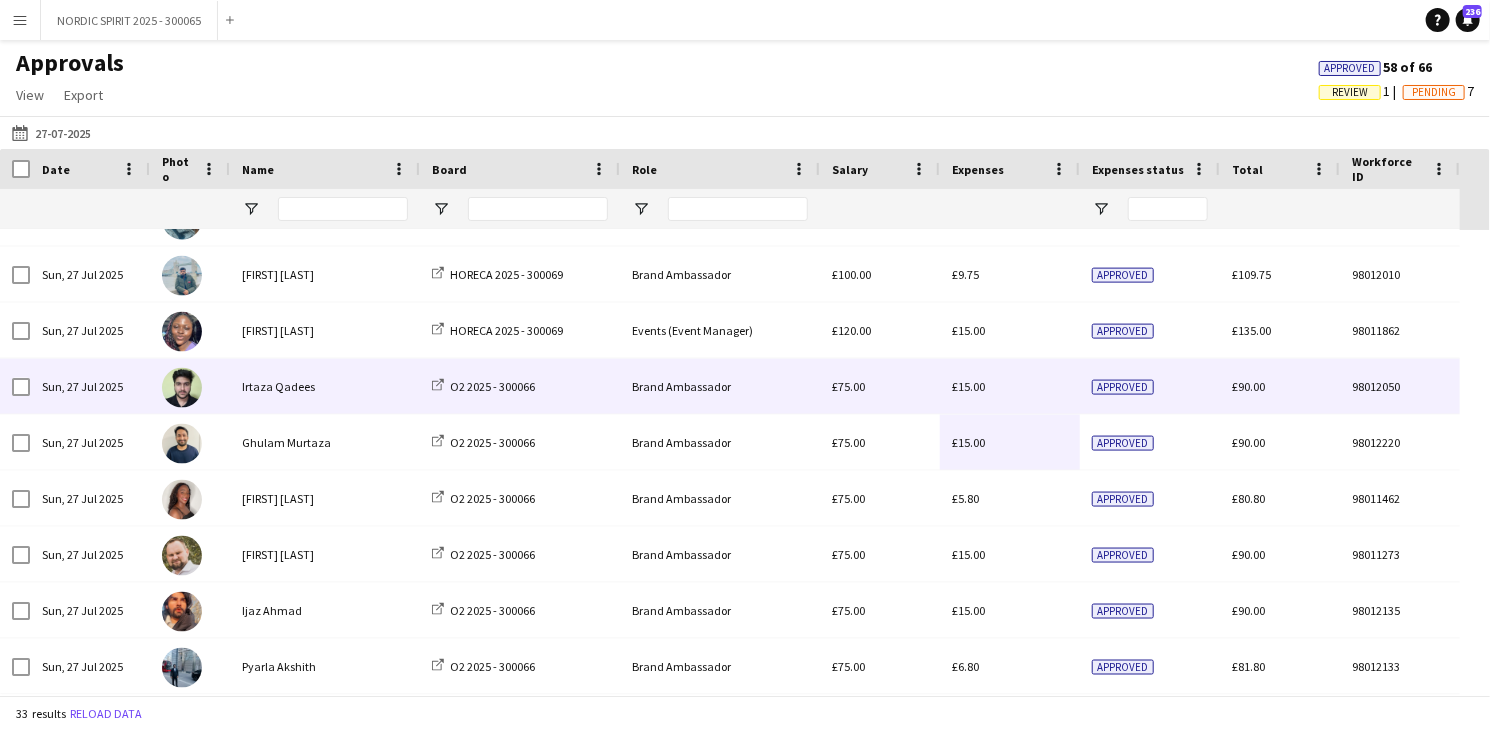 scroll, scrollTop: 1382, scrollLeft: 0, axis: vertical 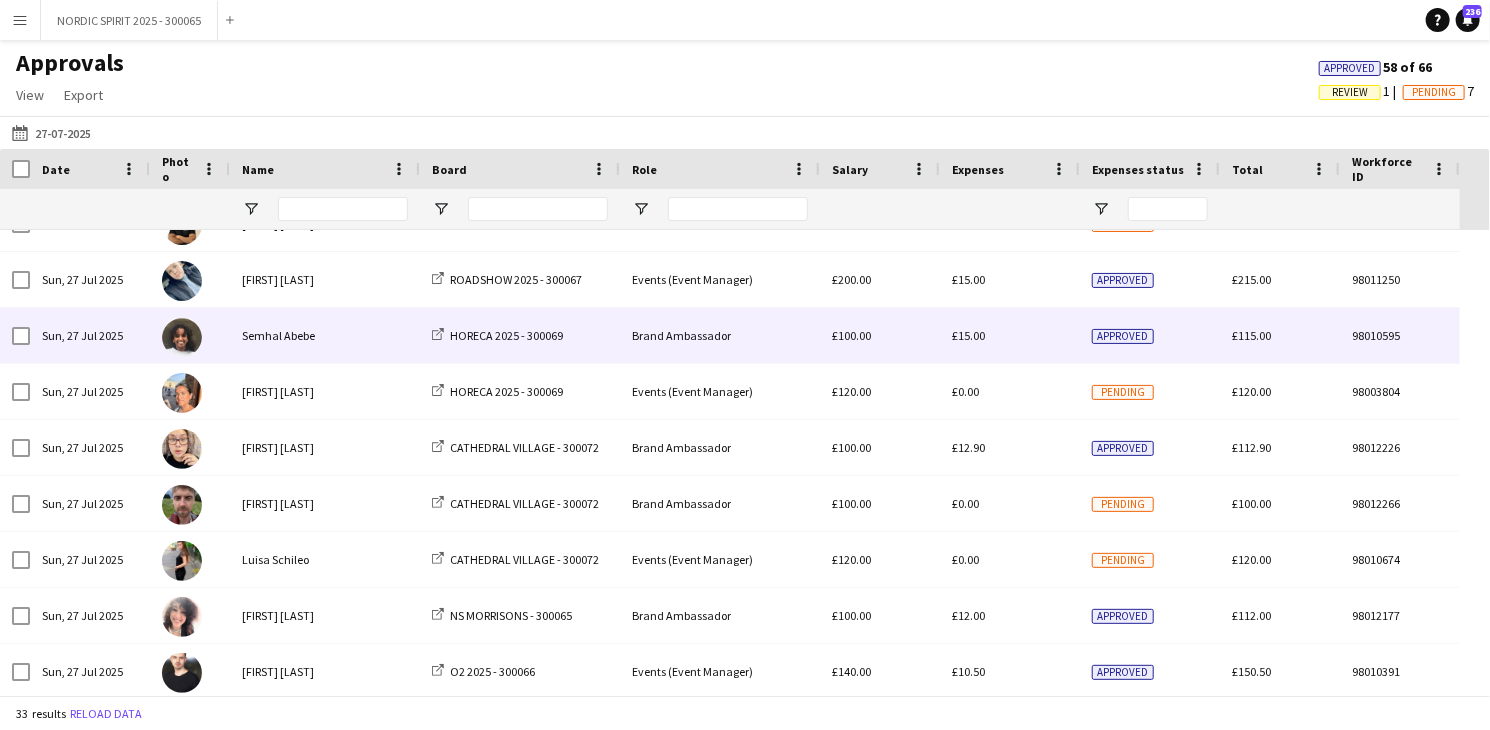 click on "£15.00" at bounding box center [968, 335] 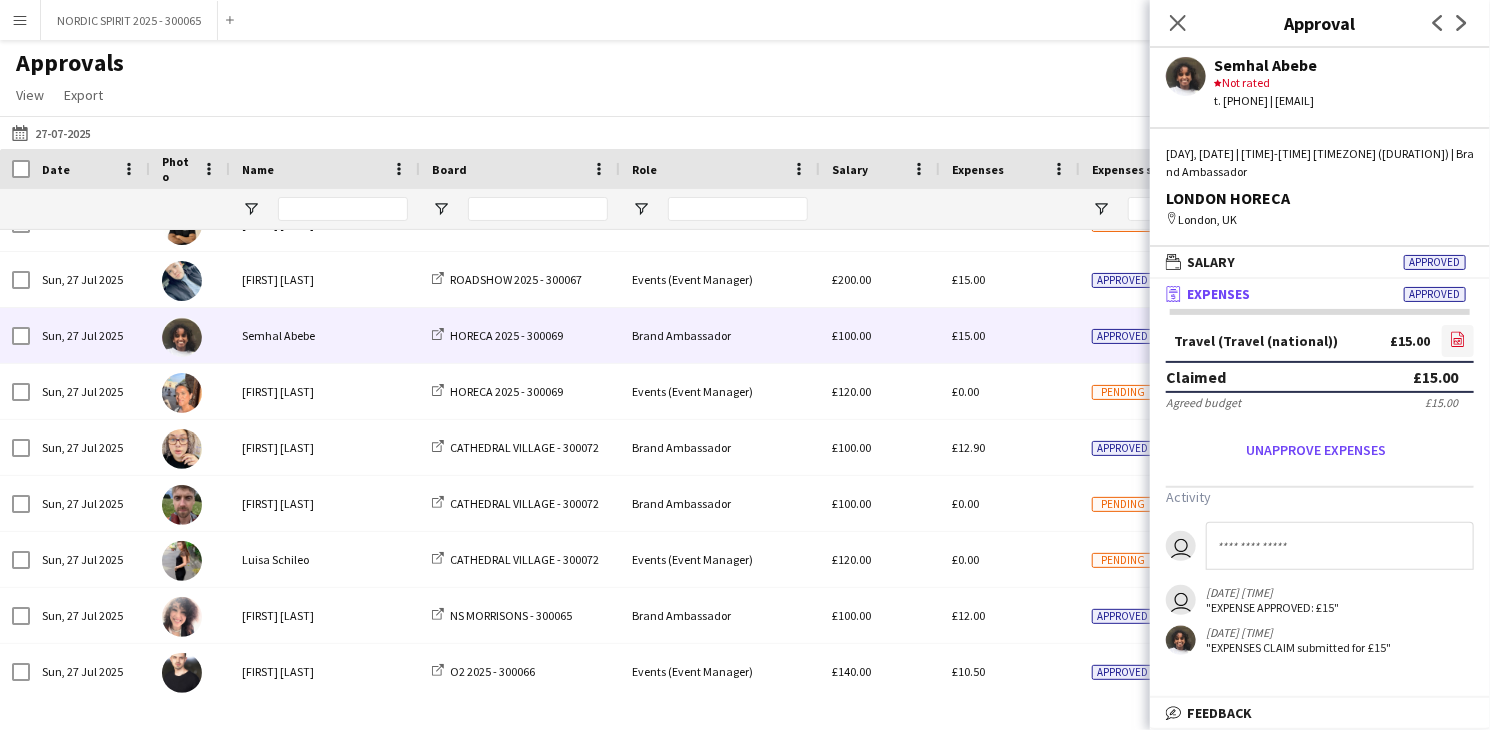 click 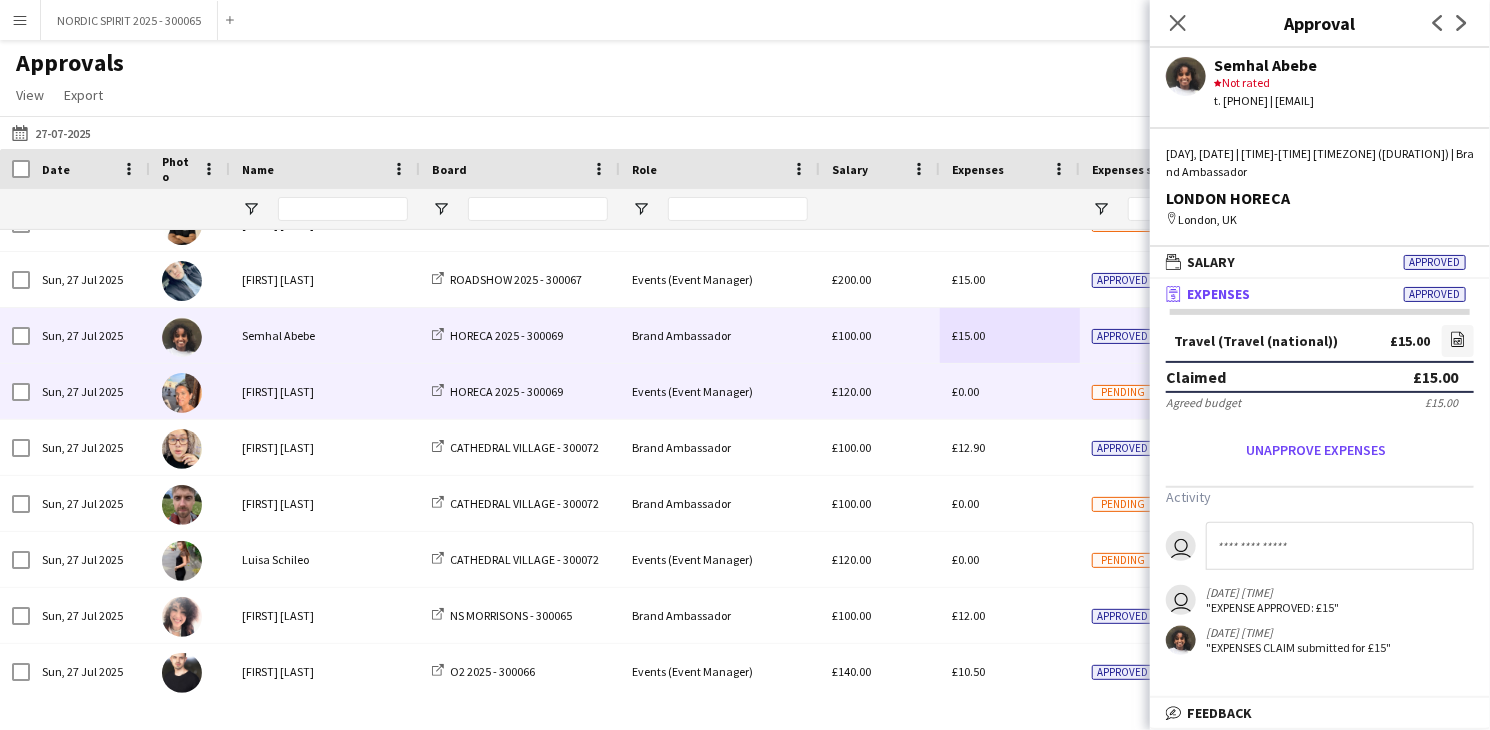 click on "£0.00" at bounding box center [1010, 391] 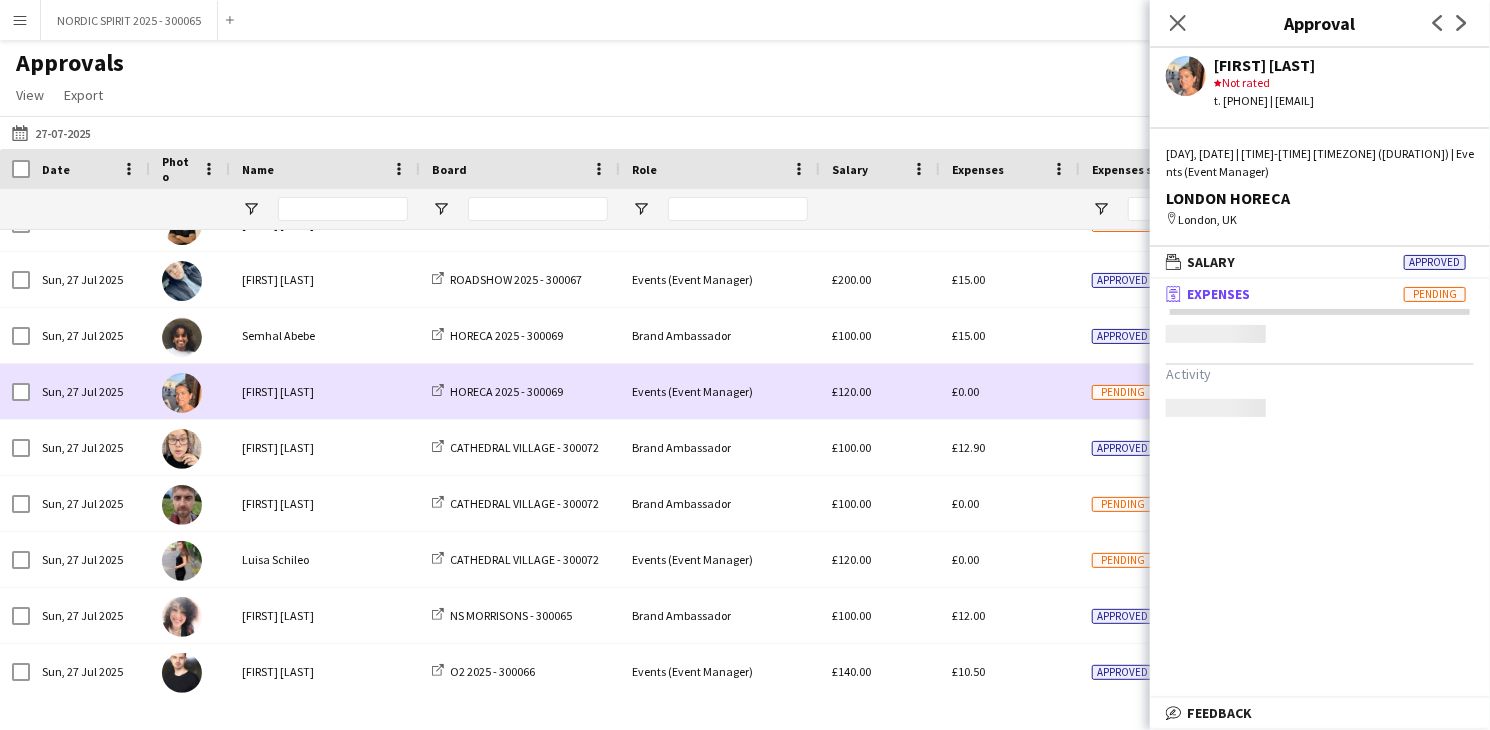 click on "£0.00" at bounding box center (1010, 391) 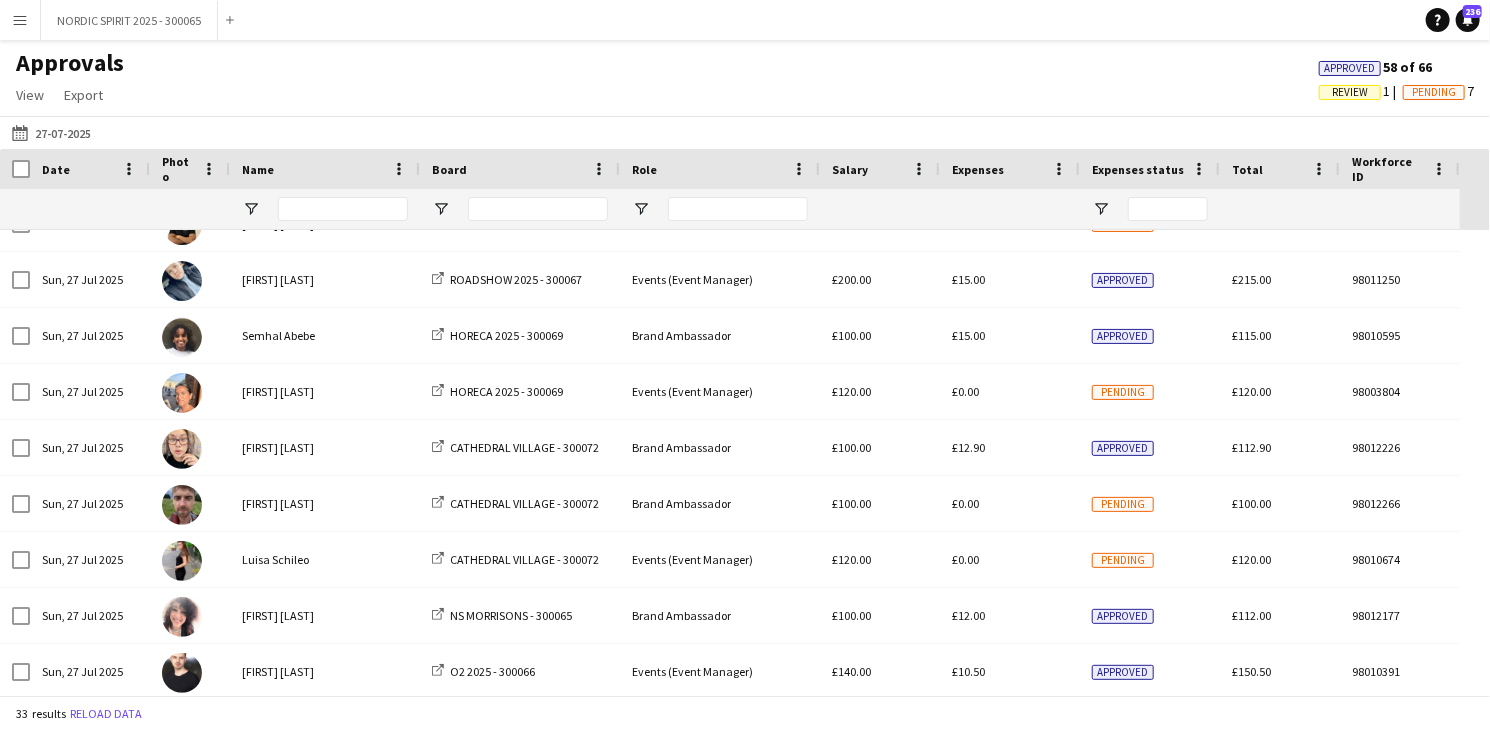 scroll, scrollTop: 912, scrollLeft: 0, axis: vertical 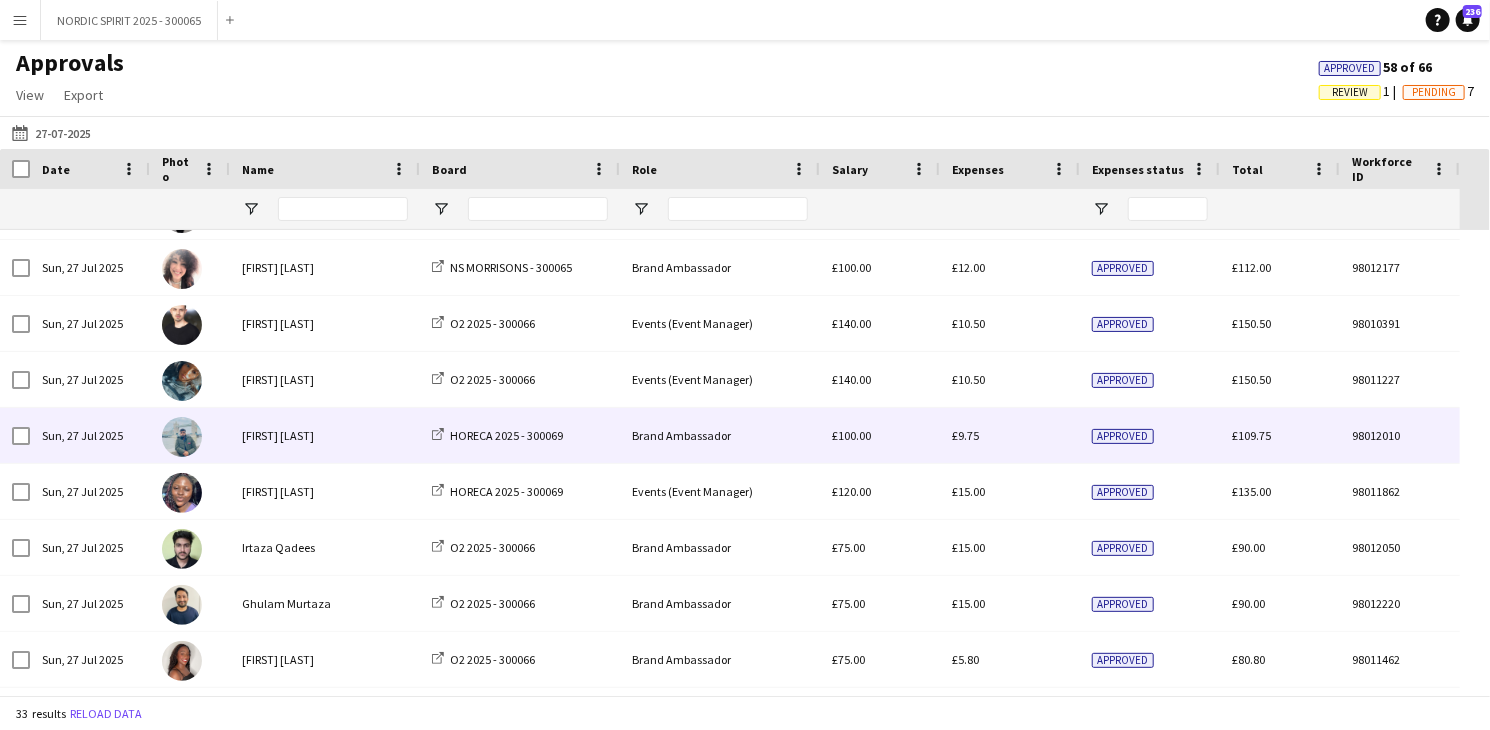 click on "£9.75" at bounding box center (965, 435) 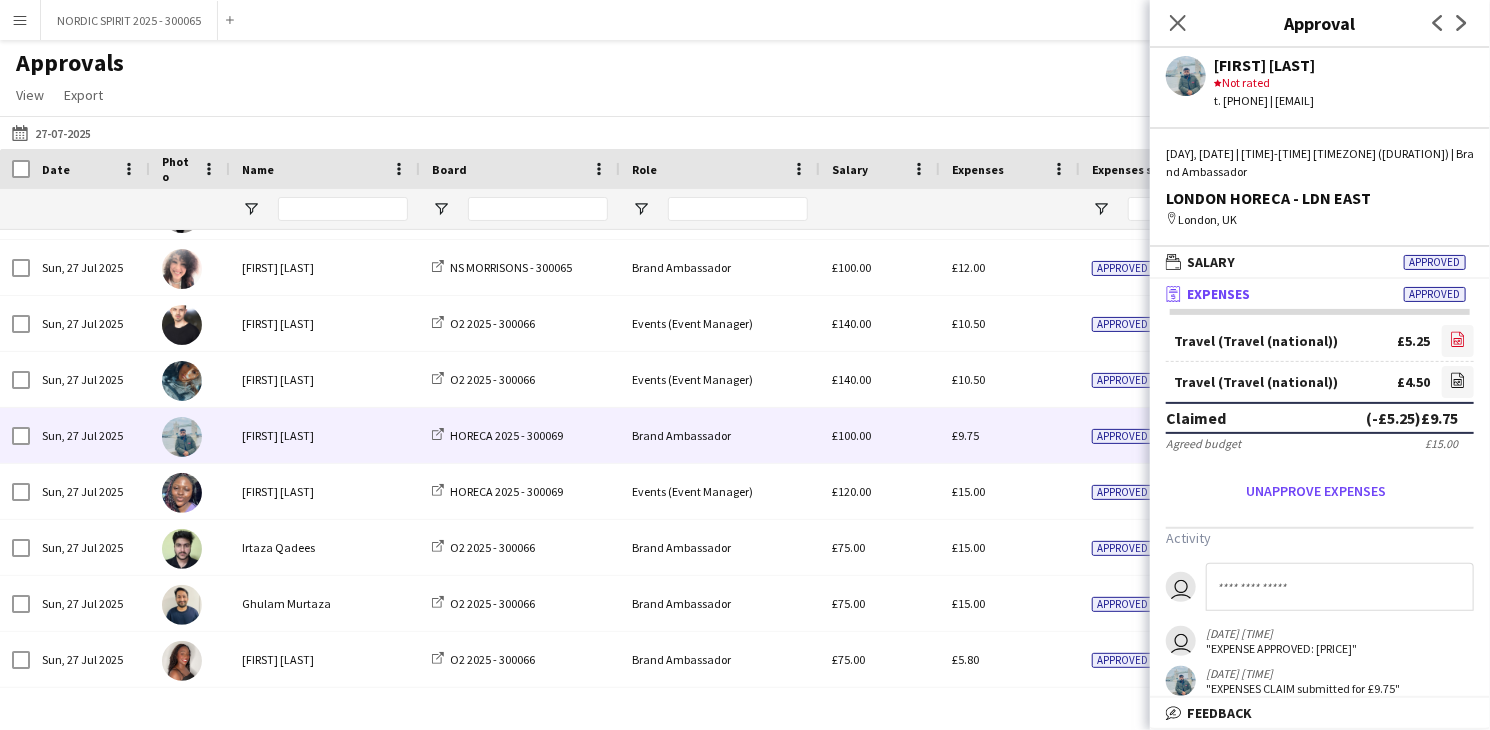 click 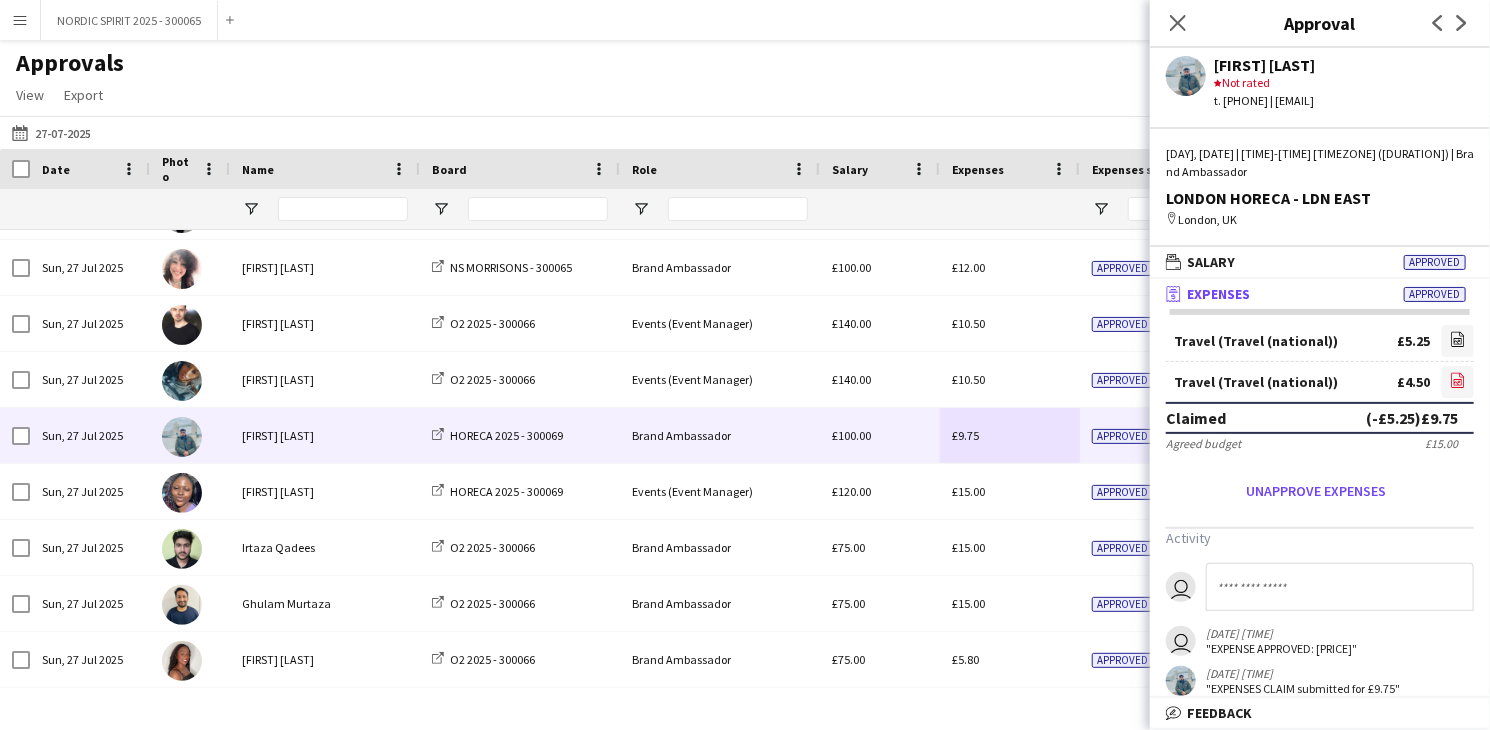 click on "file-image" 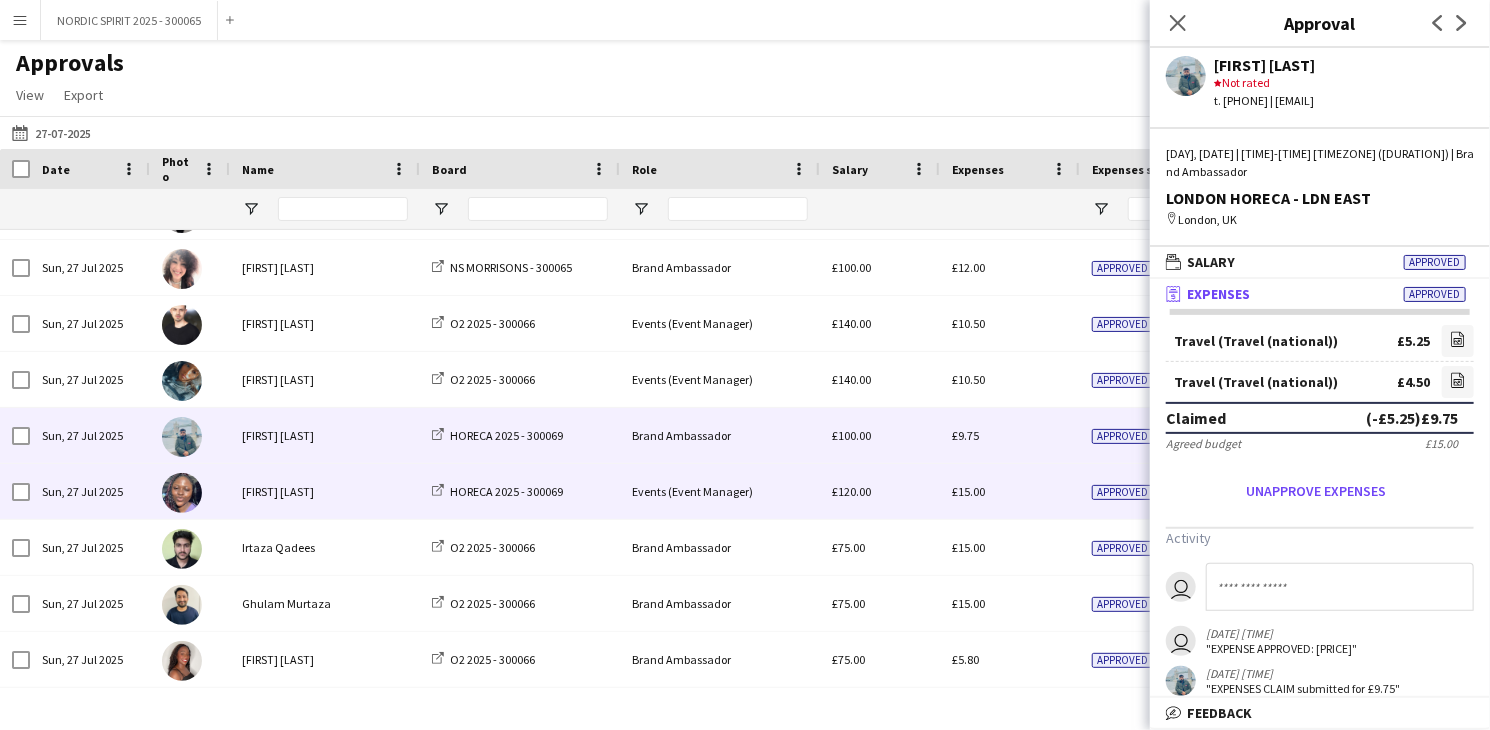 click on "£15.00" at bounding box center (968, 491) 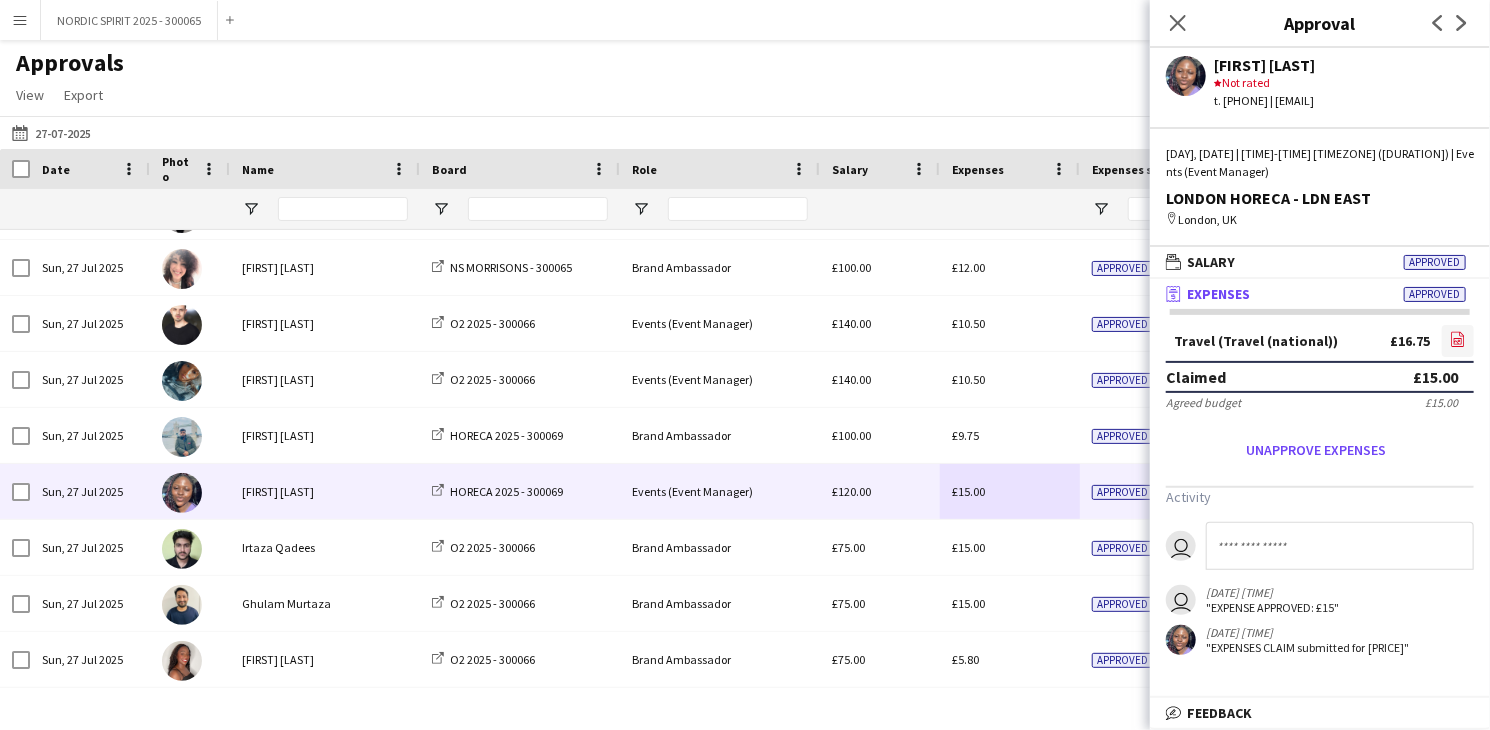 click on "file-image" 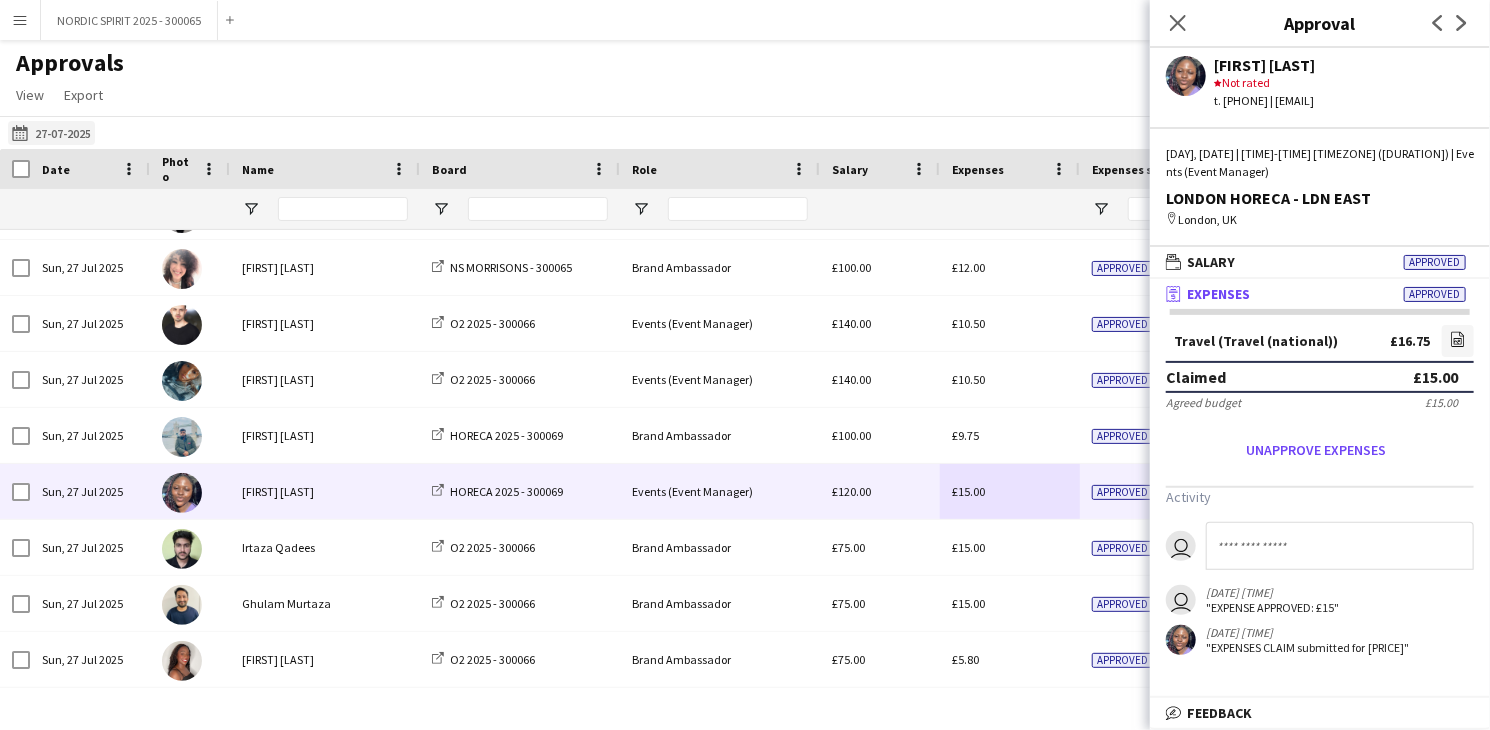 click on "[DATE]
[DATE]" 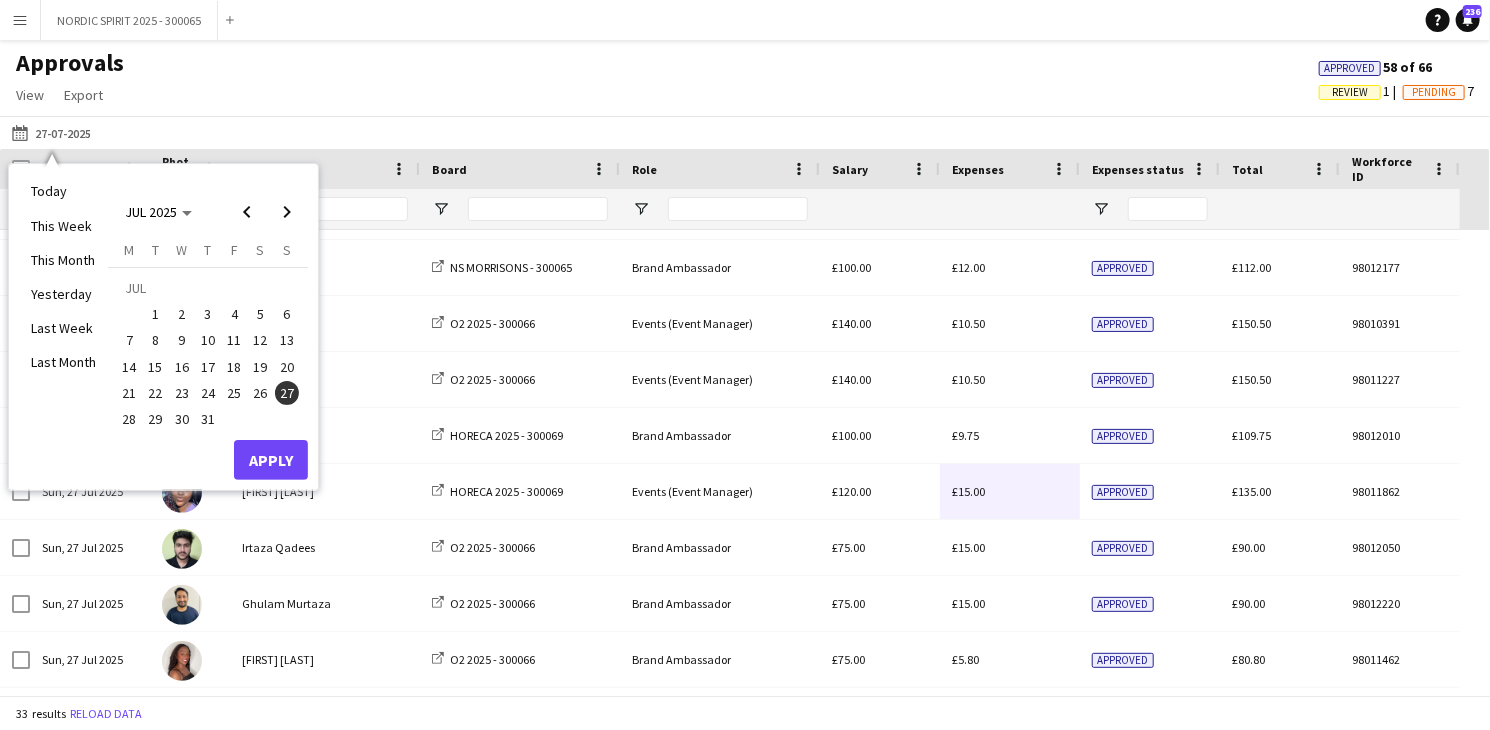 click on "31" at bounding box center (208, 419) 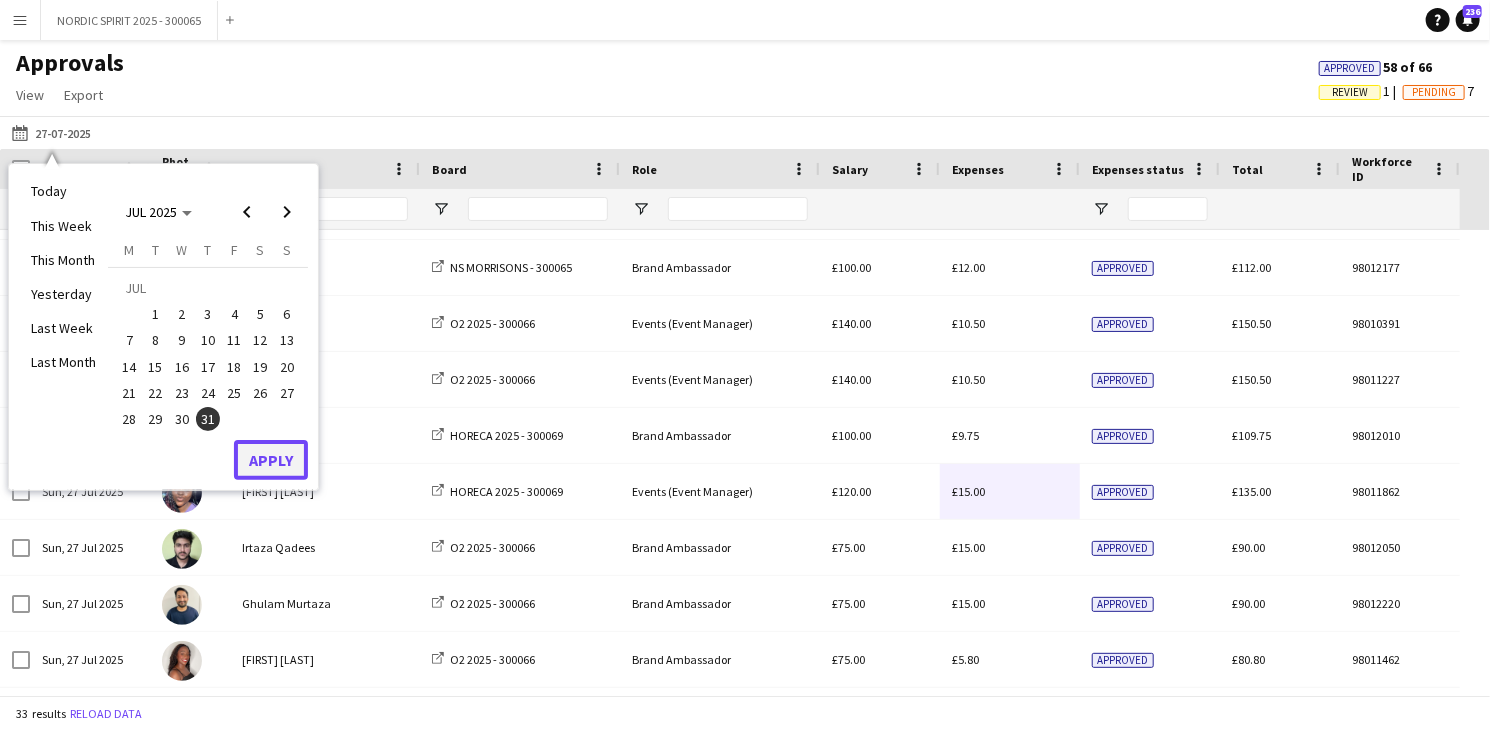 click on "Apply" at bounding box center (271, 460) 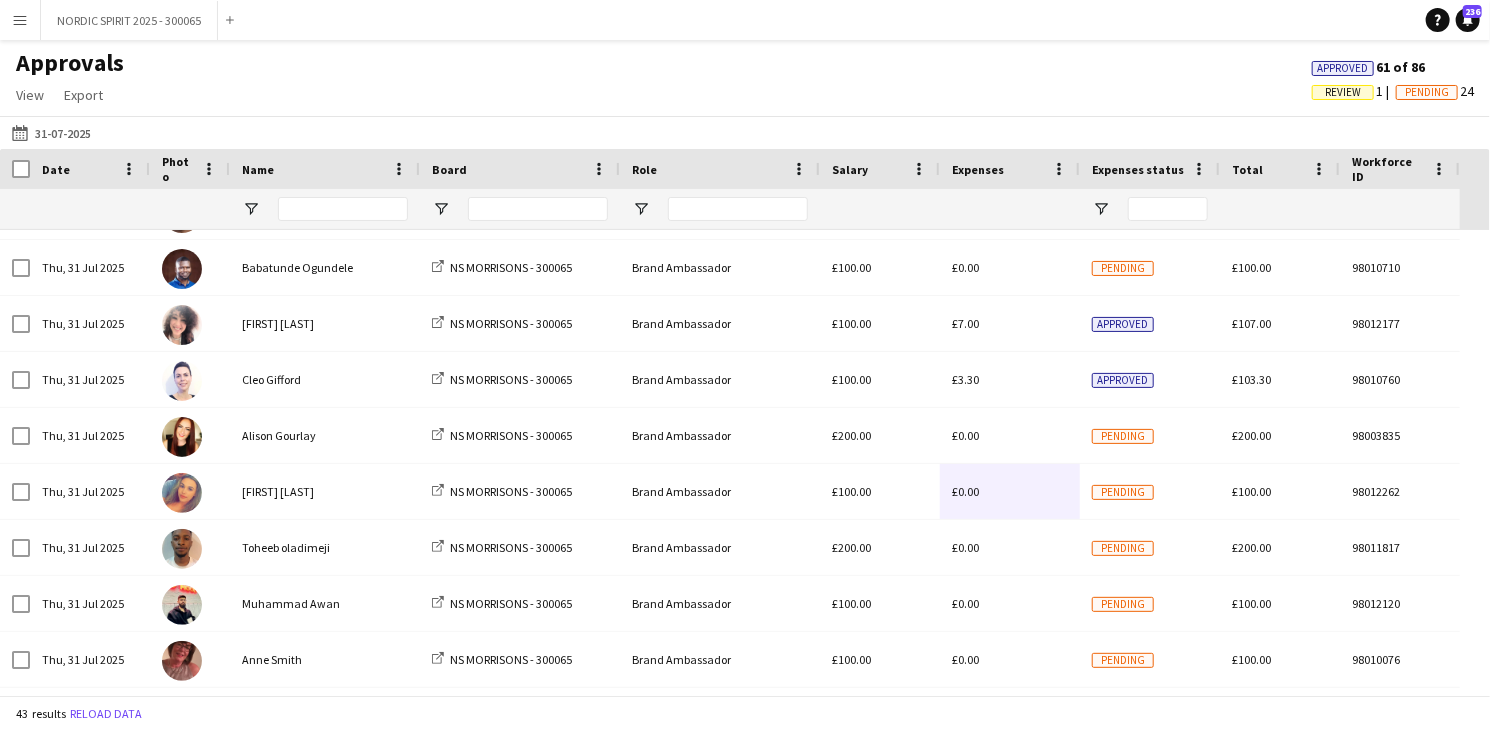 scroll, scrollTop: 1265, scrollLeft: 0, axis: vertical 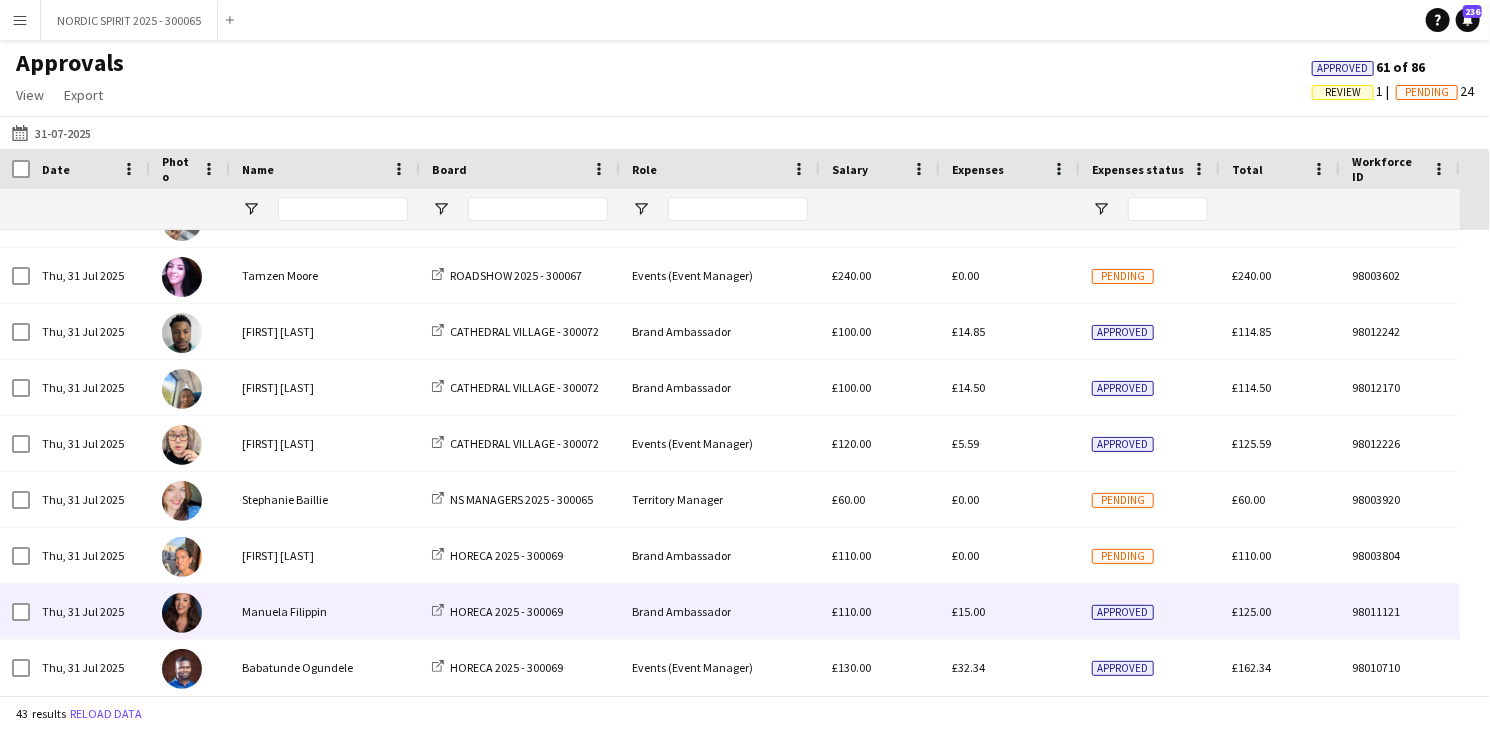 click on "£15.00" at bounding box center [968, 611] 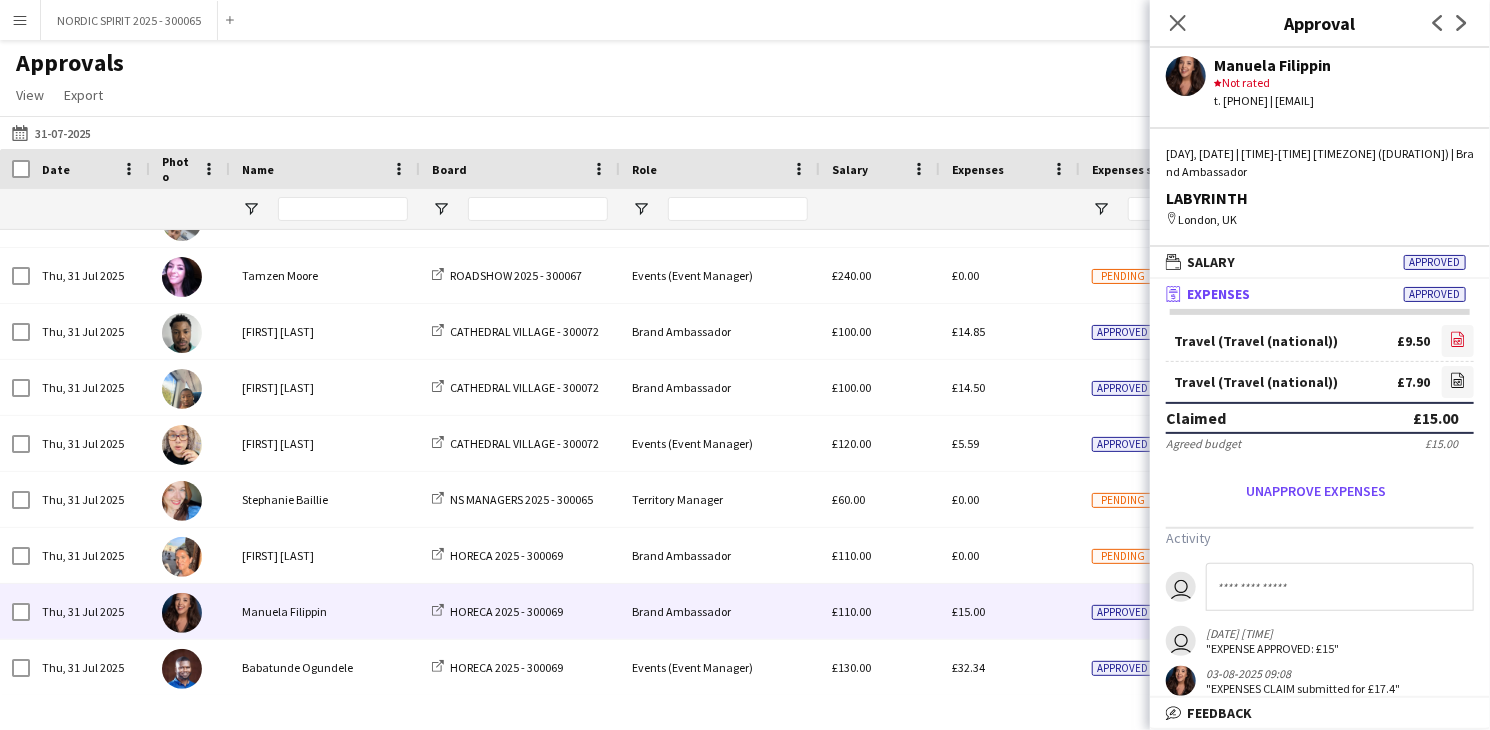 click 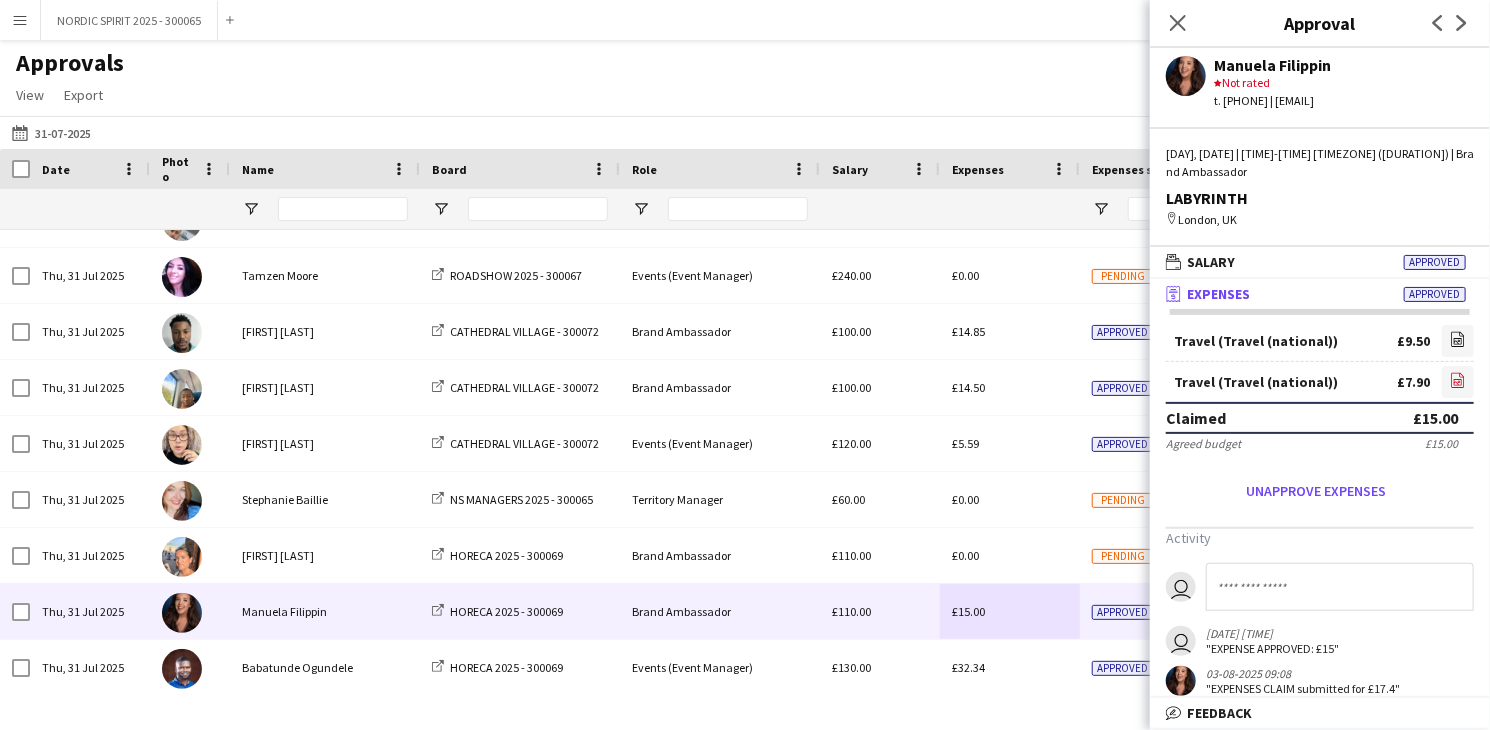 click on "file-image" 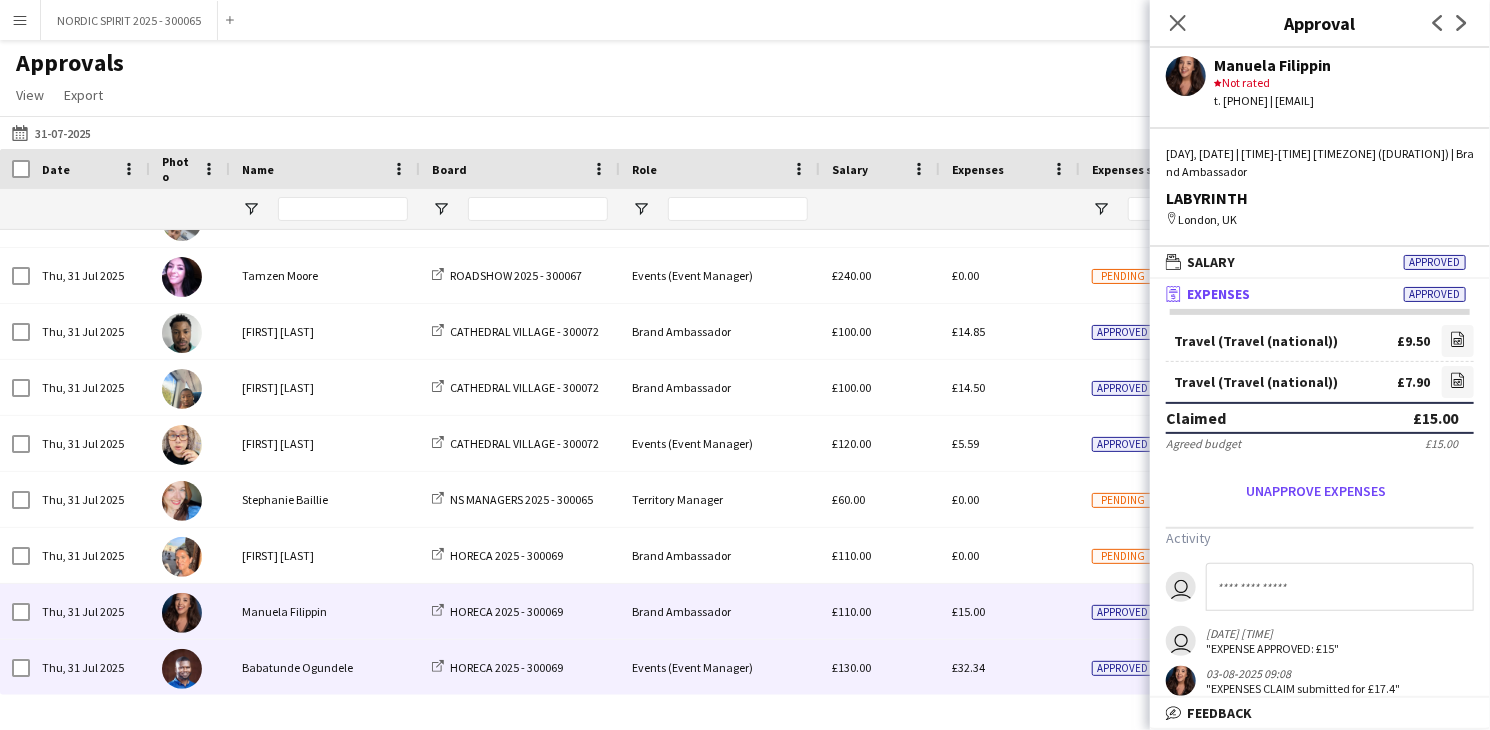 click on "£32.34" at bounding box center [968, 667] 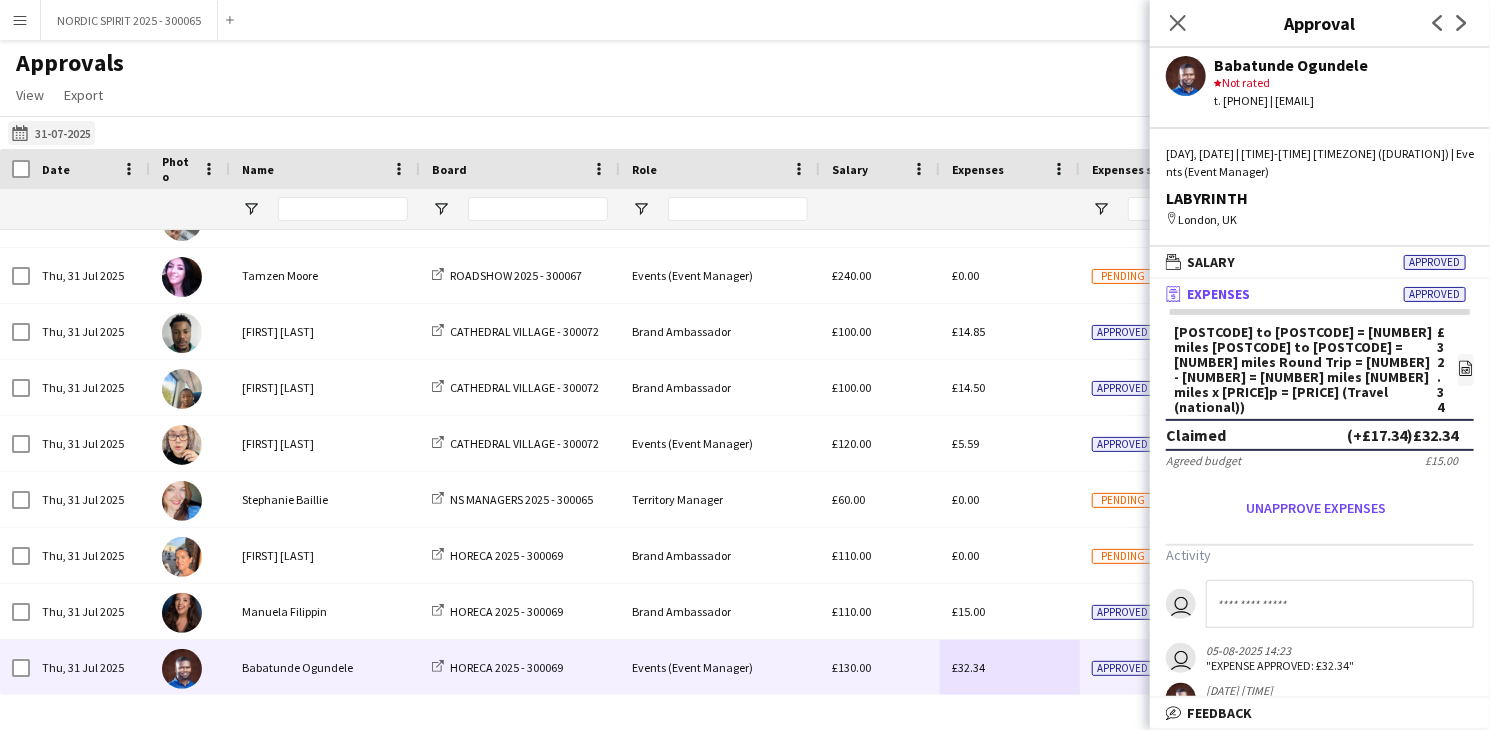 click on "[DATE]
[DATE]" 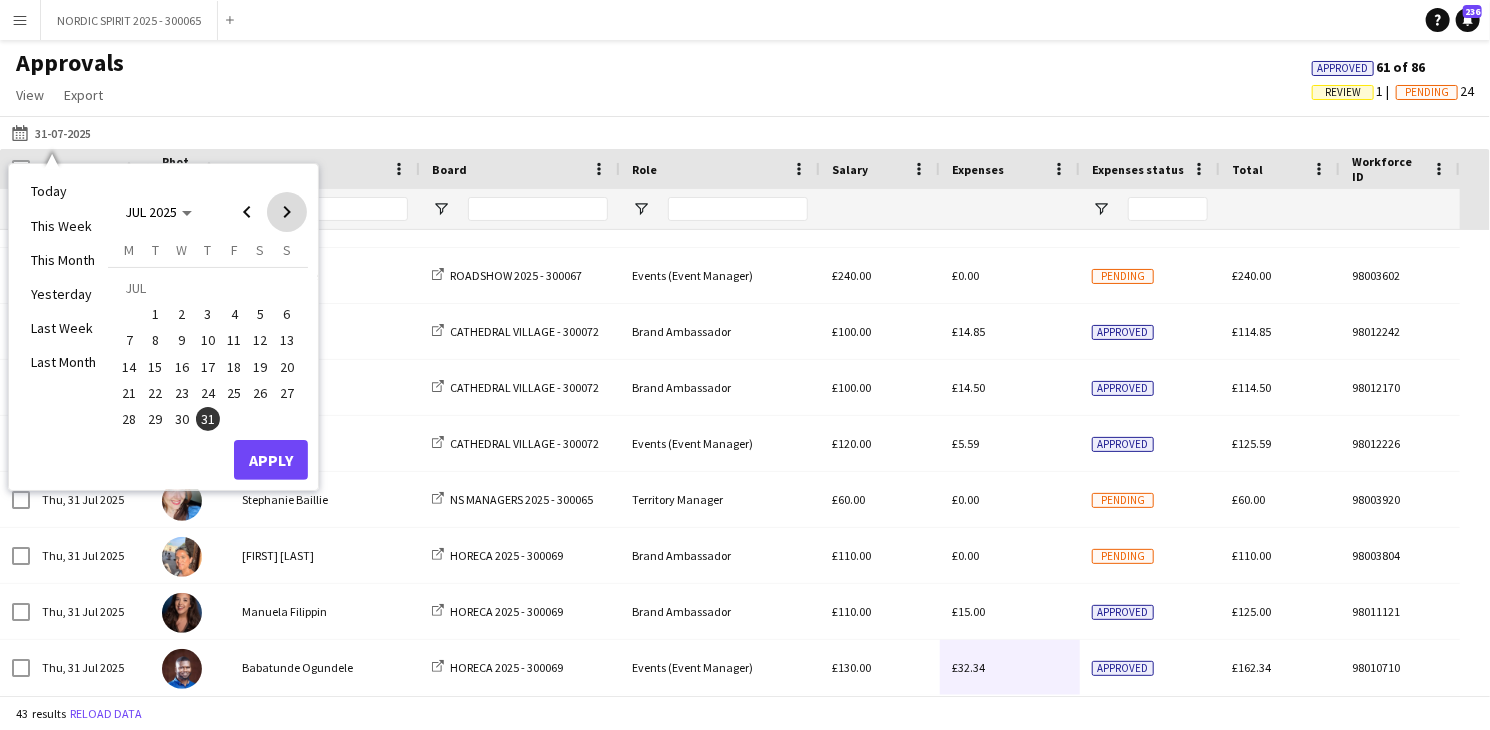 click at bounding box center [287, 212] 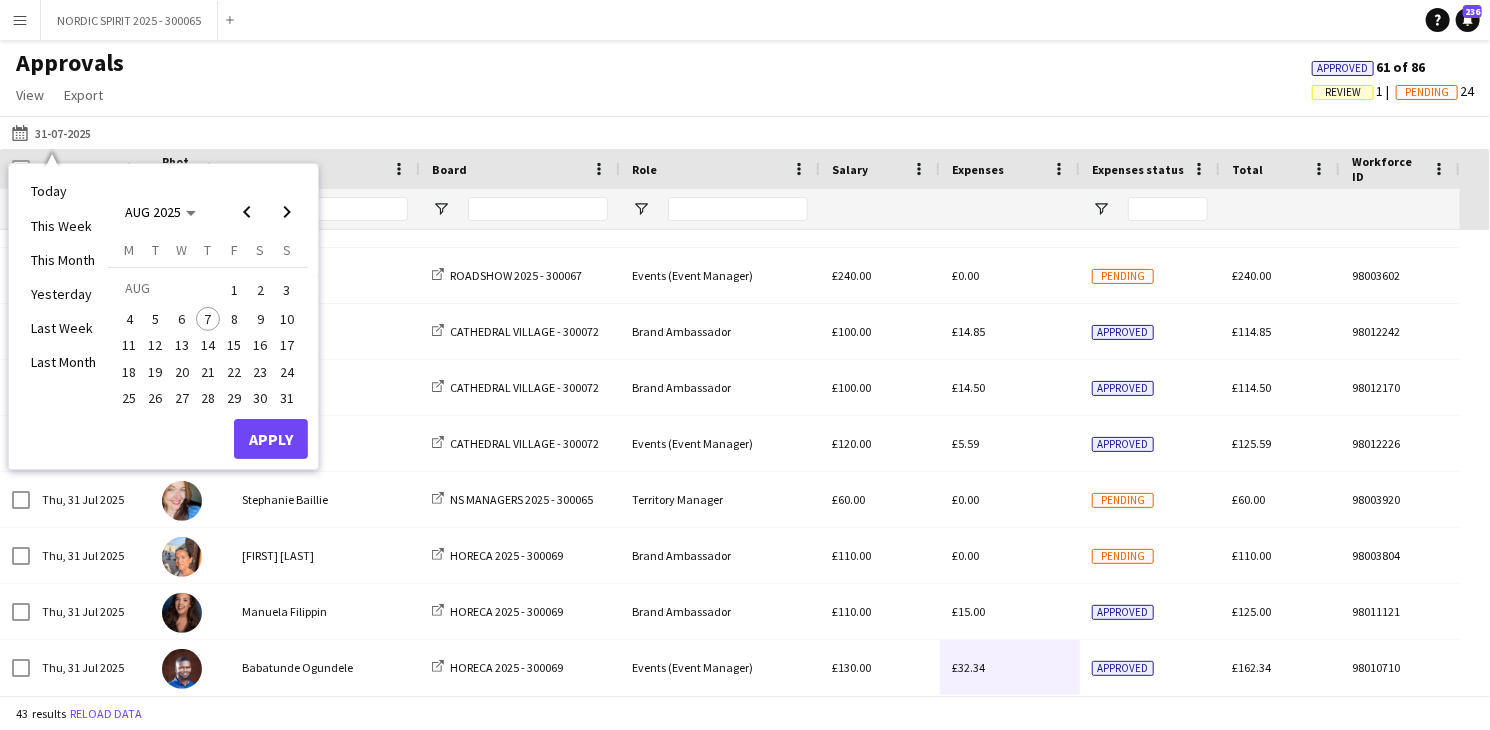 click on "1" at bounding box center (234, 290) 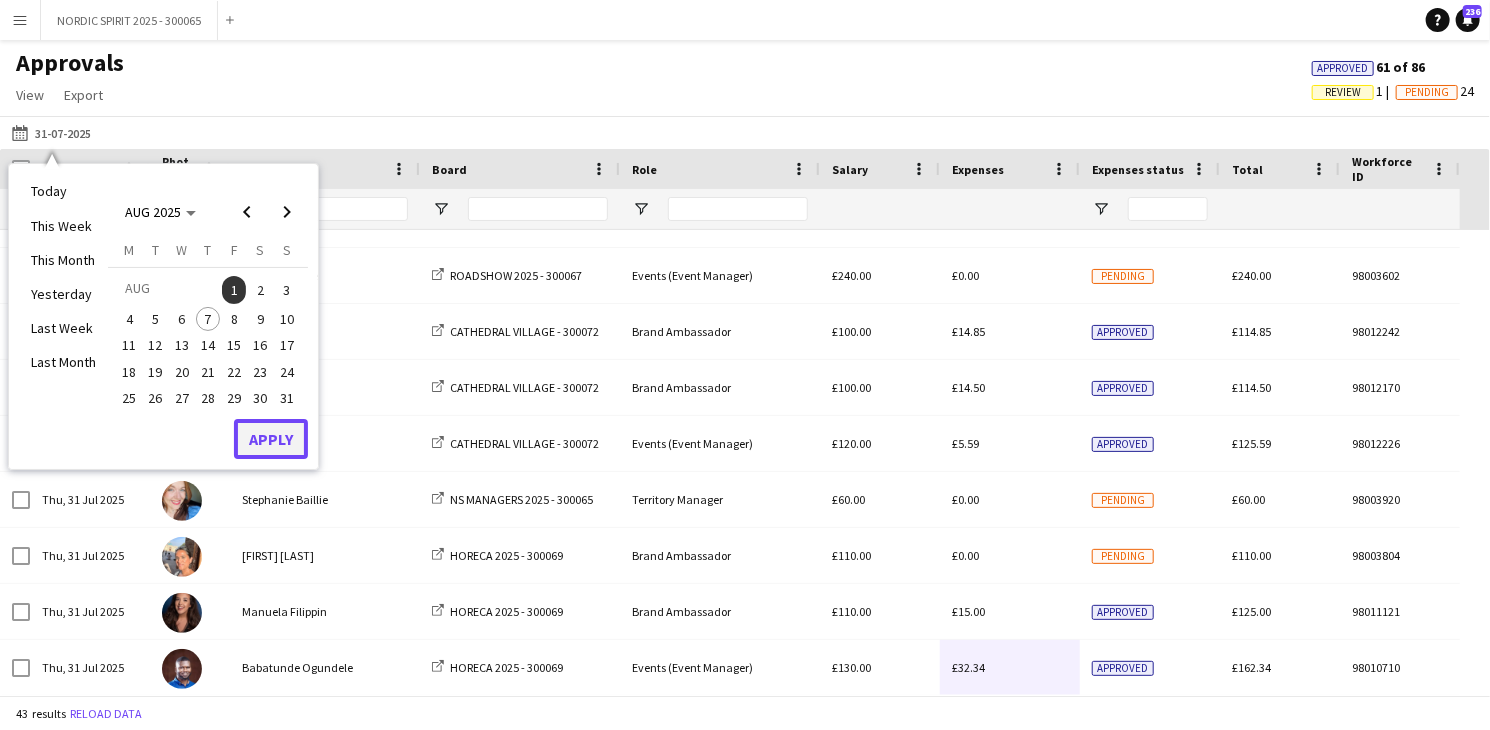 click on "Apply" at bounding box center [271, 439] 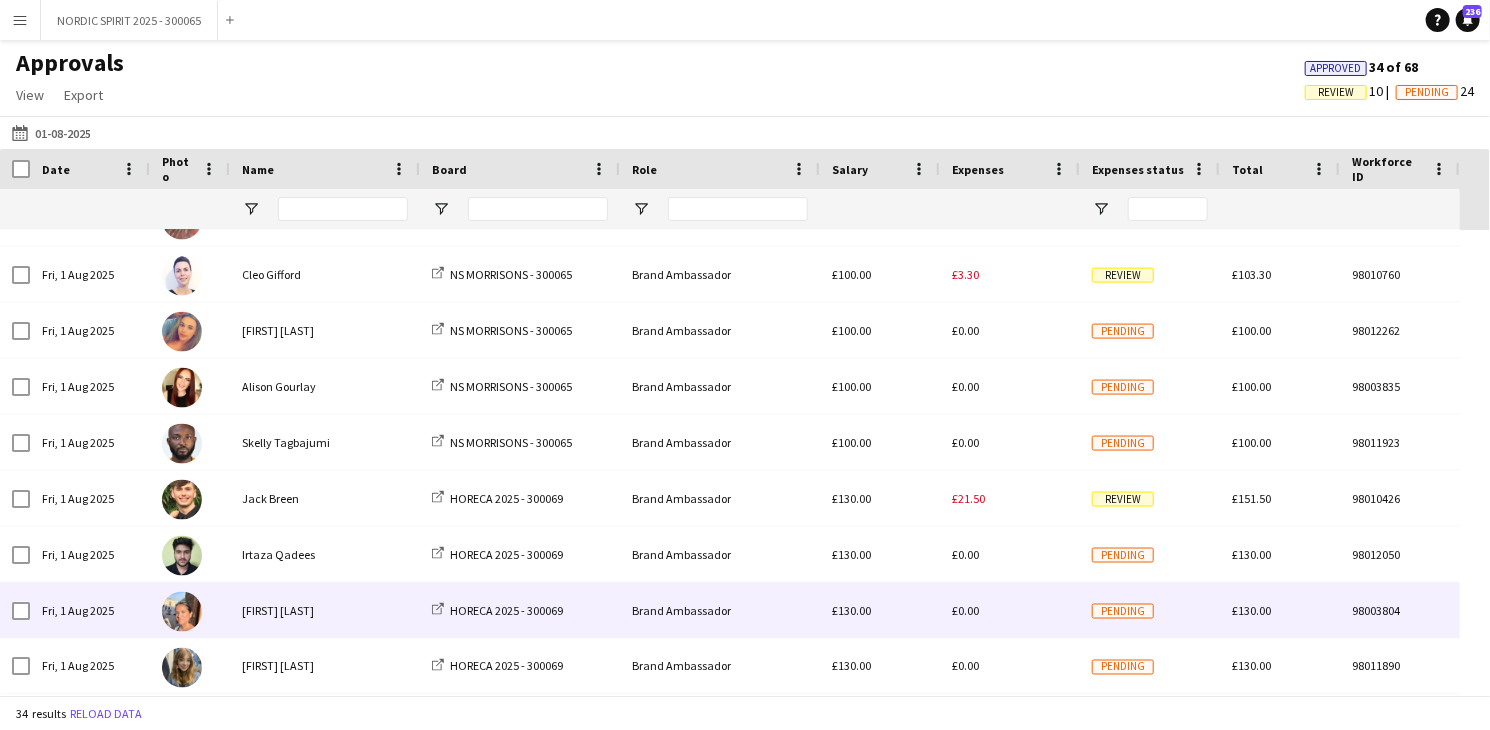 scroll, scrollTop: 1438, scrollLeft: 0, axis: vertical 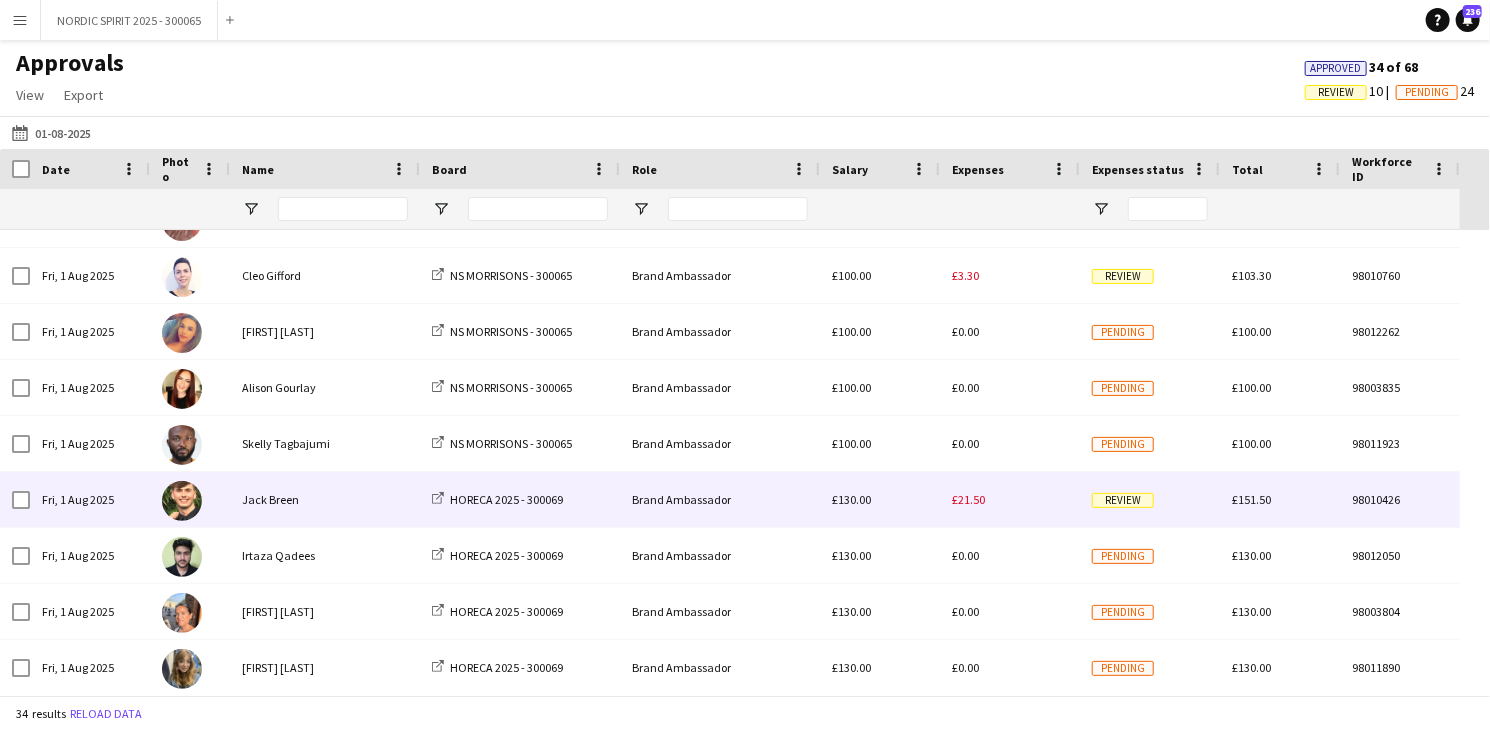 click on "£21.50" at bounding box center (968, 499) 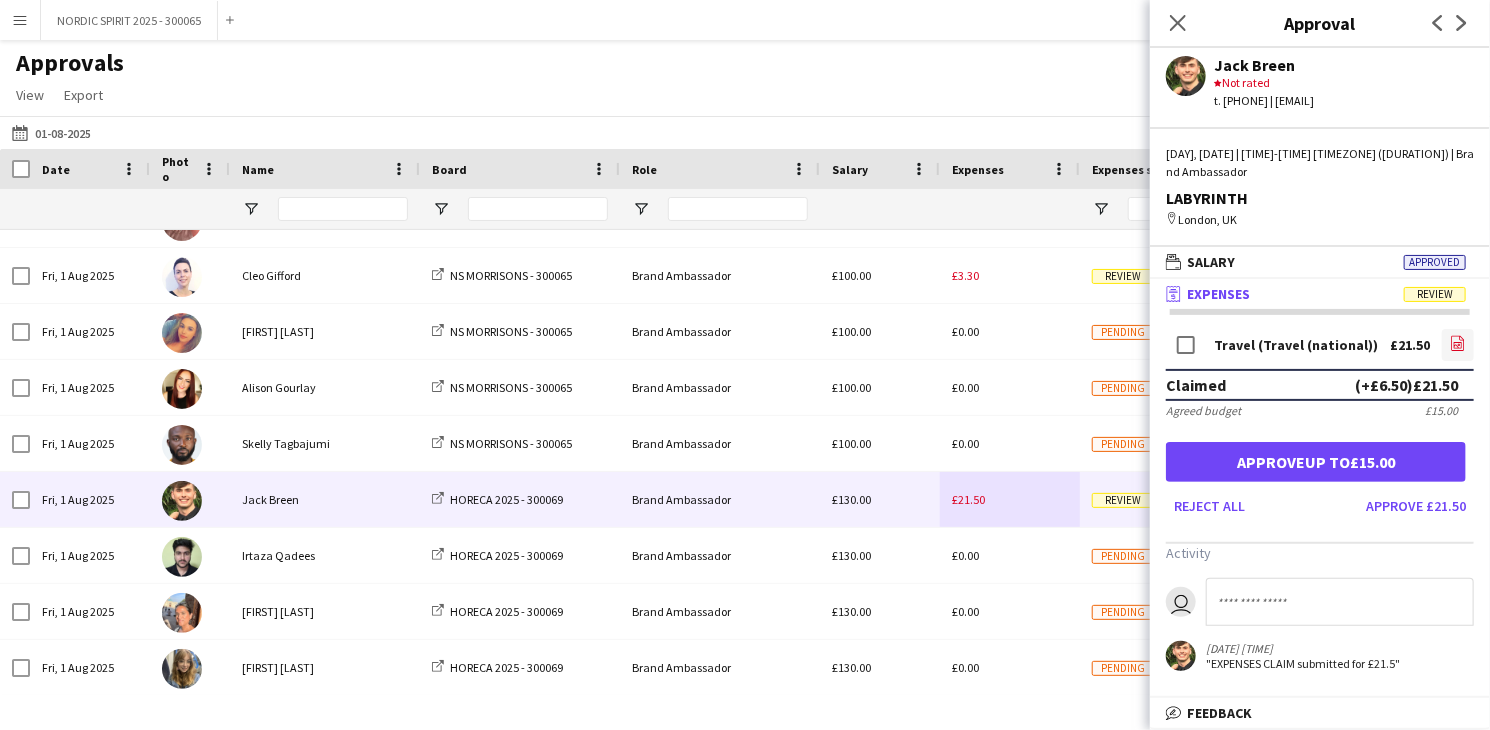 click 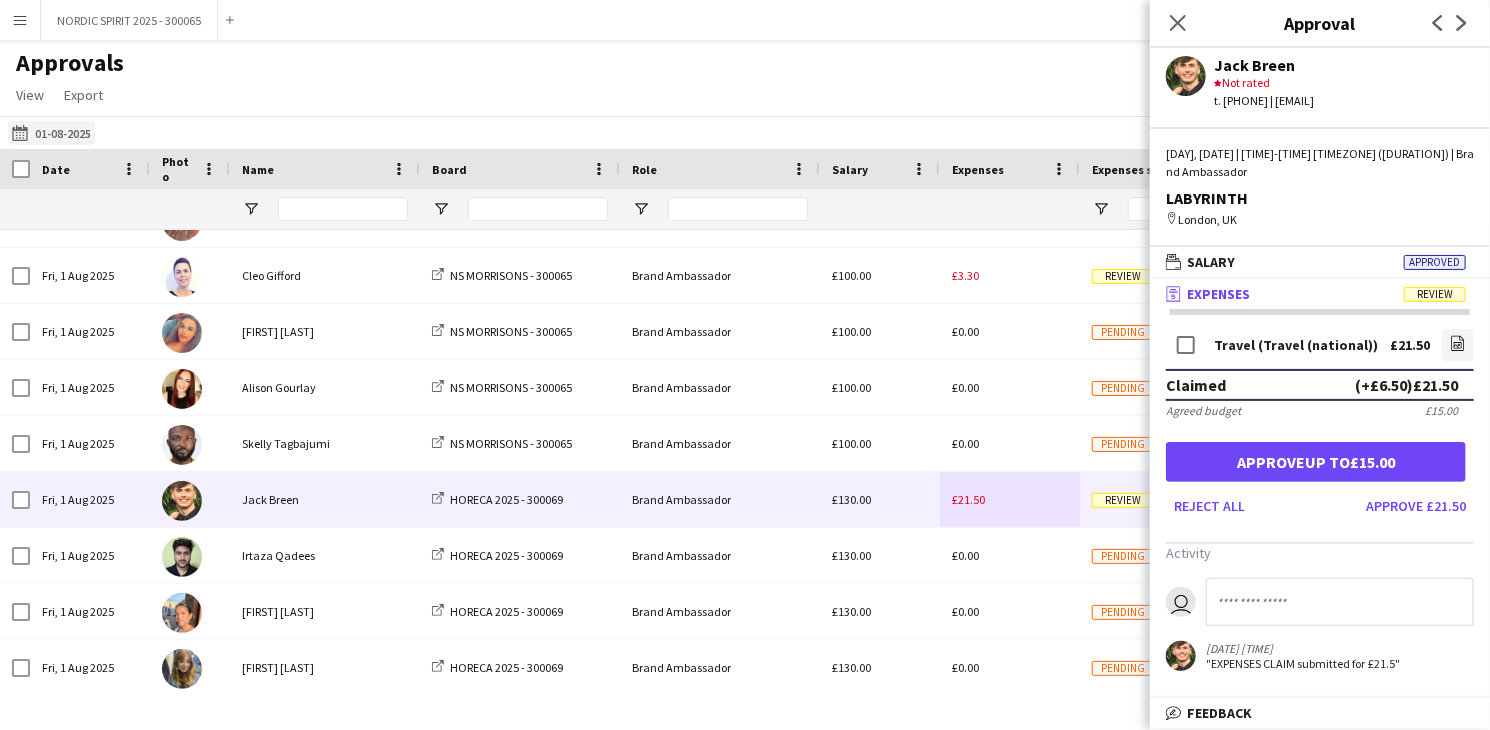 click on "[DATE]
[DATE]" 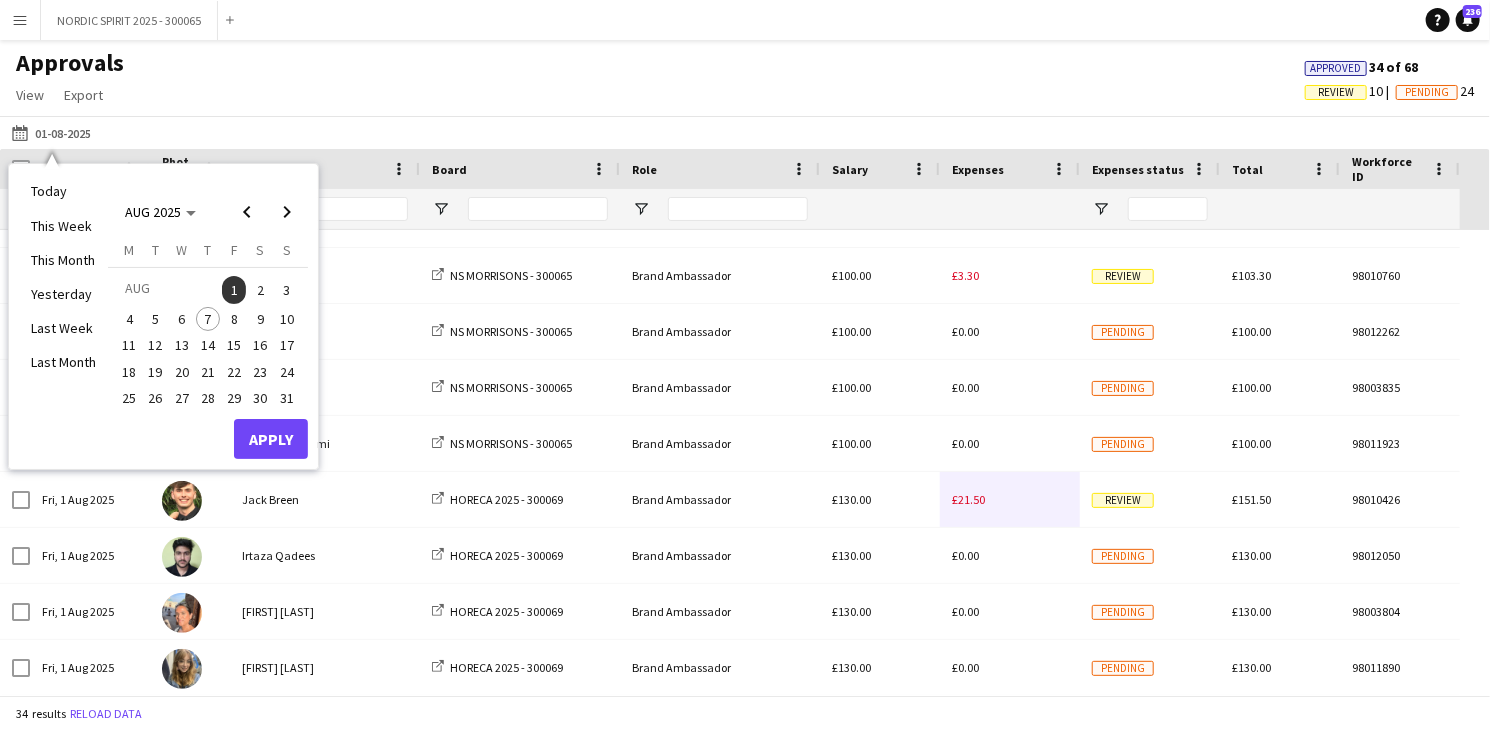 click on "2" at bounding box center (261, 290) 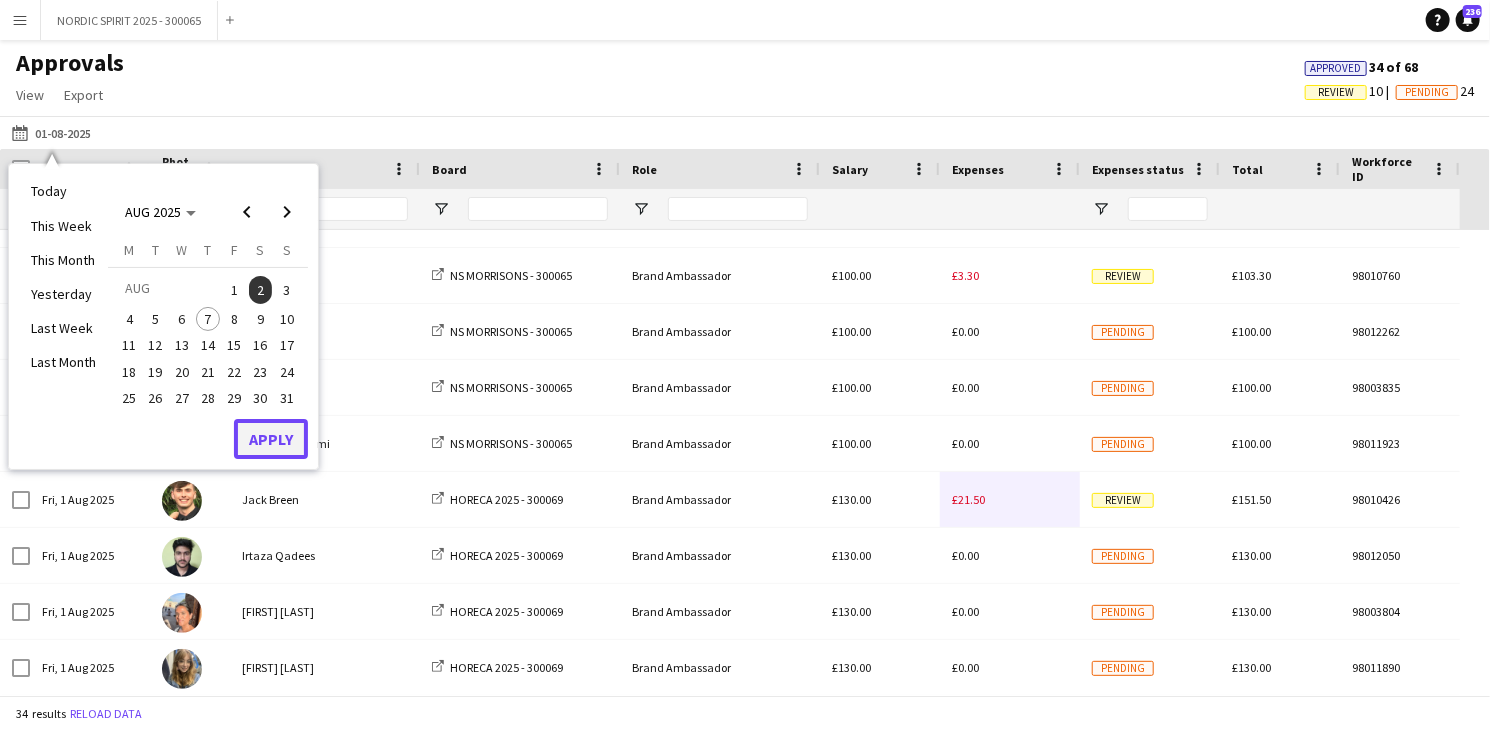click on "Apply" at bounding box center [271, 439] 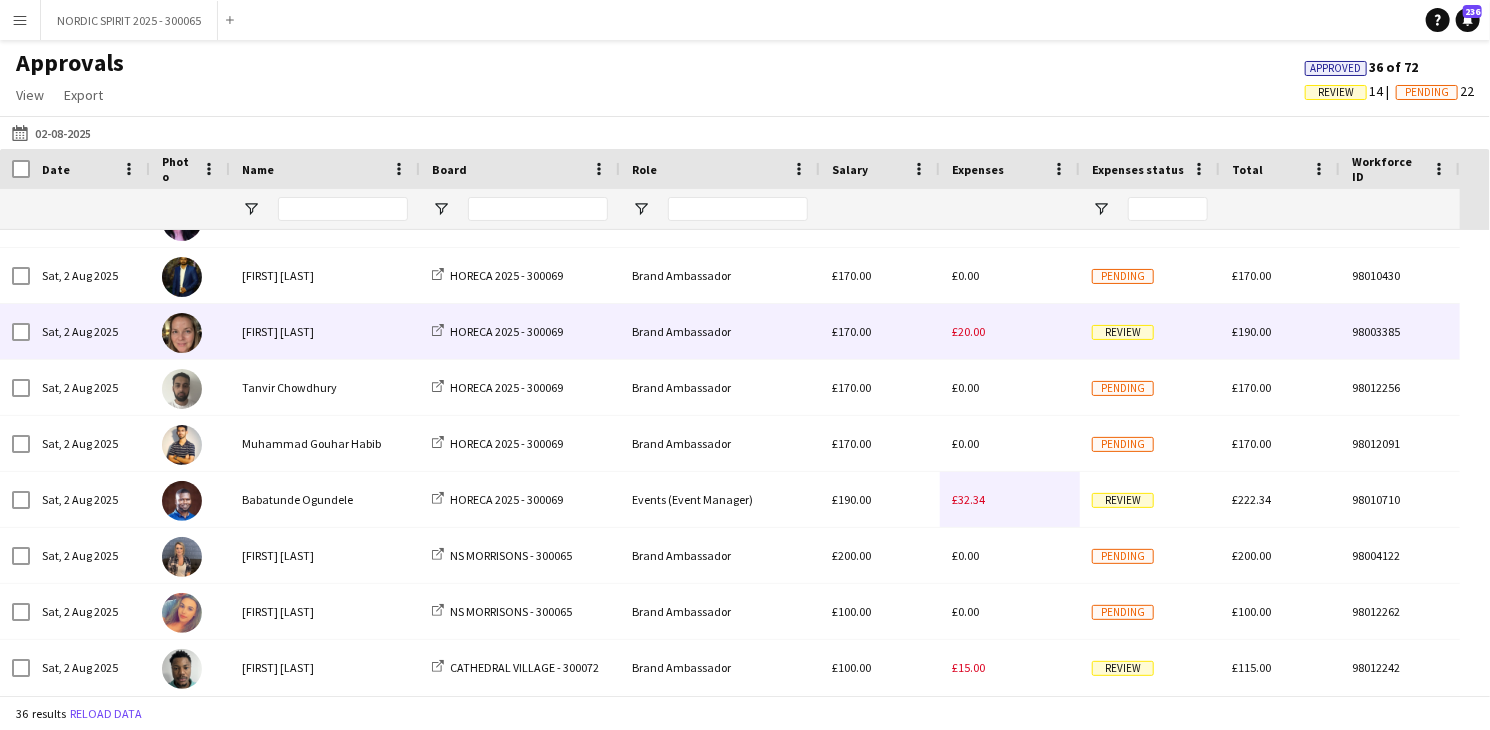 click on "£20.00" at bounding box center [968, 331] 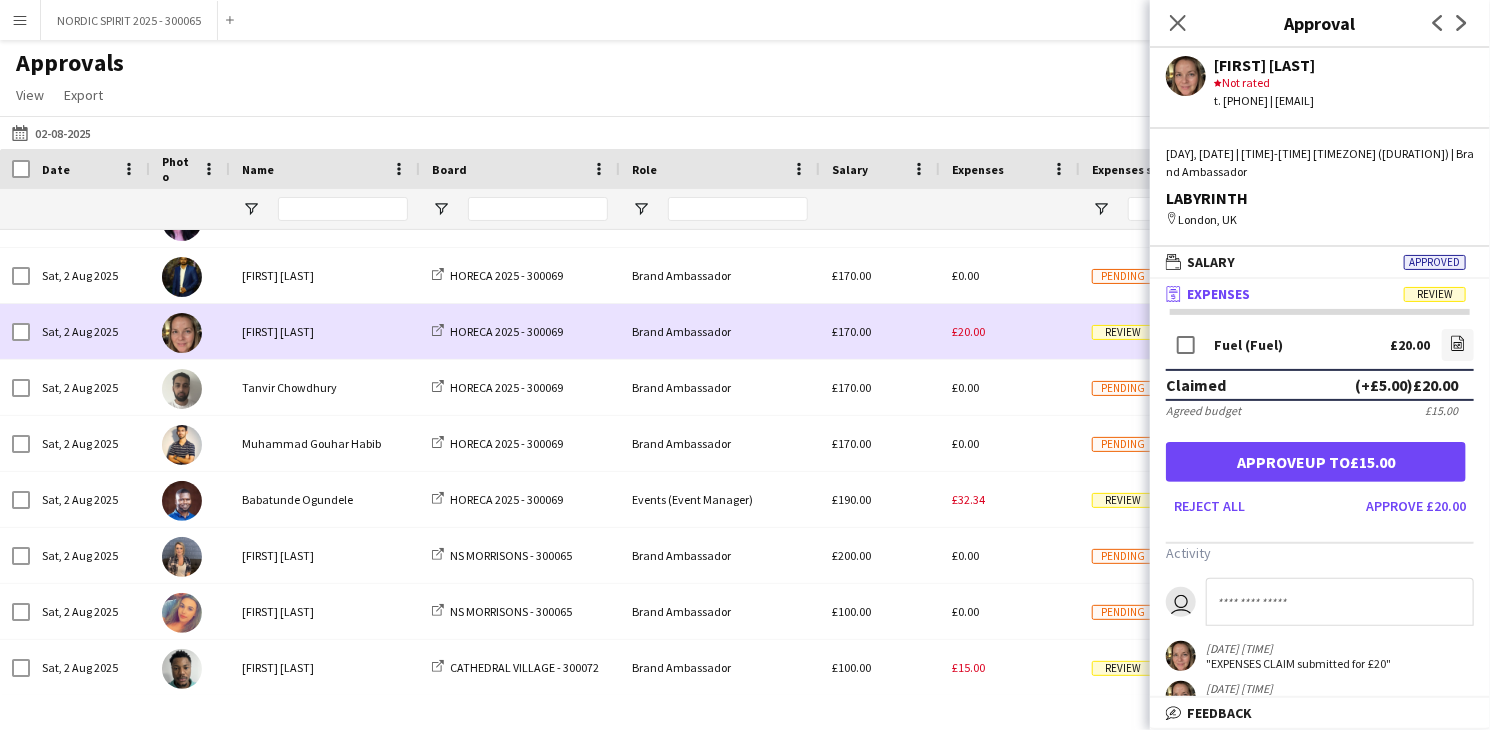 click on "£20.00" at bounding box center (968, 331) 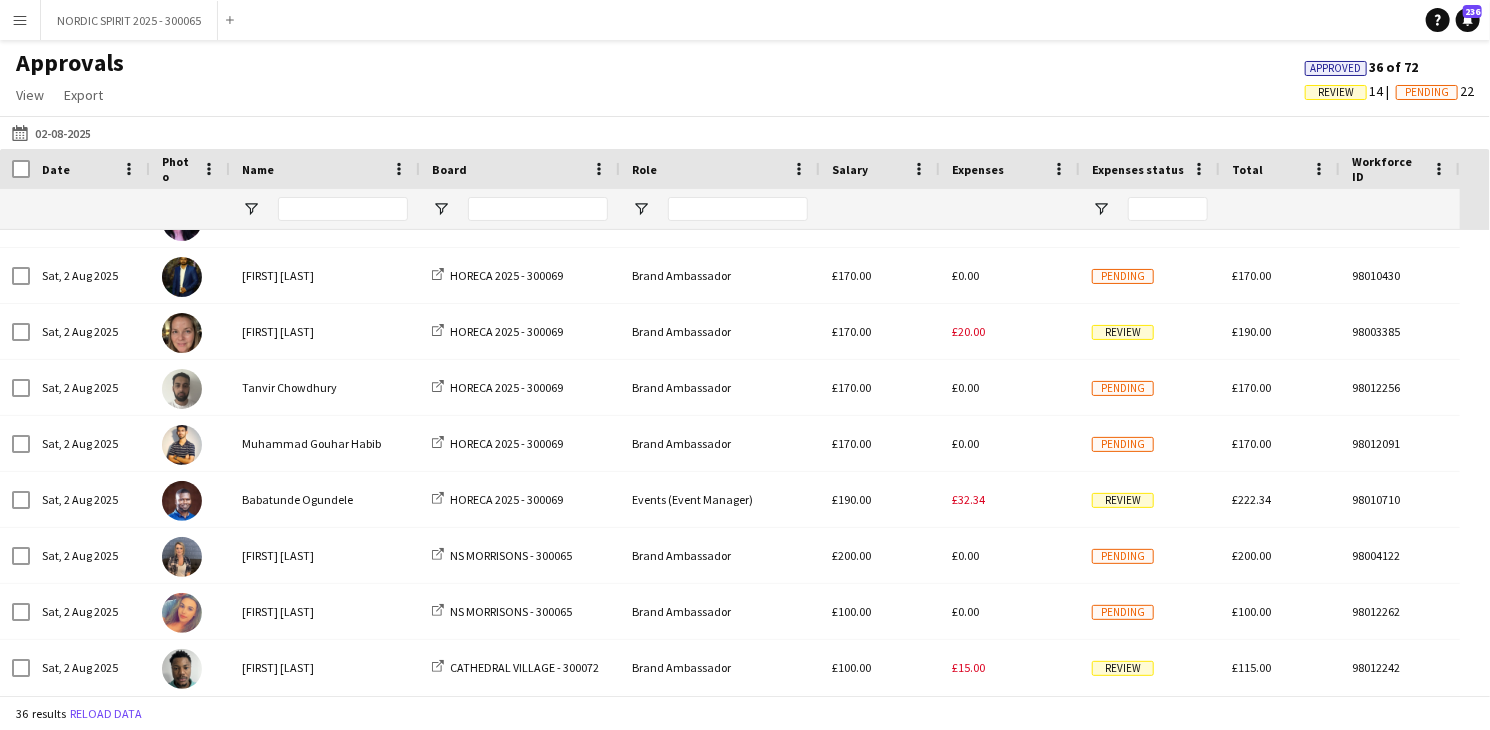scroll, scrollTop: 1400, scrollLeft: 0, axis: vertical 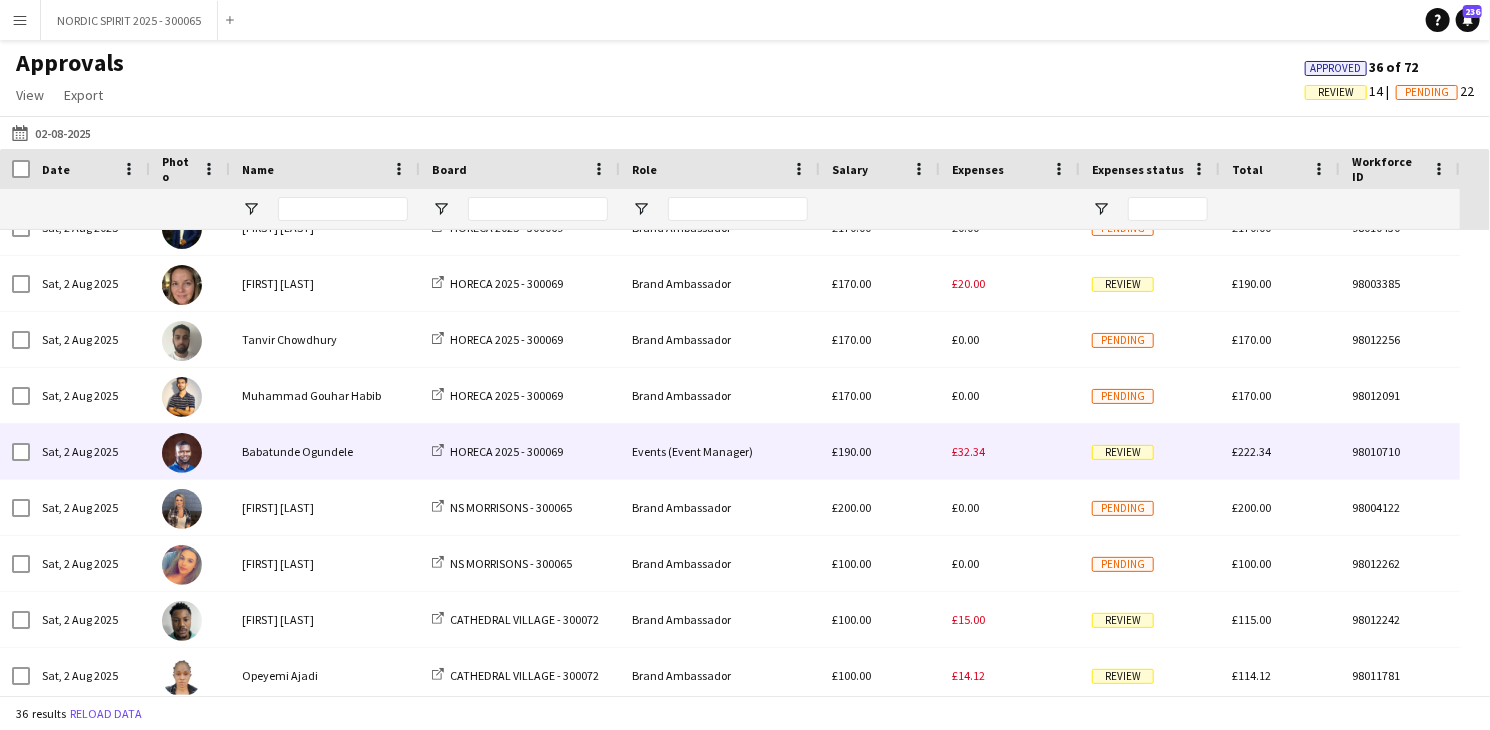 click on "£32.34" at bounding box center (968, 451) 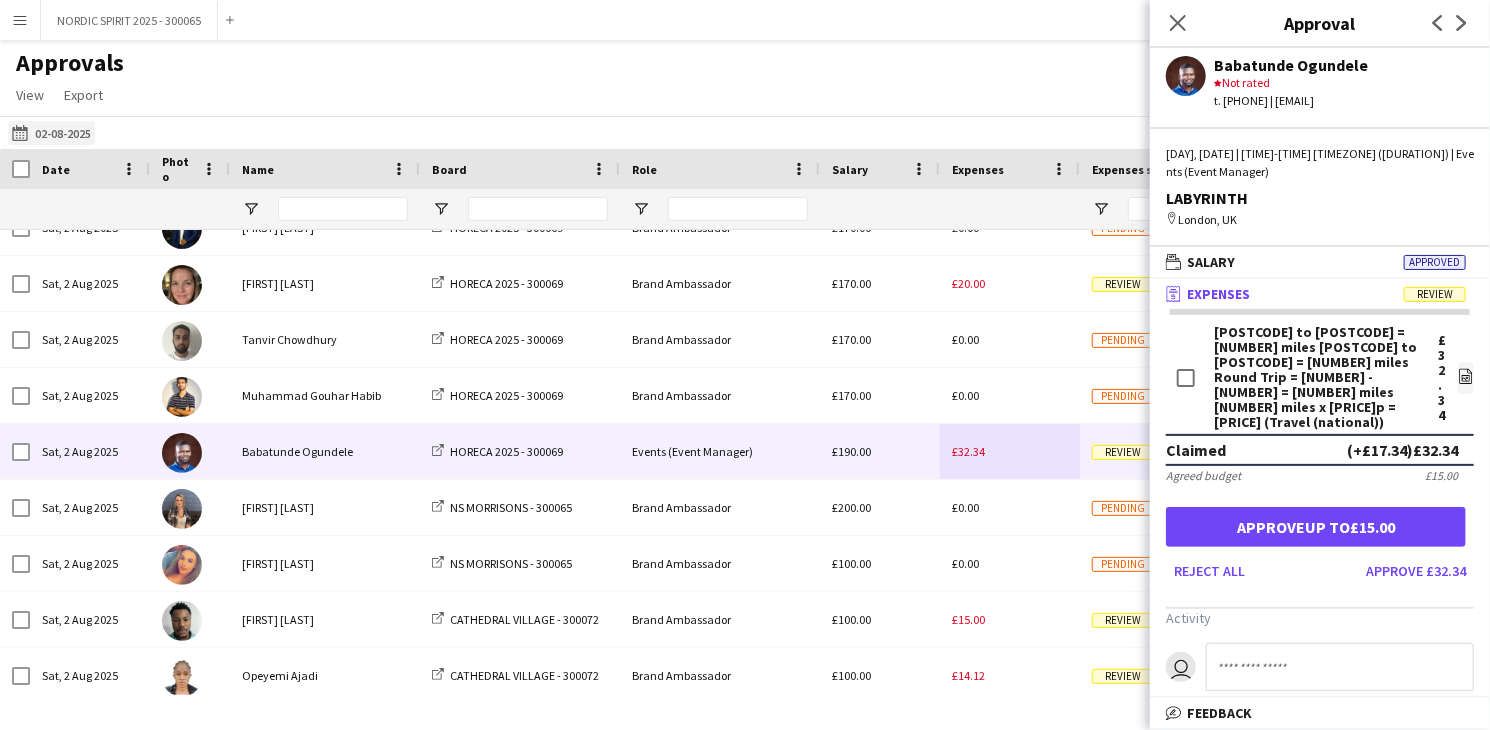 click on "[DATE]
[DATE]" 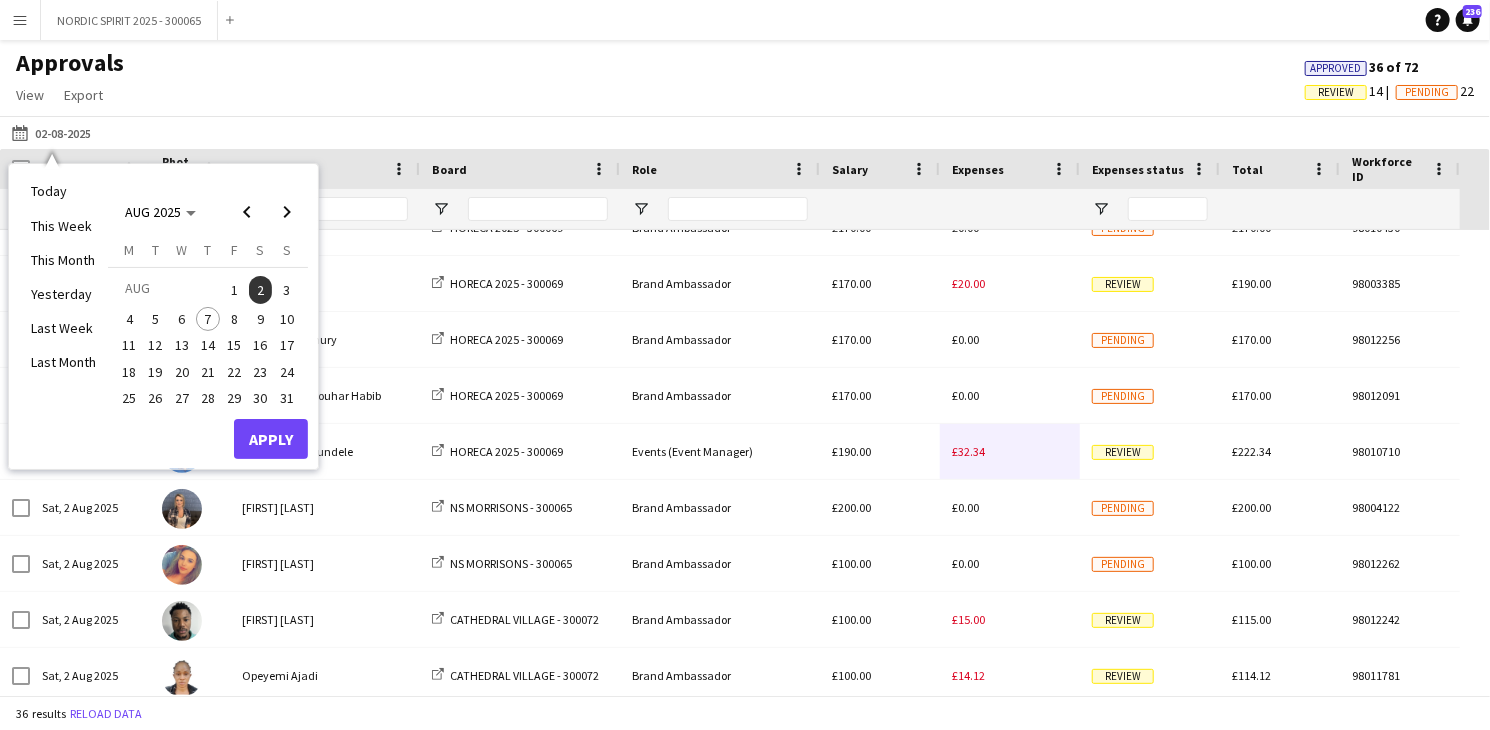 click on "3" at bounding box center (287, 290) 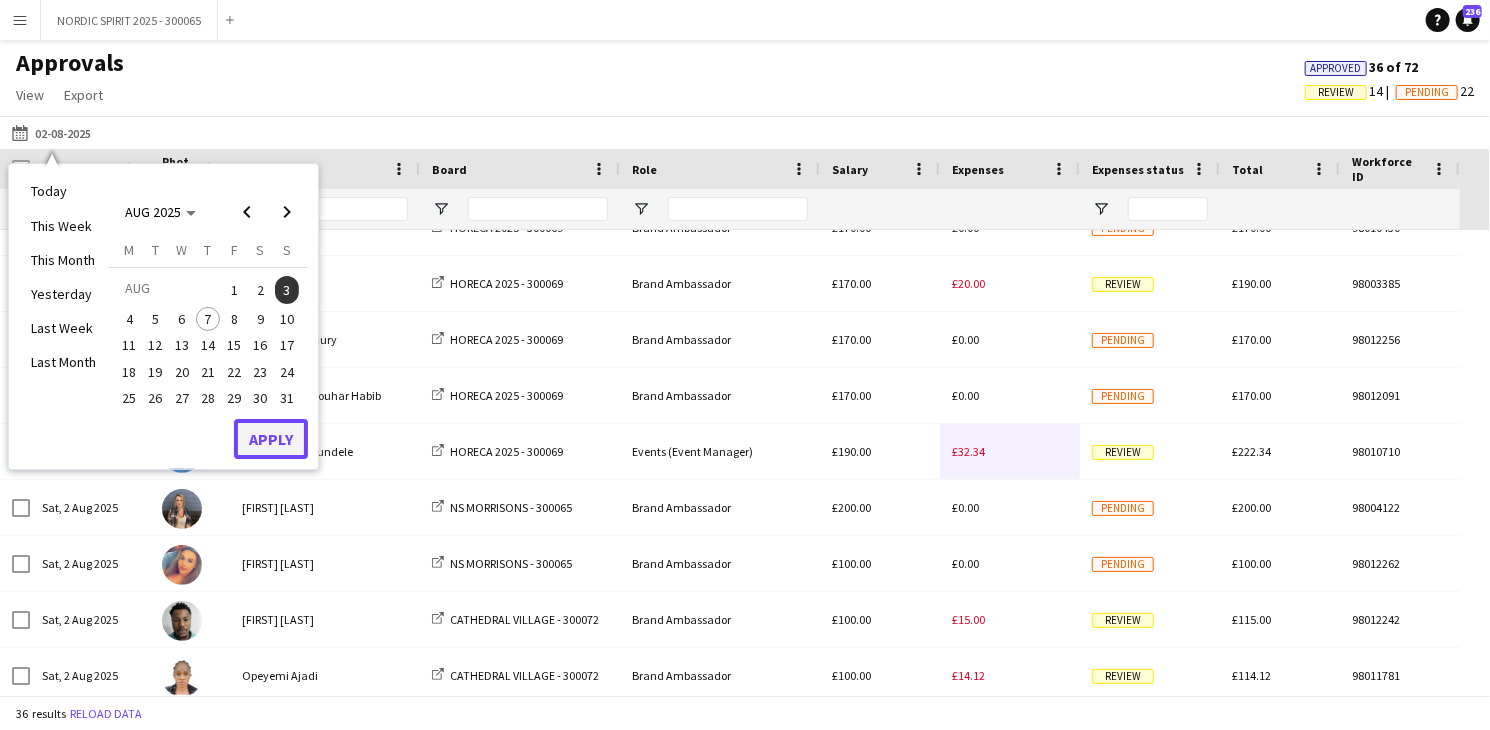 click on "Apply" at bounding box center [271, 439] 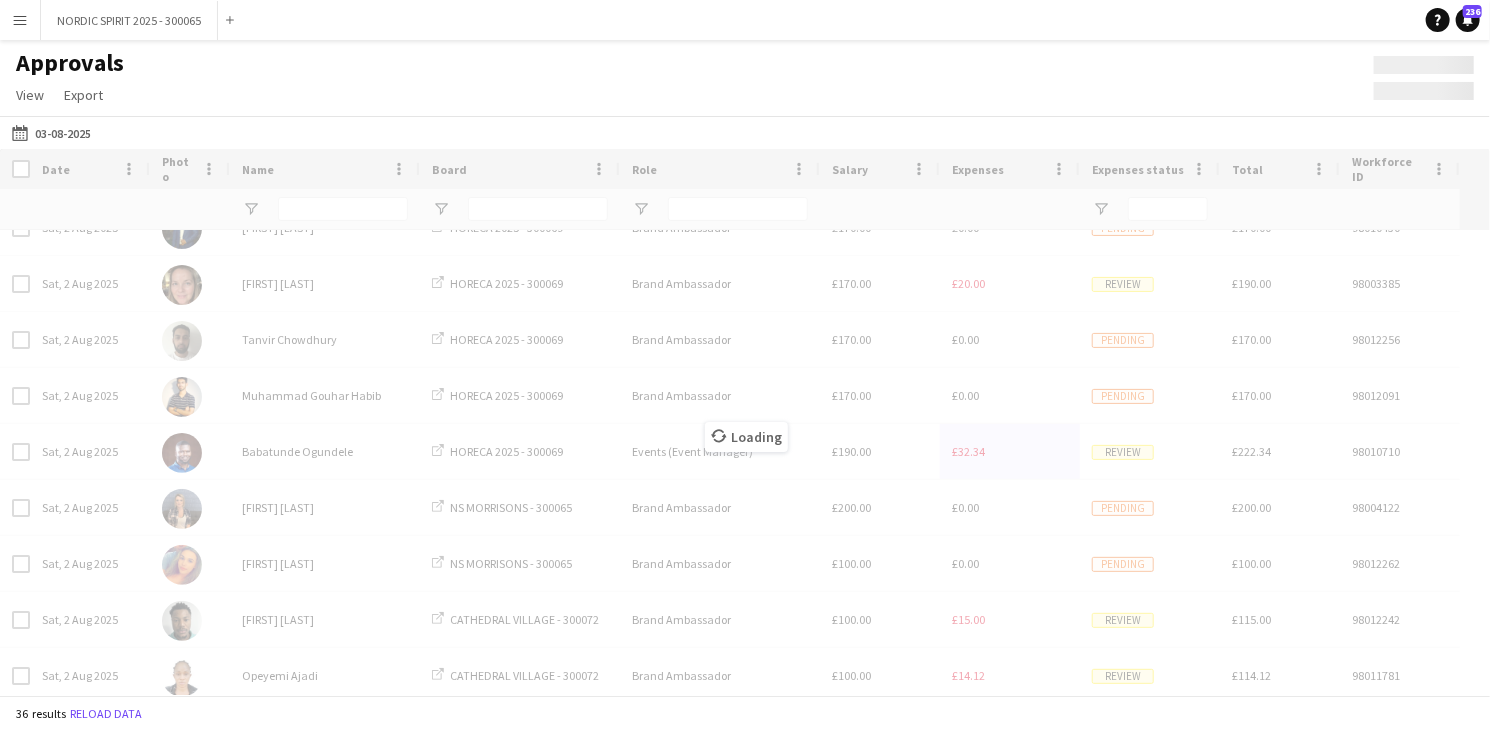 scroll, scrollTop: 486, scrollLeft: 0, axis: vertical 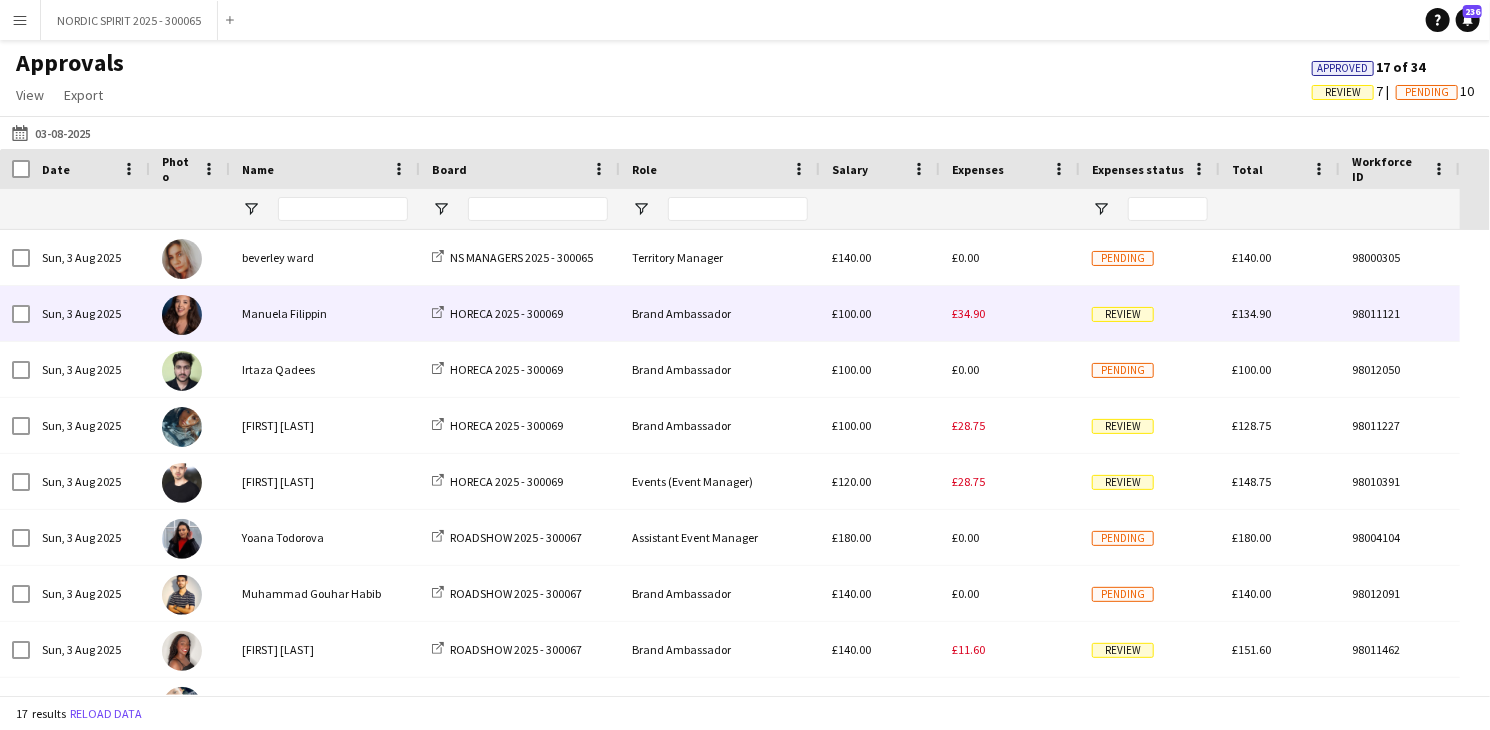 click on "£34.90" at bounding box center (968, 313) 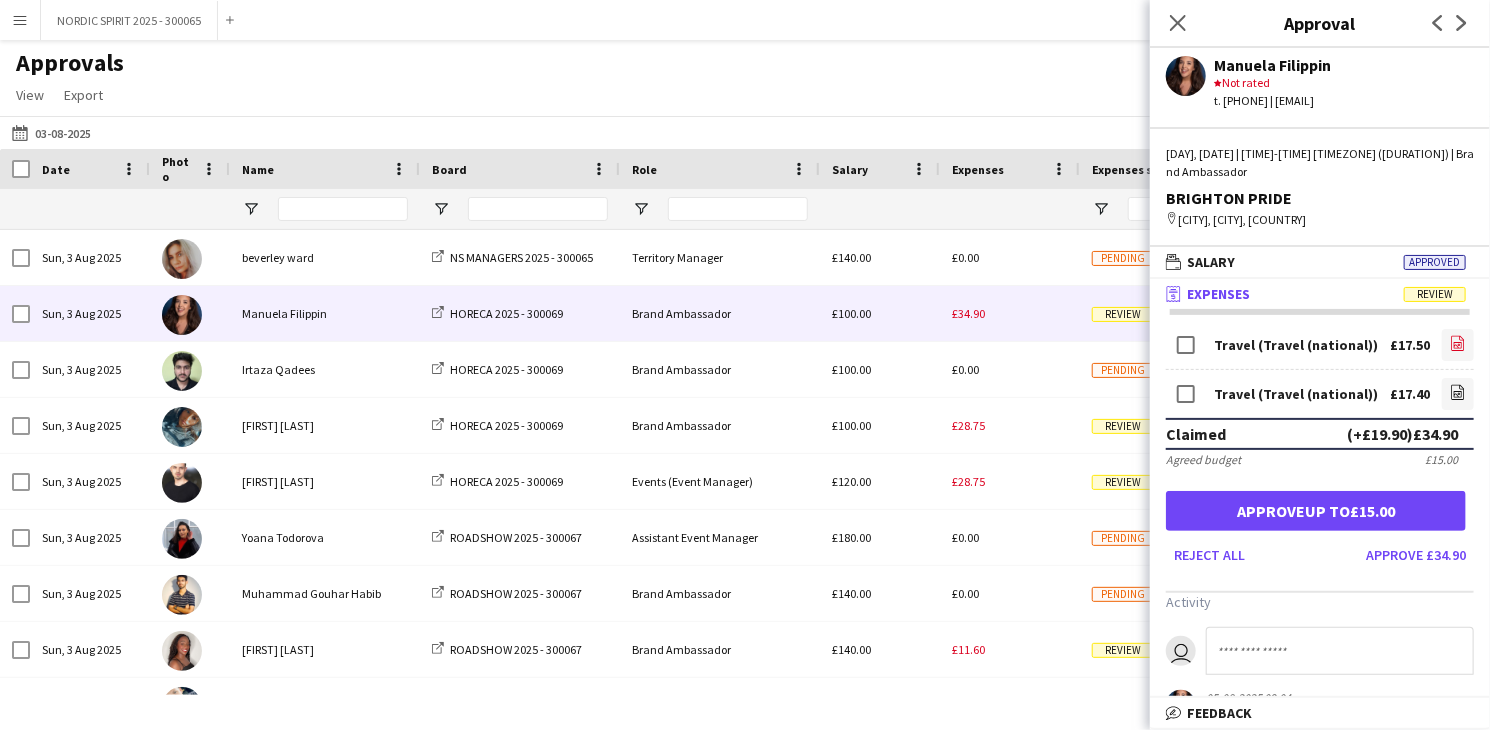 click on "file-image" 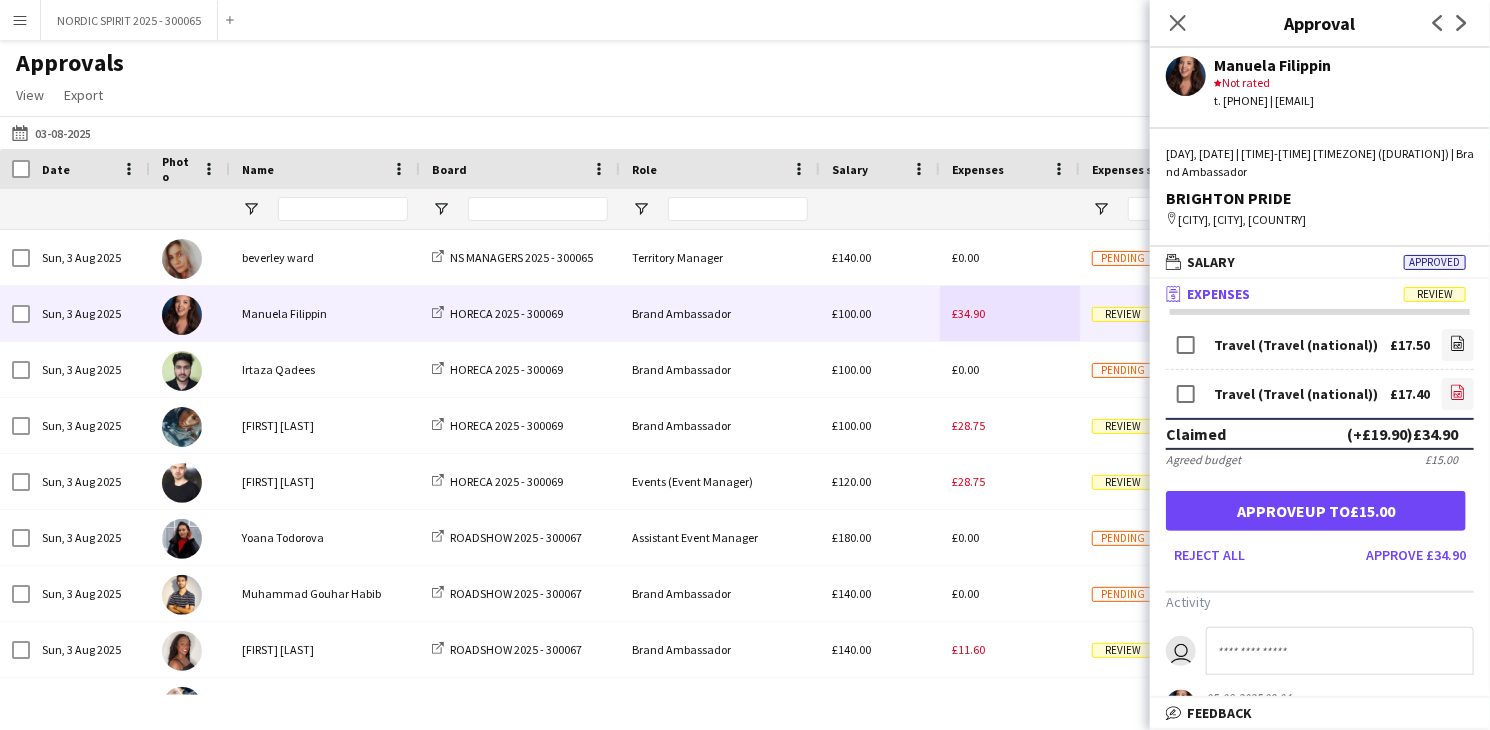 click on "file-image" 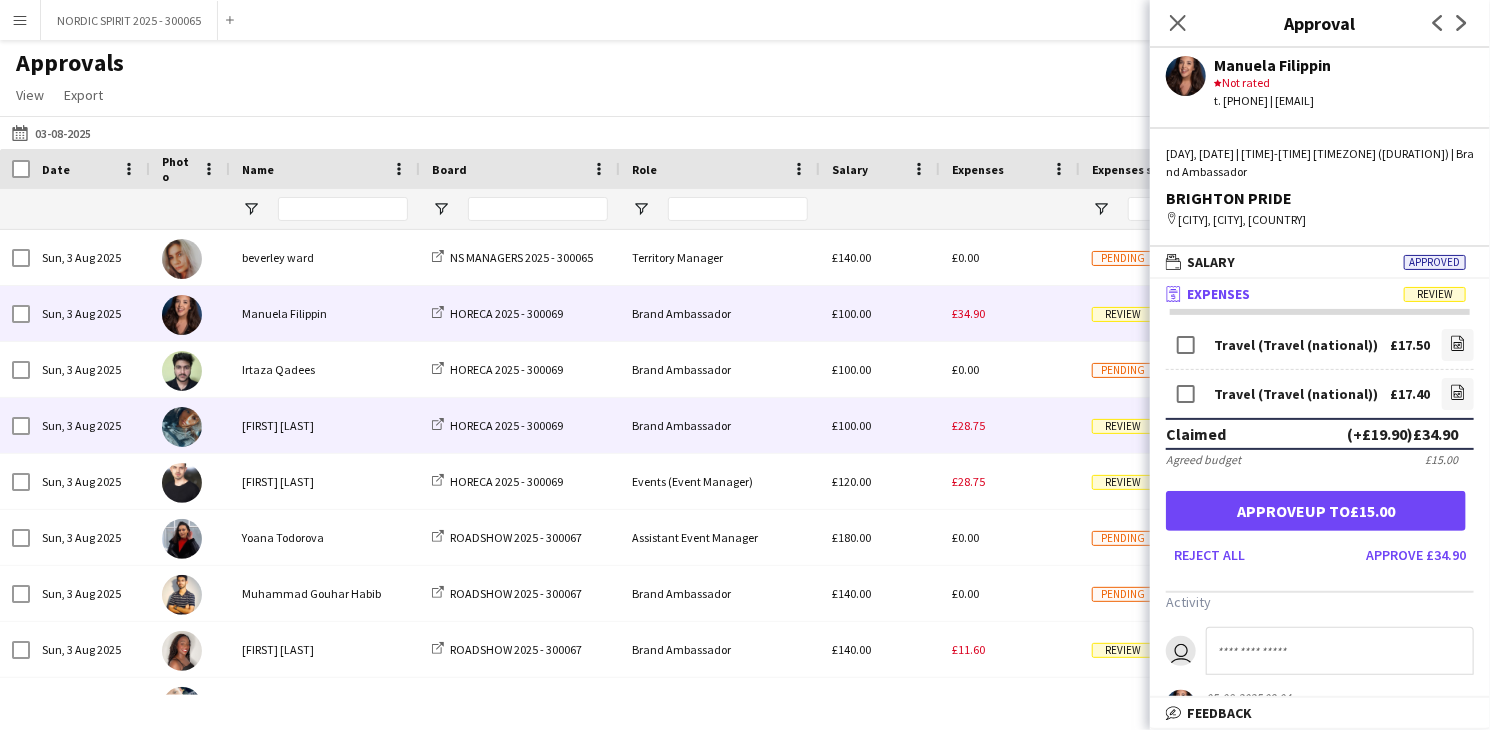 click on "£28.75" at bounding box center (968, 425) 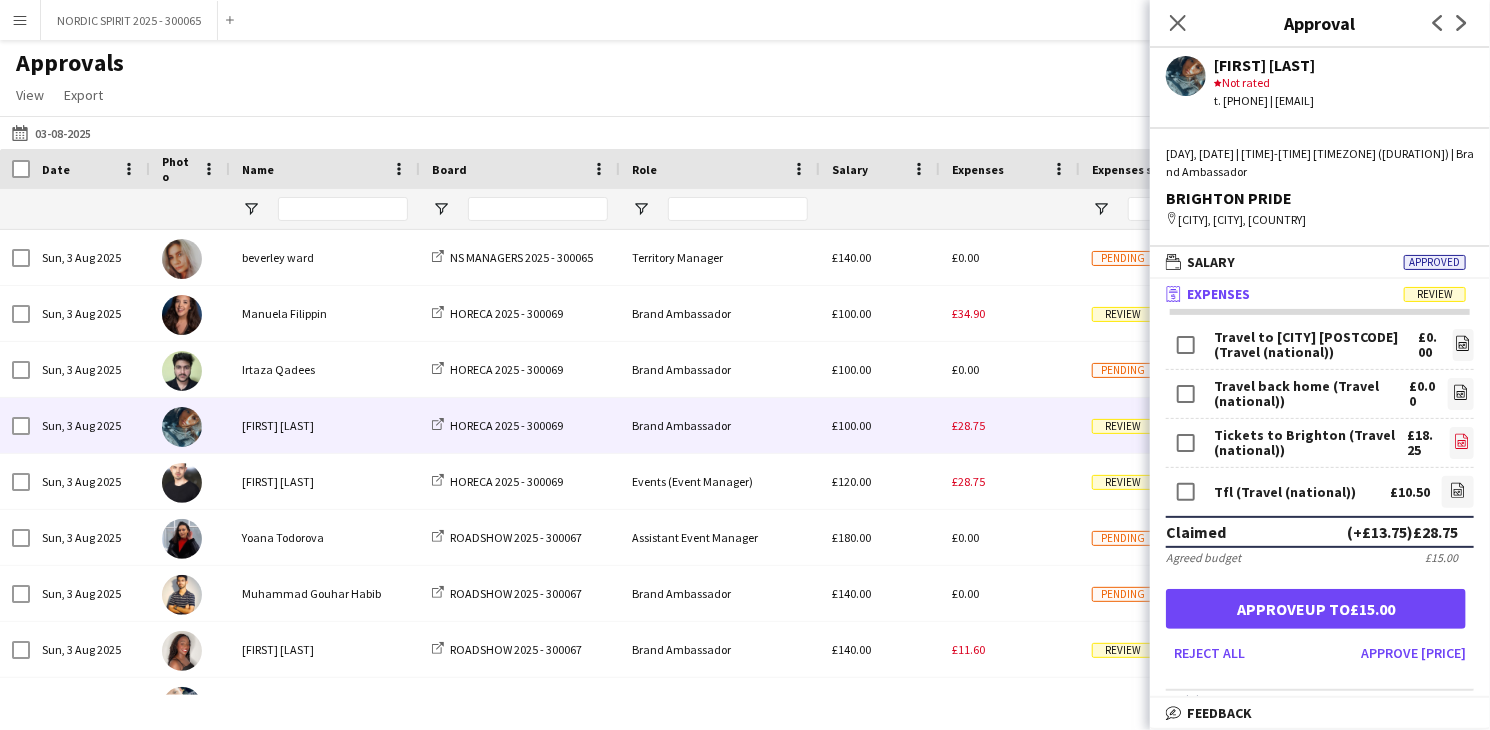 click 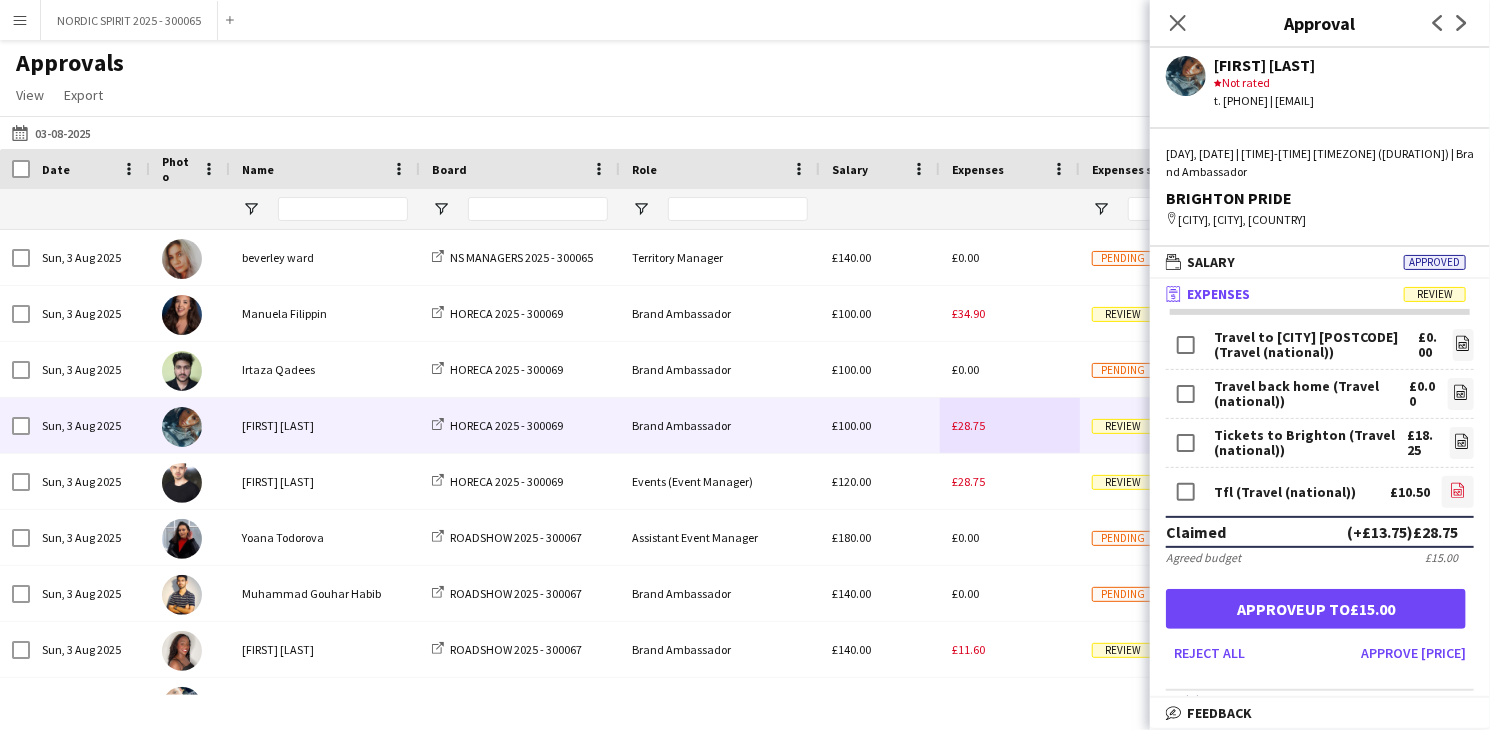 click on "file-image" 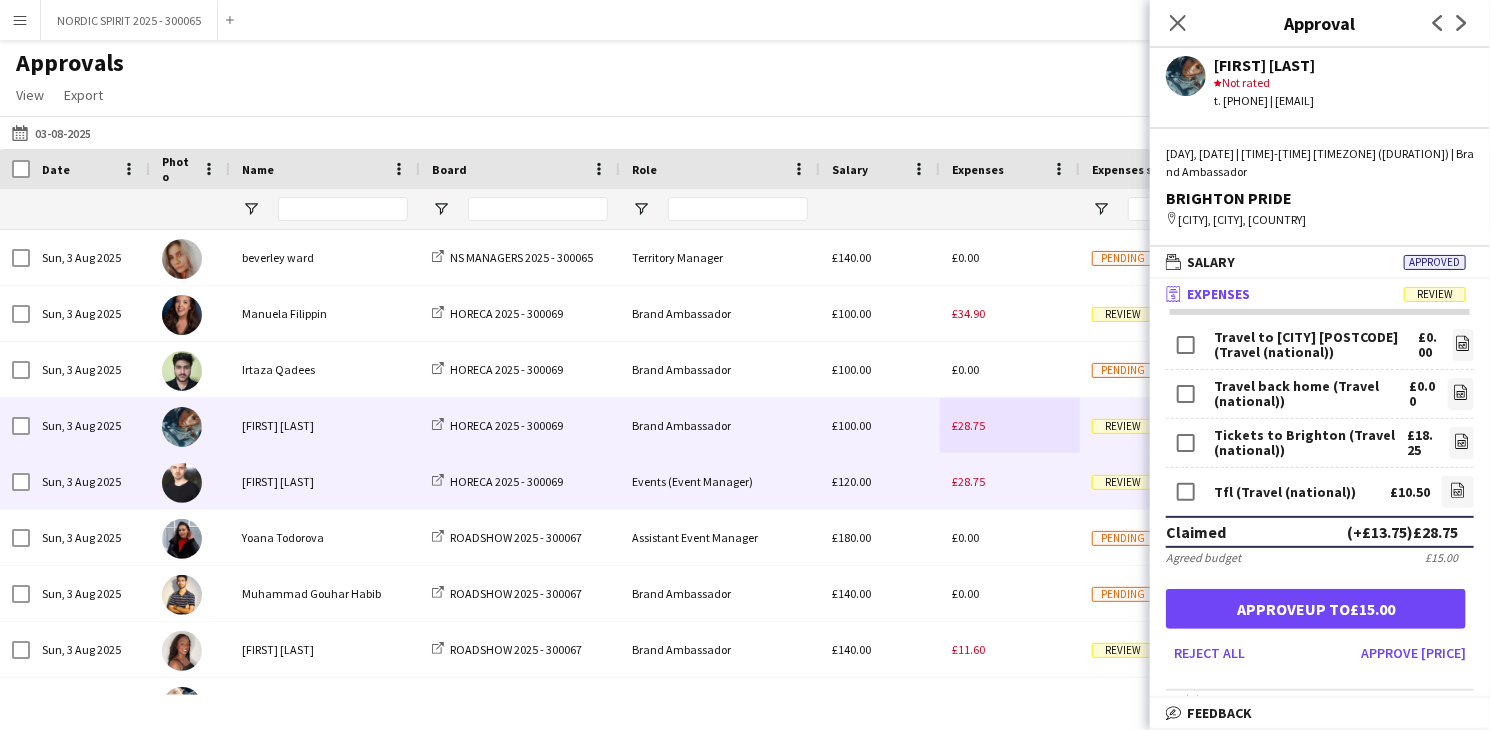 click on "£28.75" at bounding box center [968, 481] 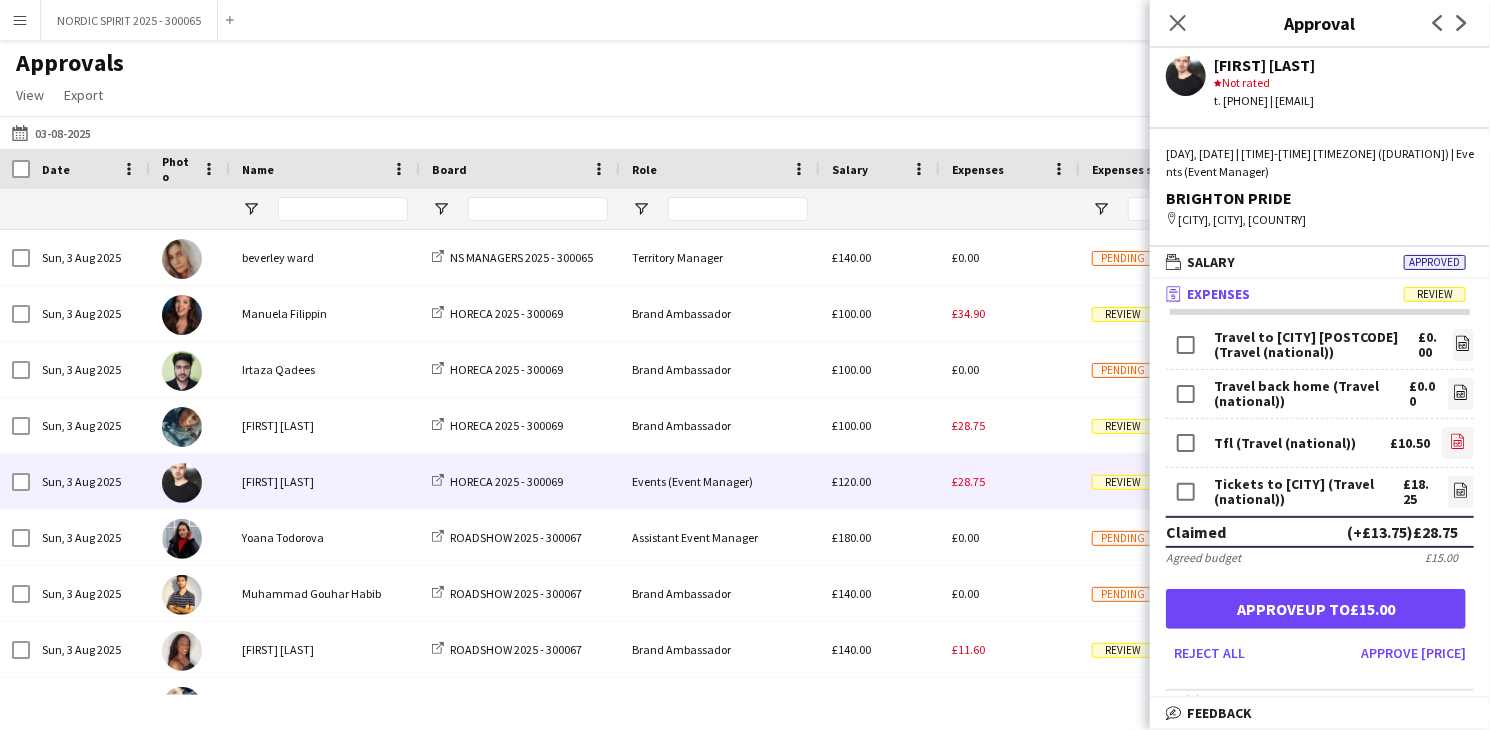 click 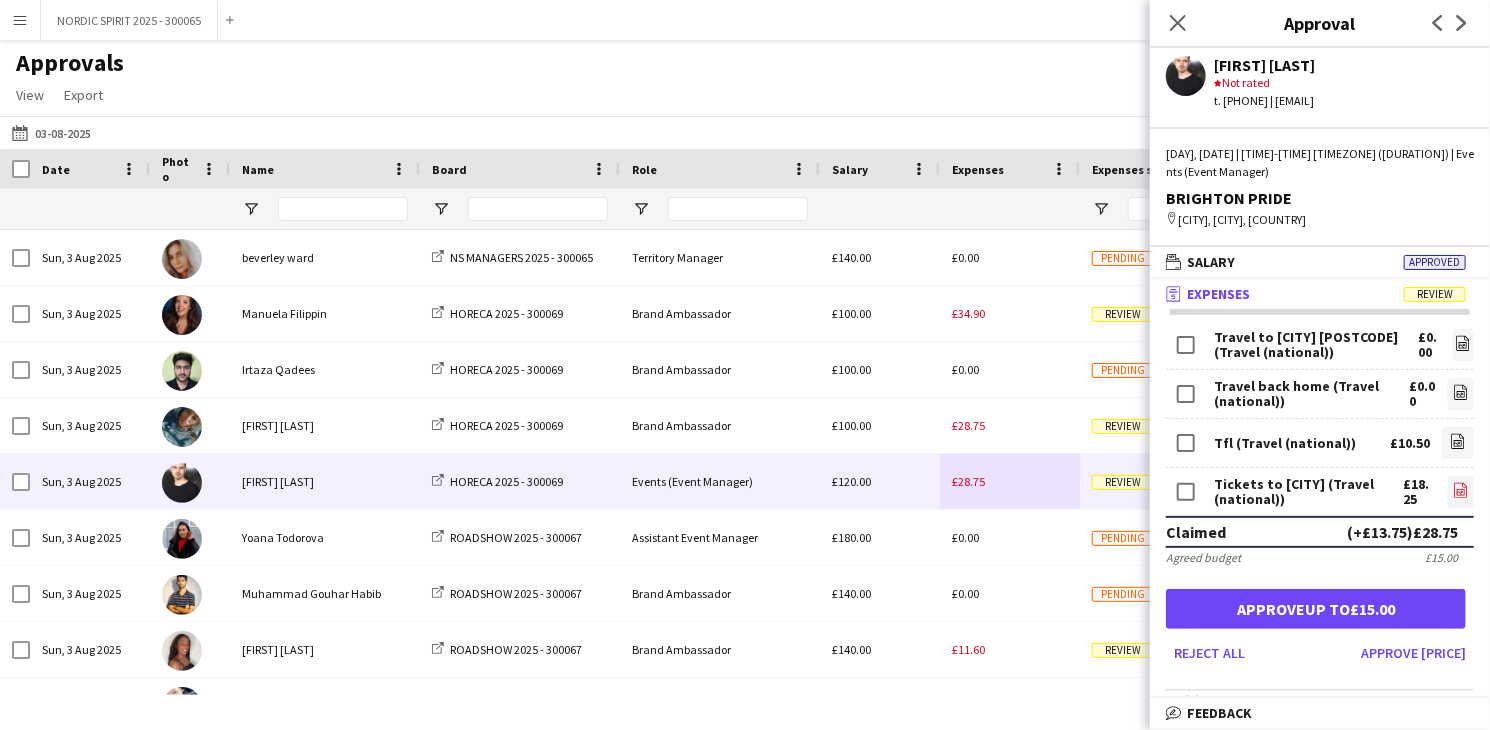click on "file-image" 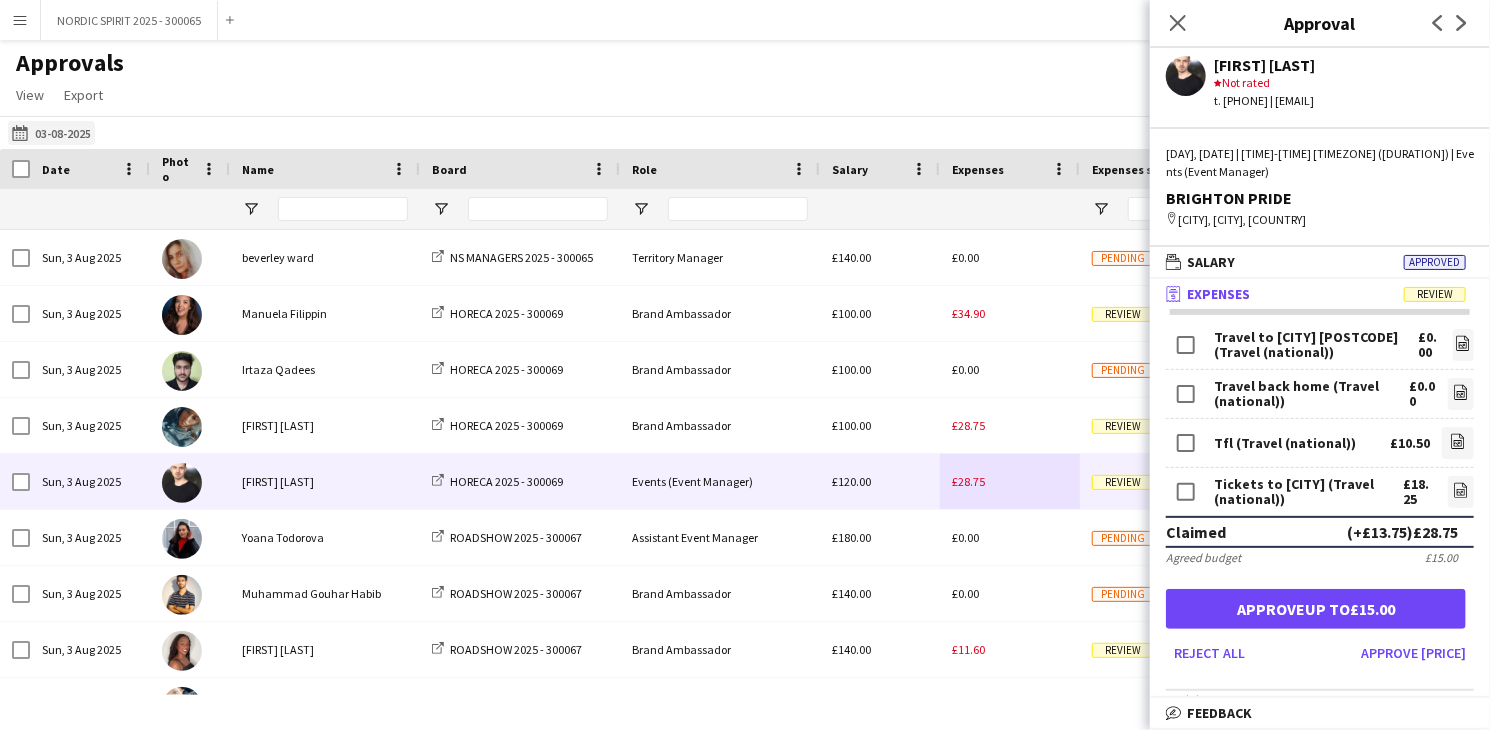 click on "[DATE]
[DATE]" 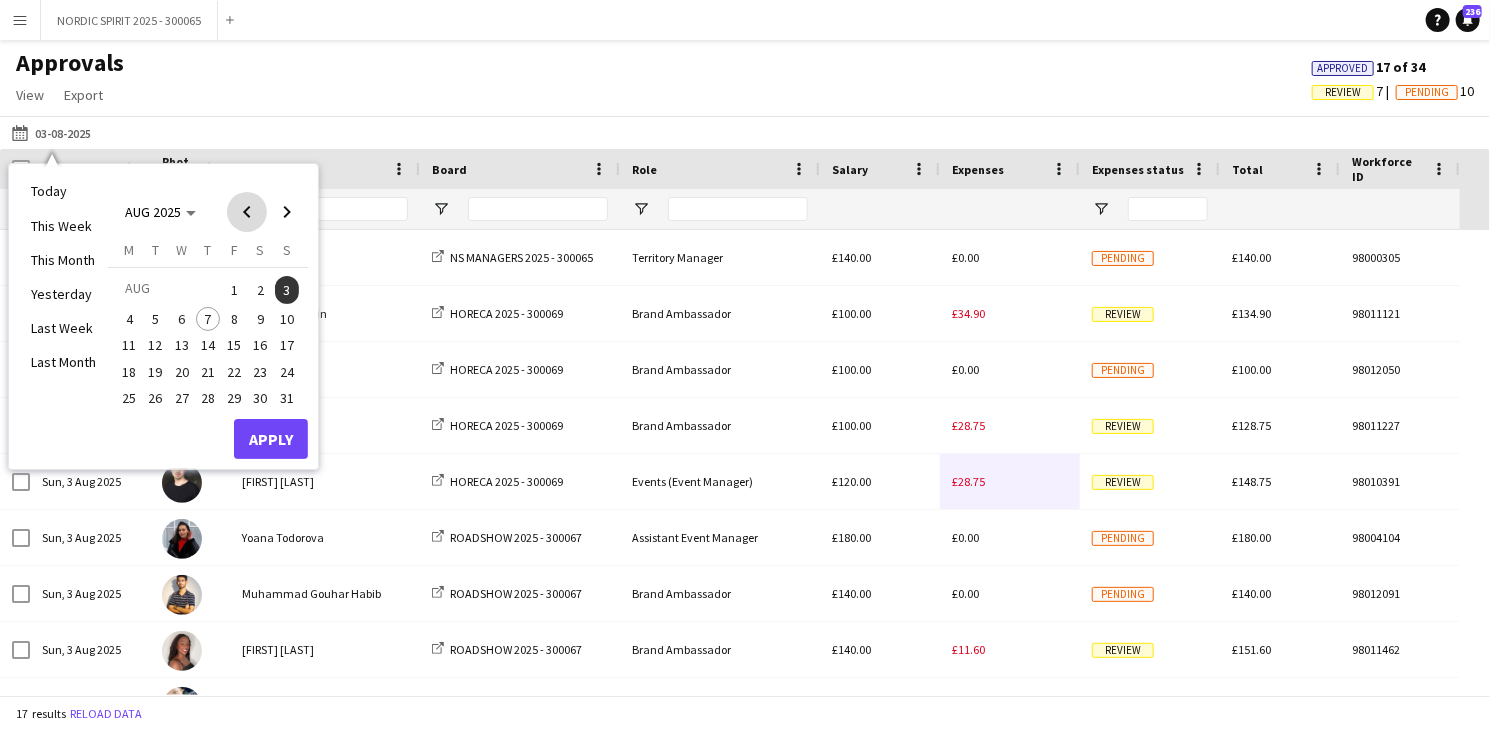 click at bounding box center (247, 212) 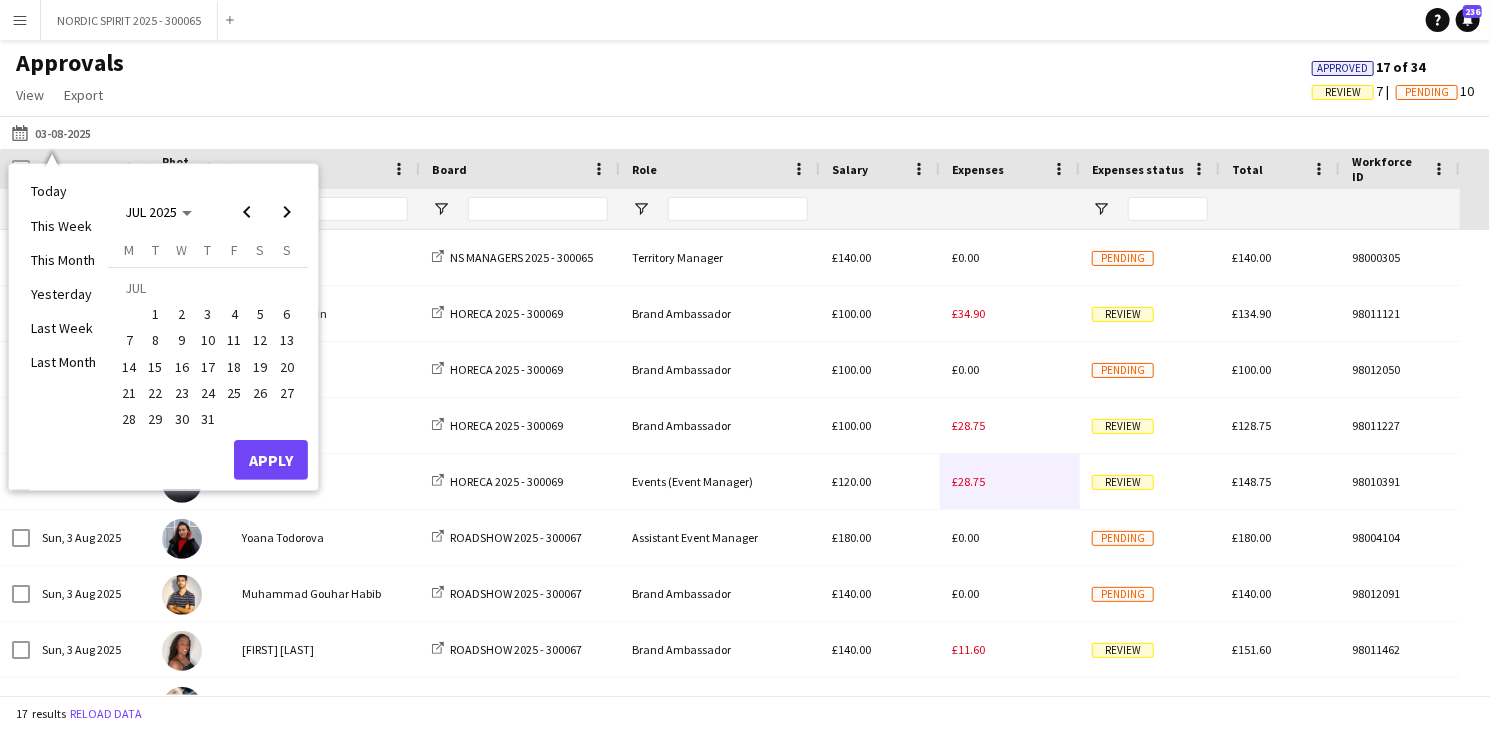 click on "25" at bounding box center [234, 393] 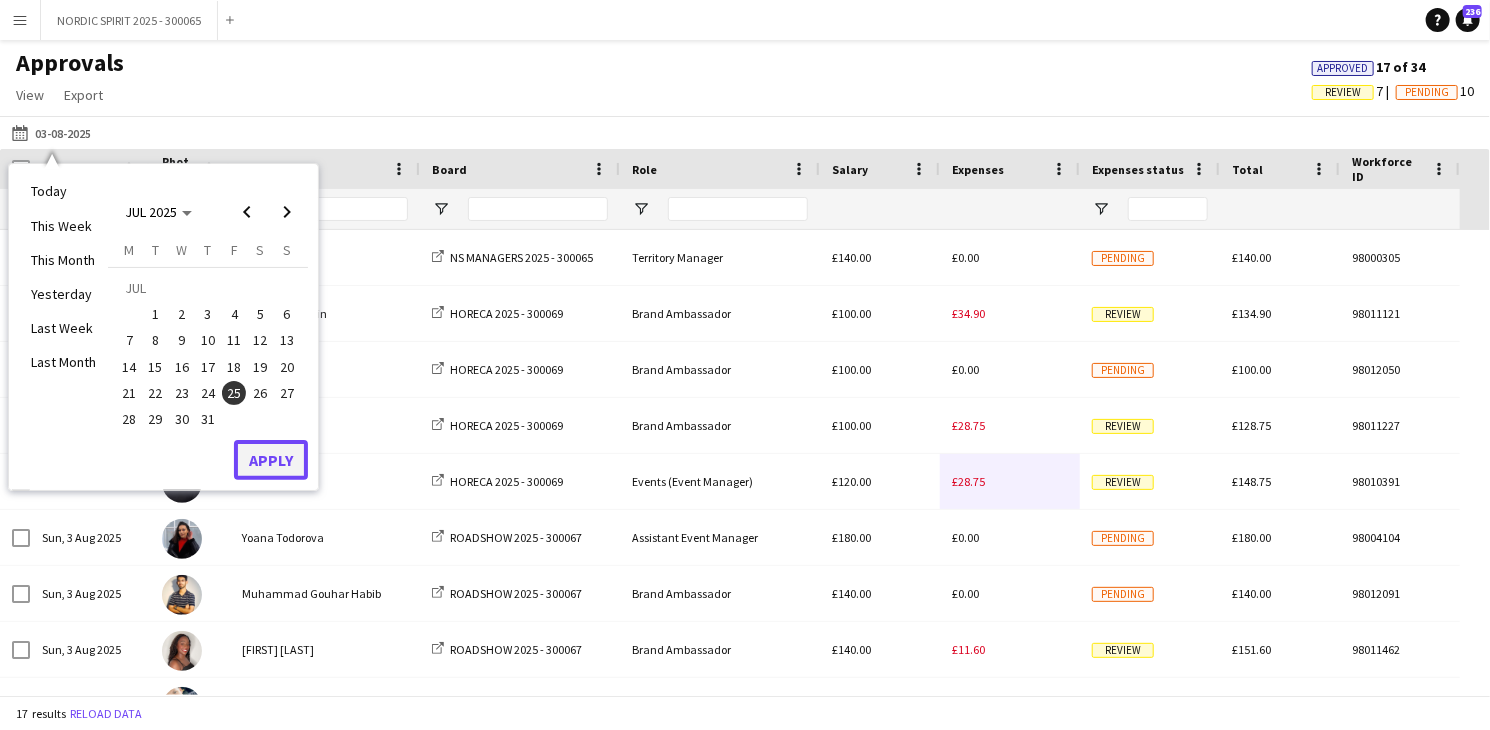 click on "Apply" at bounding box center (271, 460) 